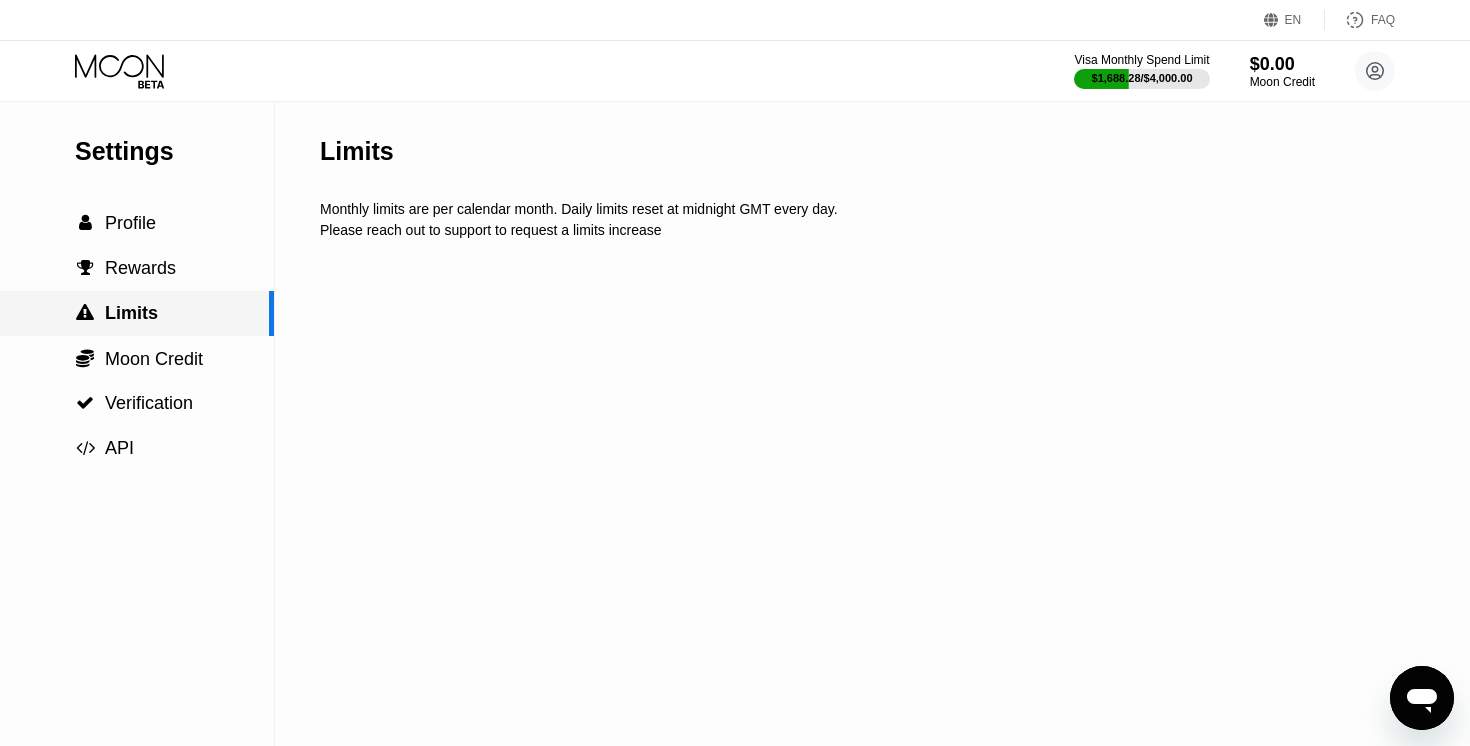 scroll, scrollTop: 0, scrollLeft: 0, axis: both 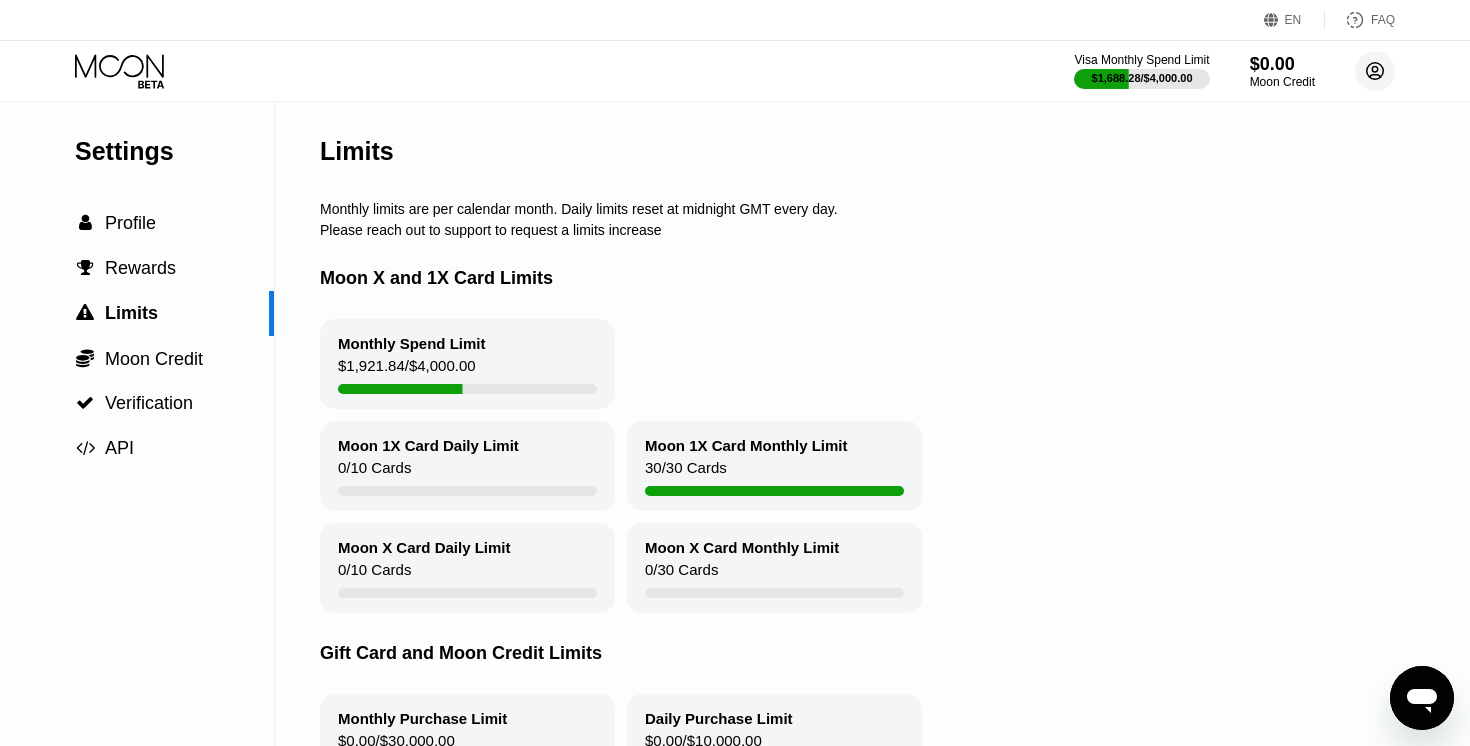 click 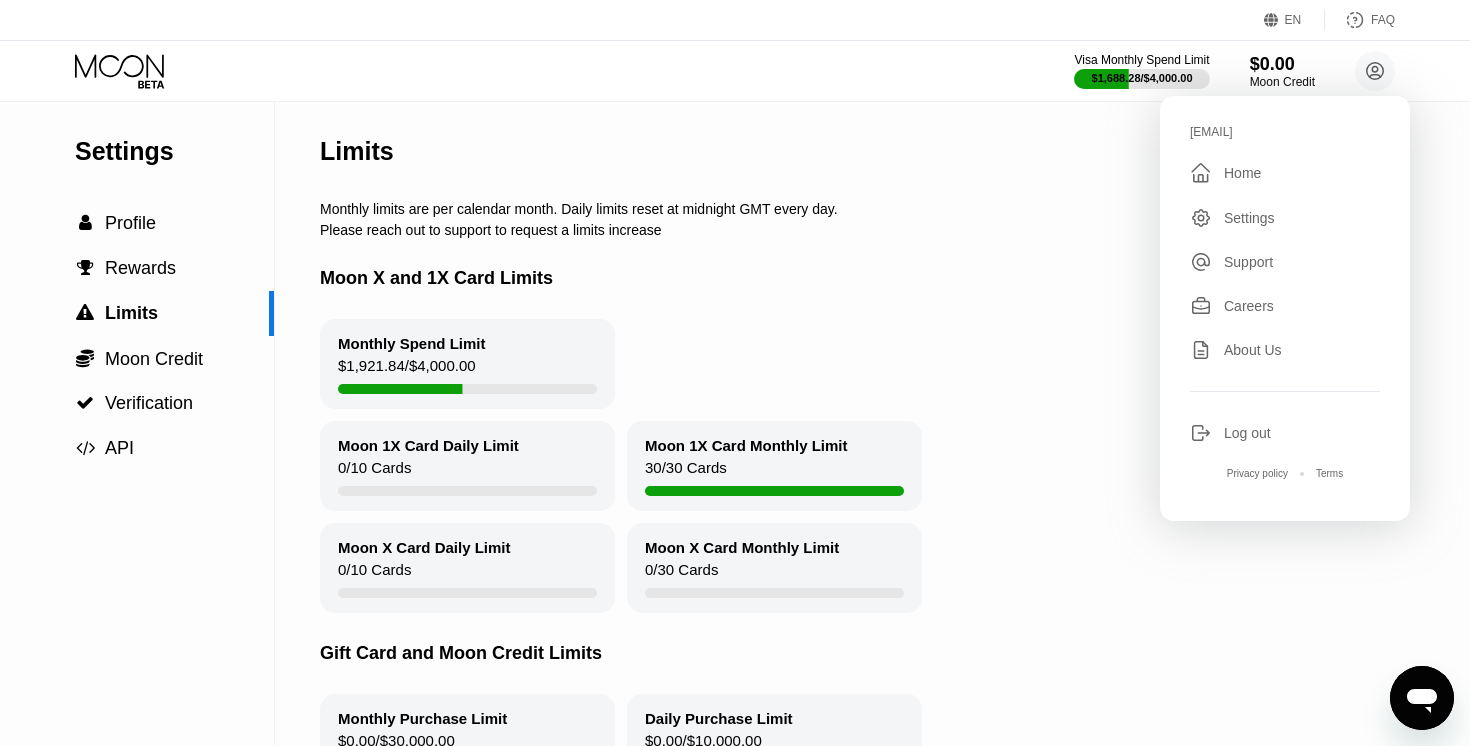 click on "Log out" at bounding box center [1285, 433] 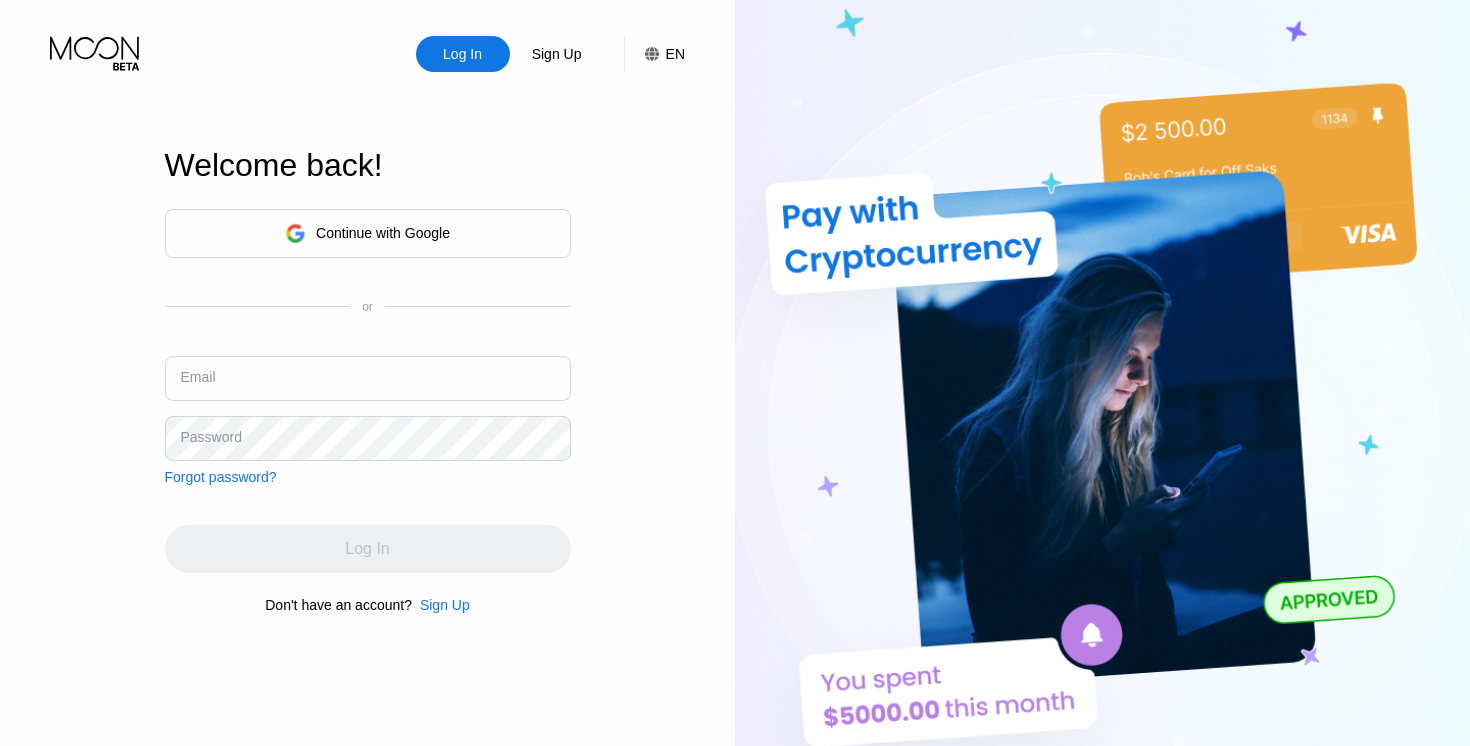 scroll, scrollTop: 0, scrollLeft: 0, axis: both 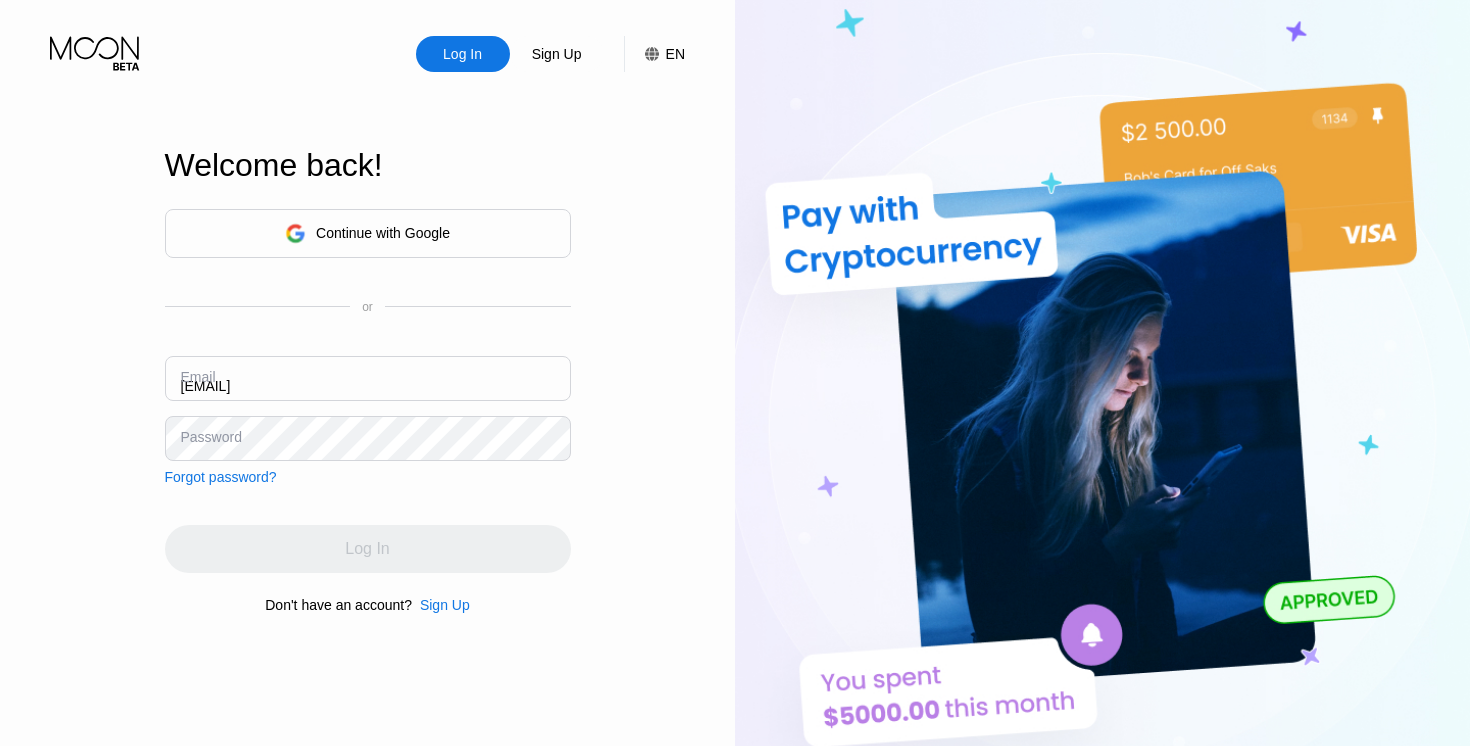 click on "kot-01.08@inbox.lv" at bounding box center [368, 378] 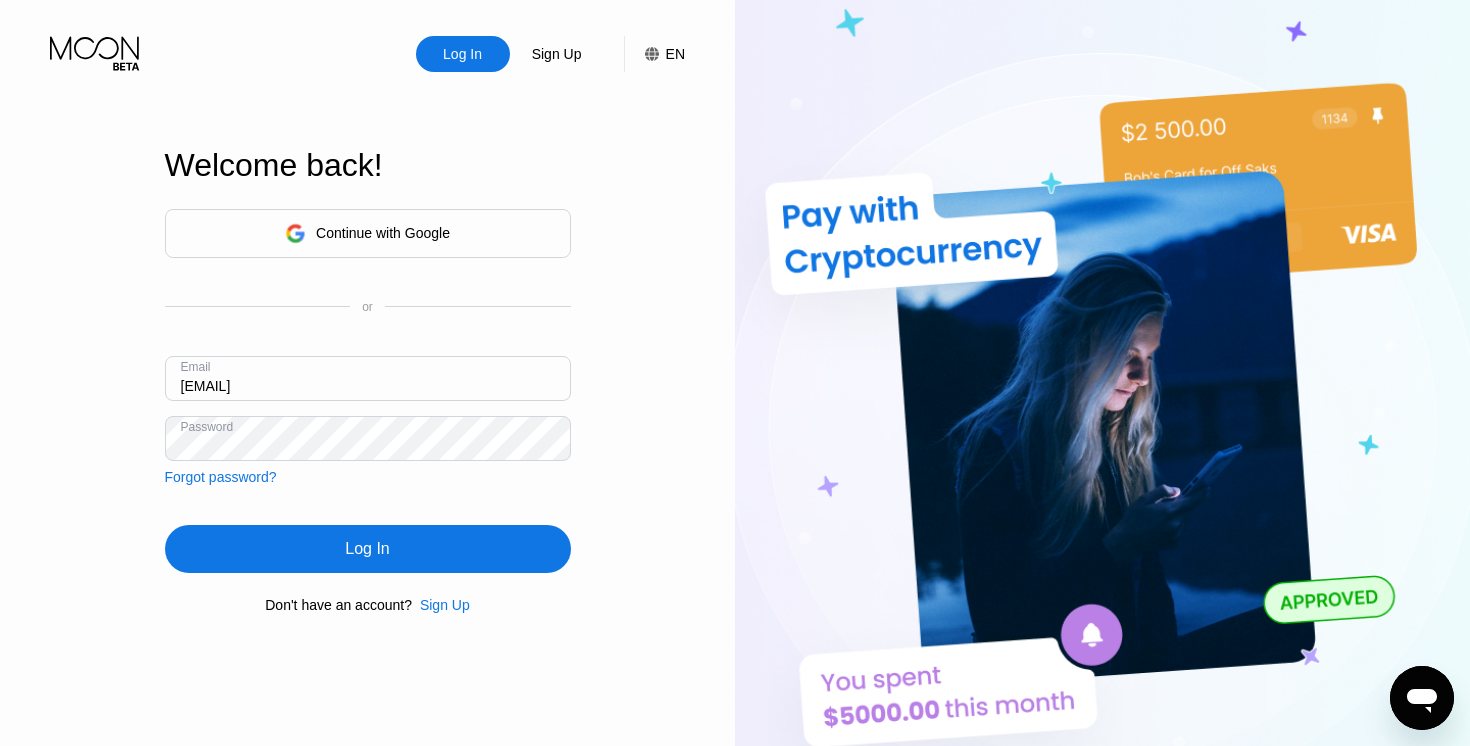 scroll, scrollTop: 0, scrollLeft: 0, axis: both 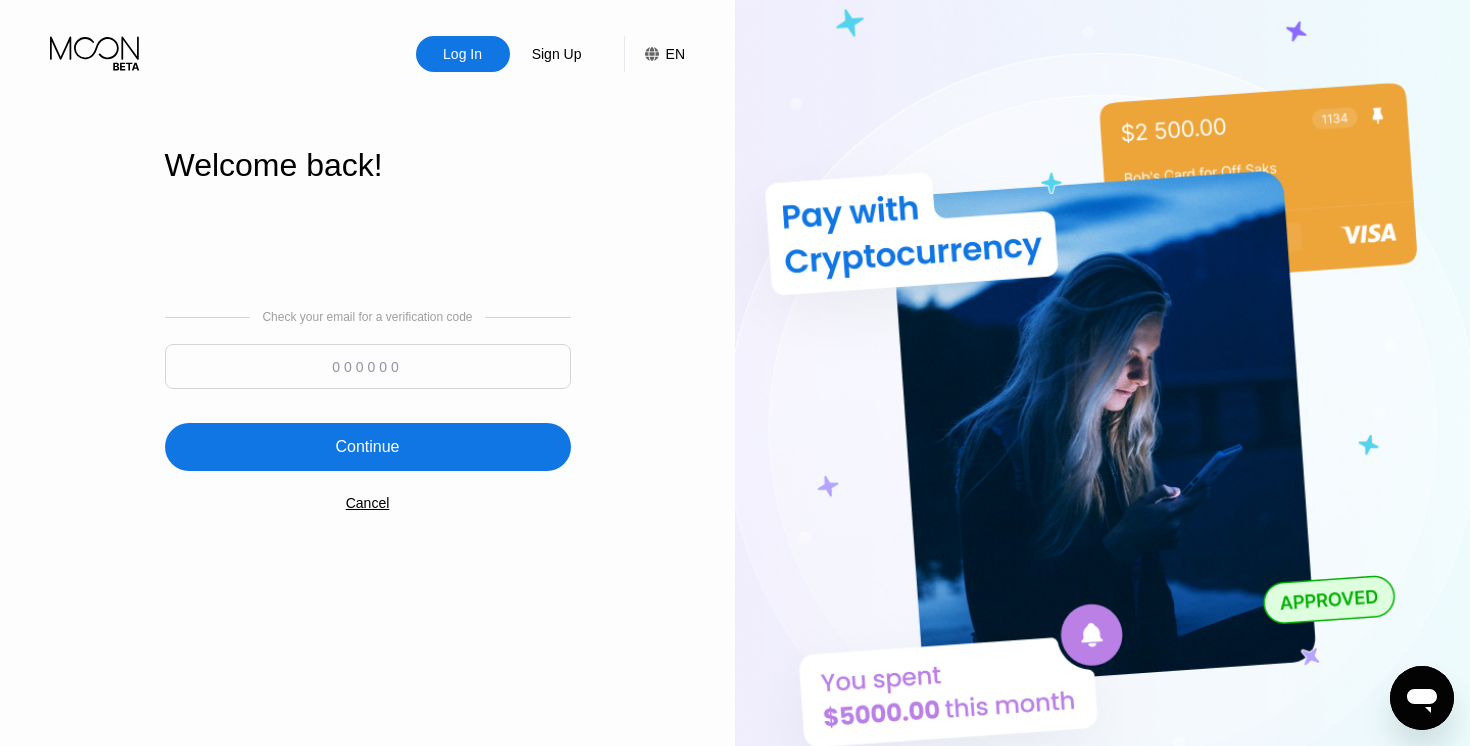 click on "Cancel" at bounding box center [368, 503] 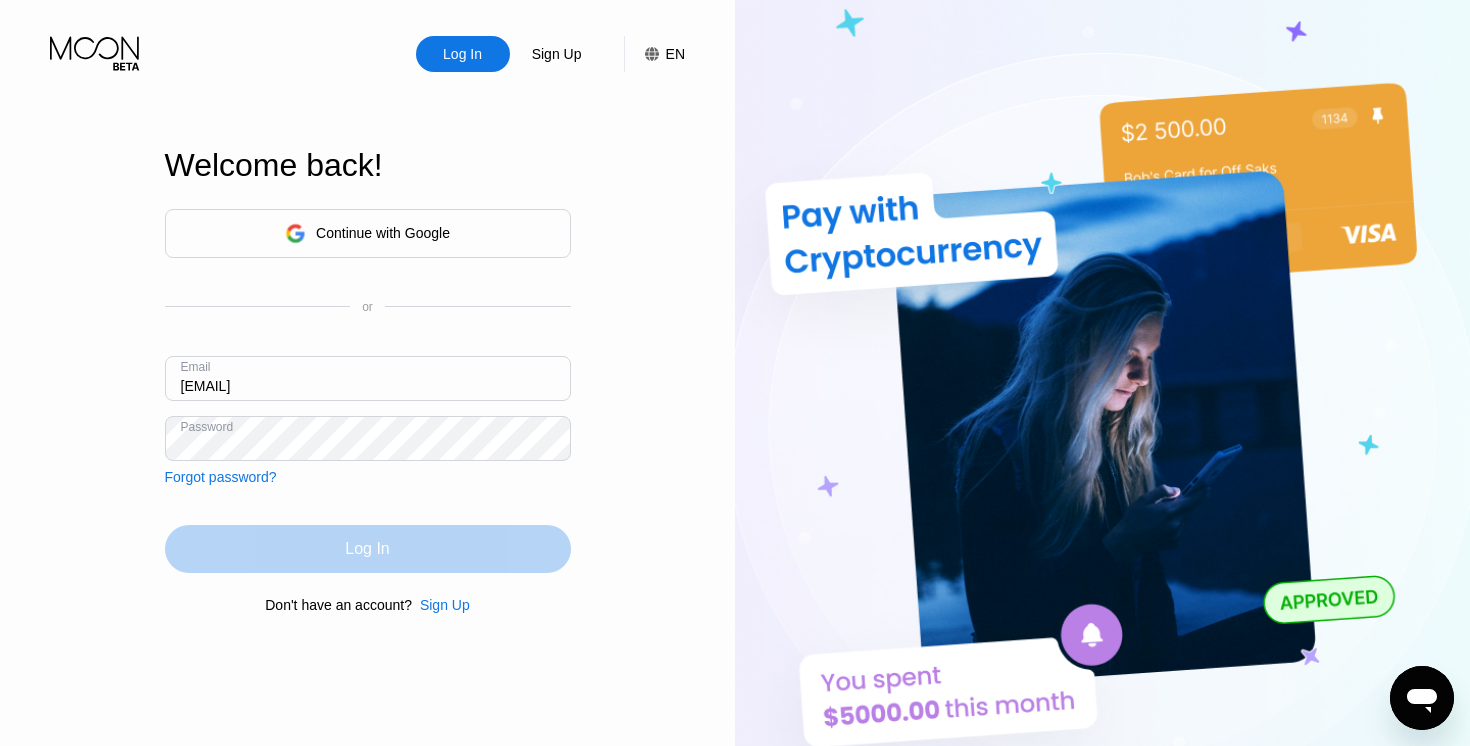 click on "Log In" at bounding box center (367, 549) 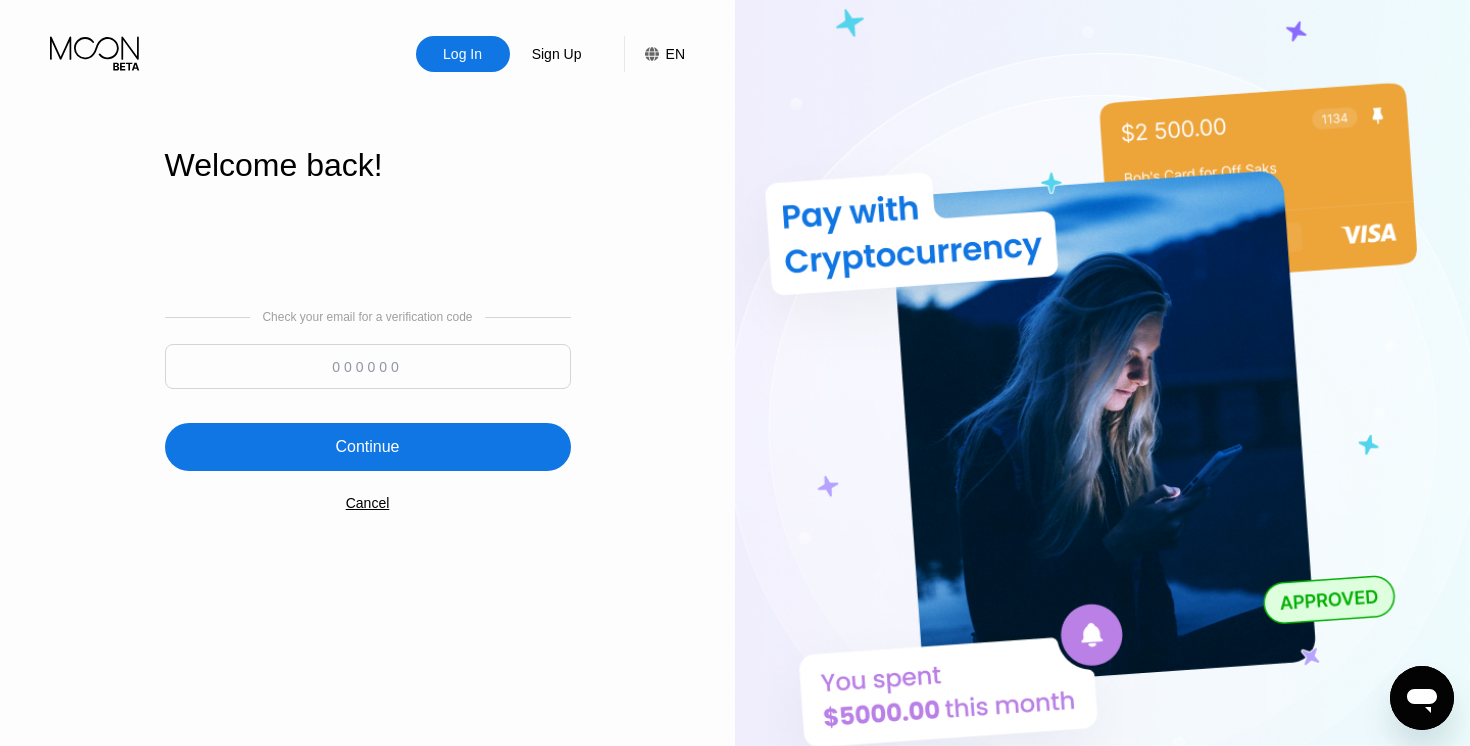 click at bounding box center (368, 366) 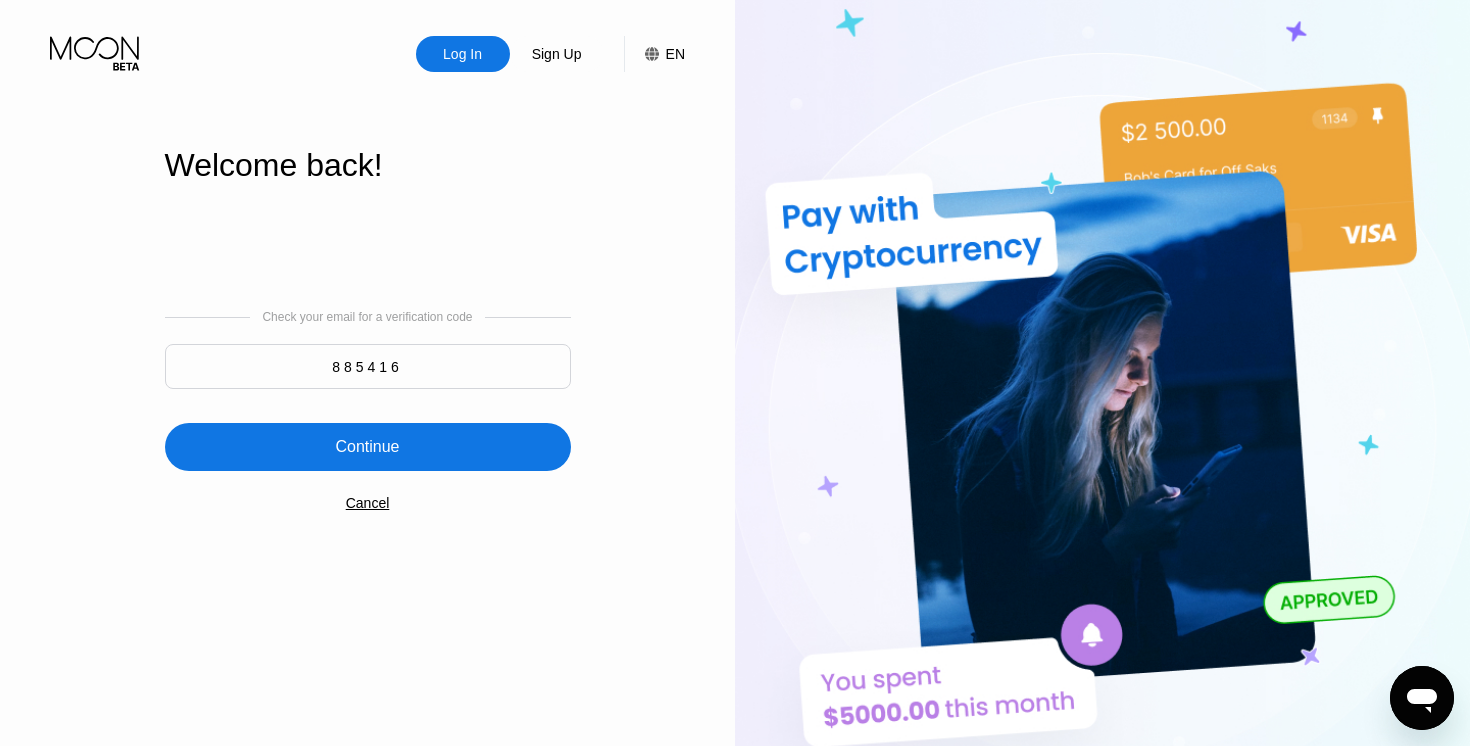 type on "885416" 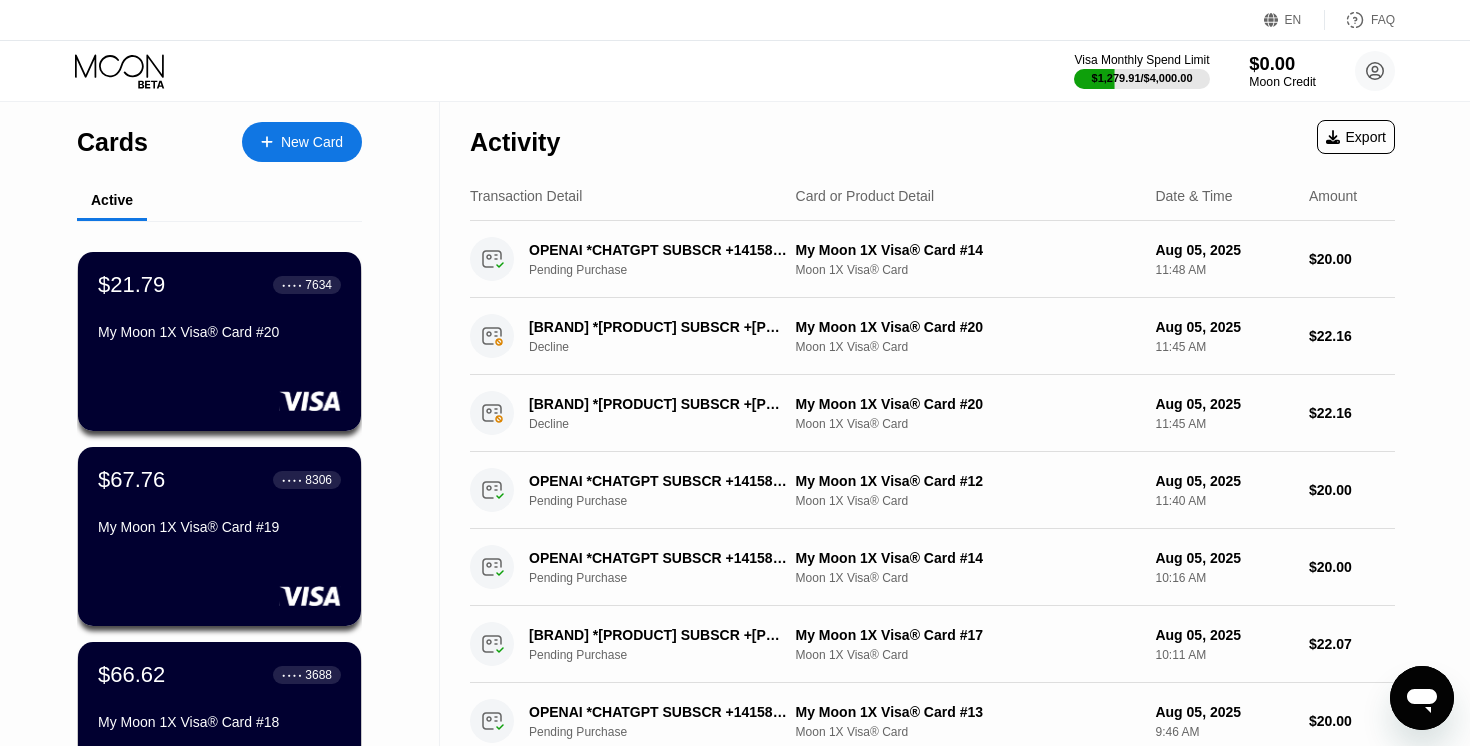 click on "$0.00" at bounding box center [1282, 63] 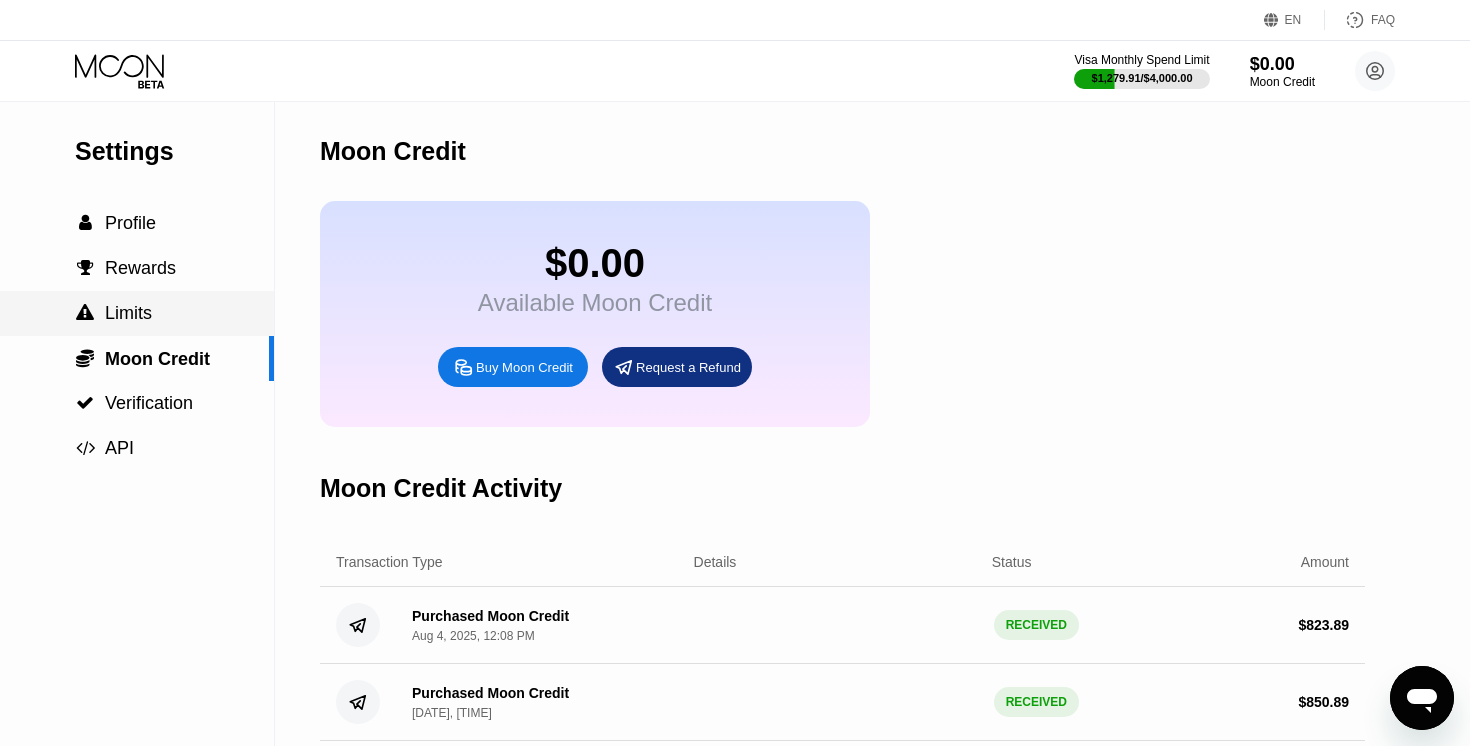click on "Limits" at bounding box center [128, 313] 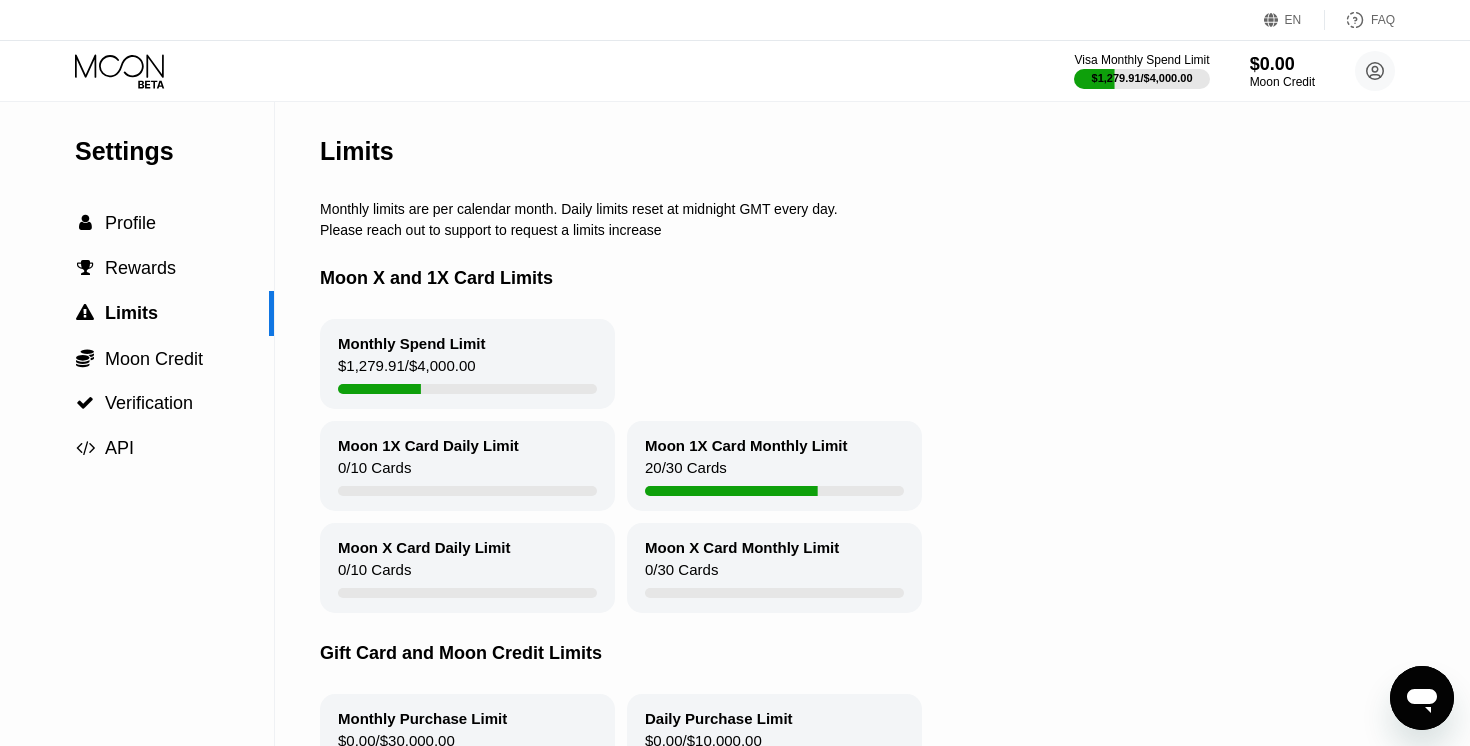 click 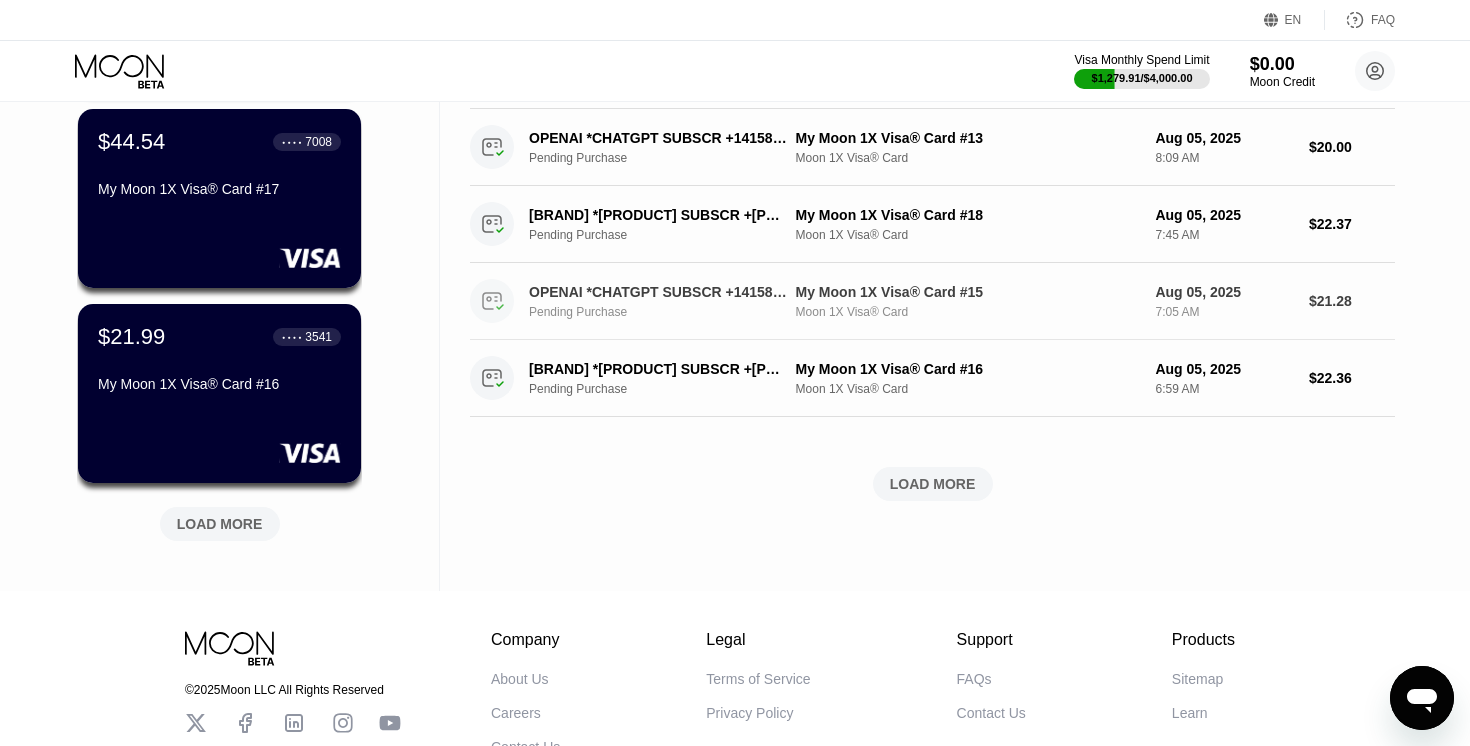 scroll, scrollTop: 761, scrollLeft: 0, axis: vertical 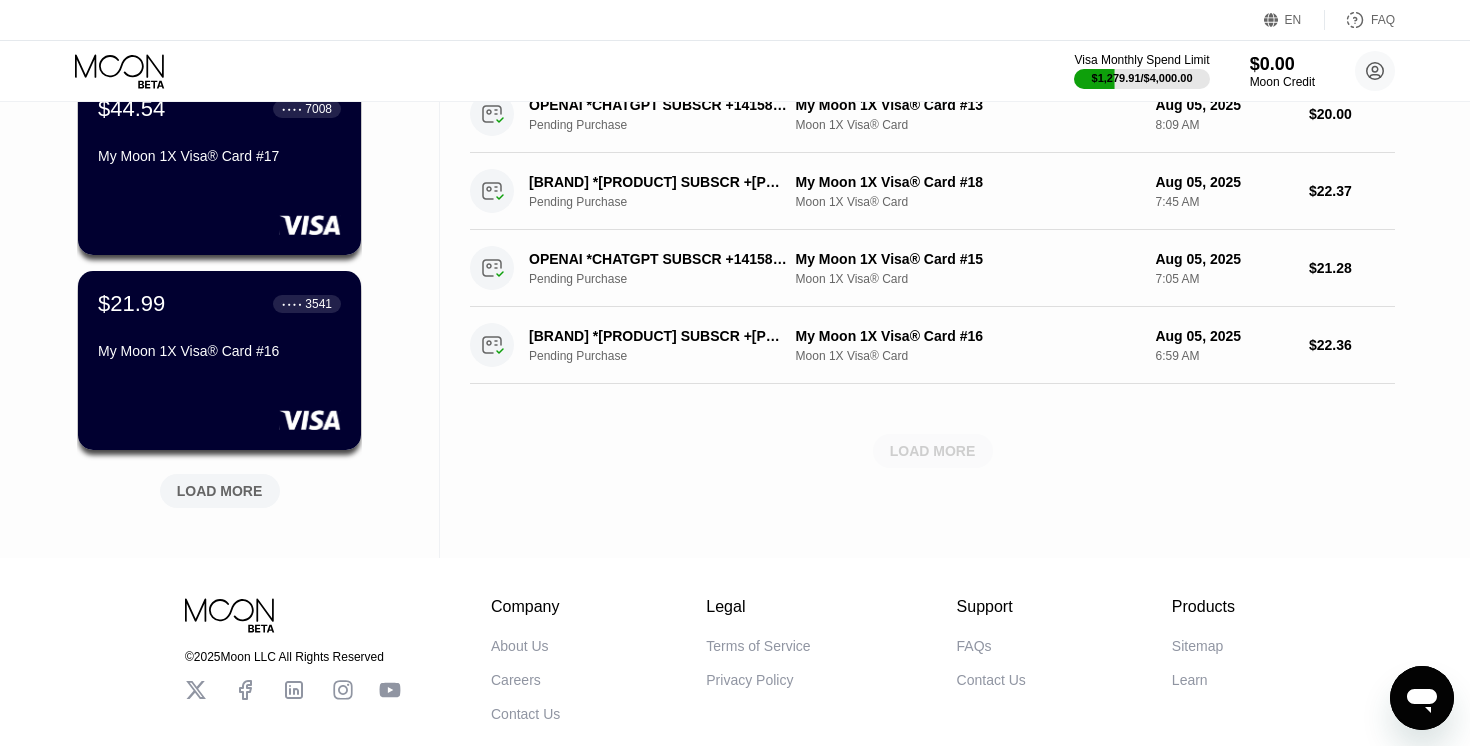 click on "LOAD MORE" at bounding box center (933, 451) 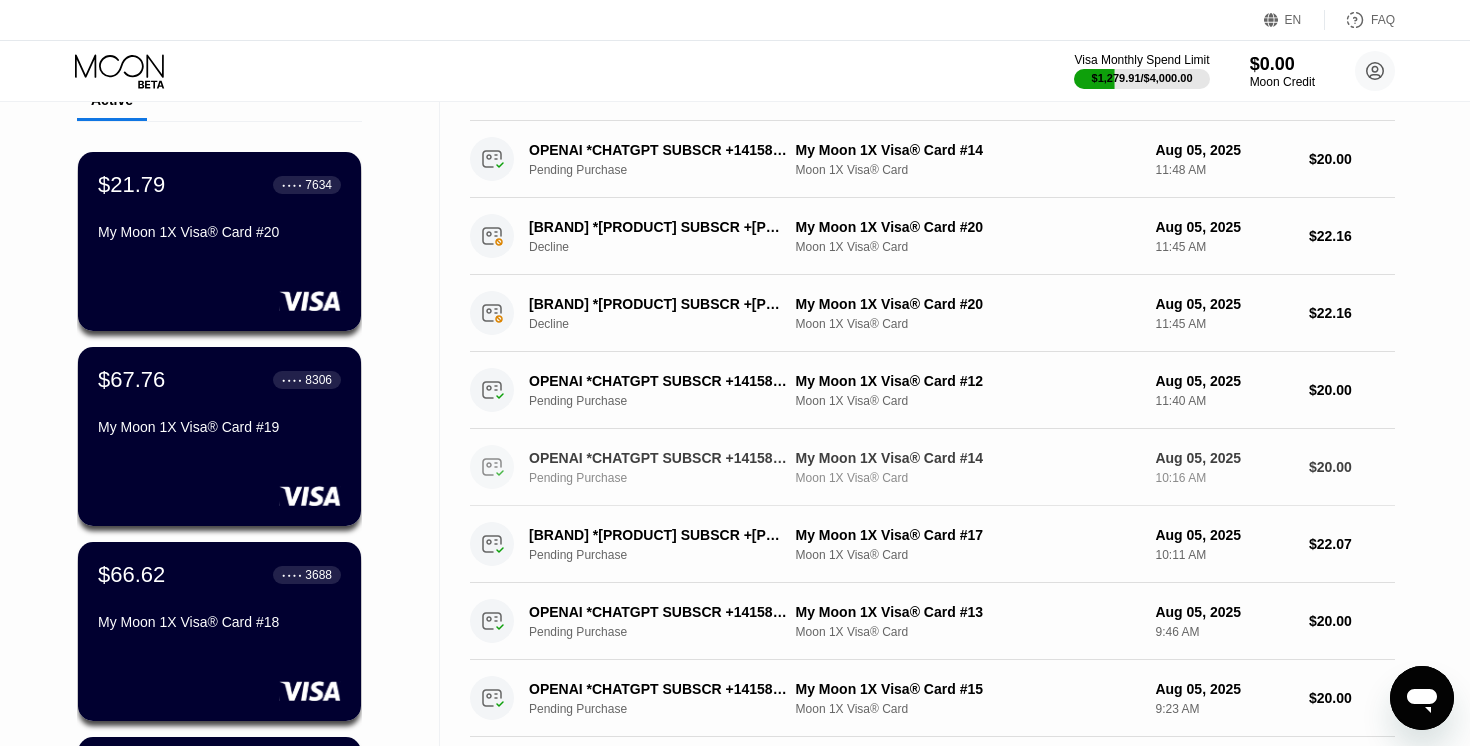 scroll, scrollTop: 0, scrollLeft: 0, axis: both 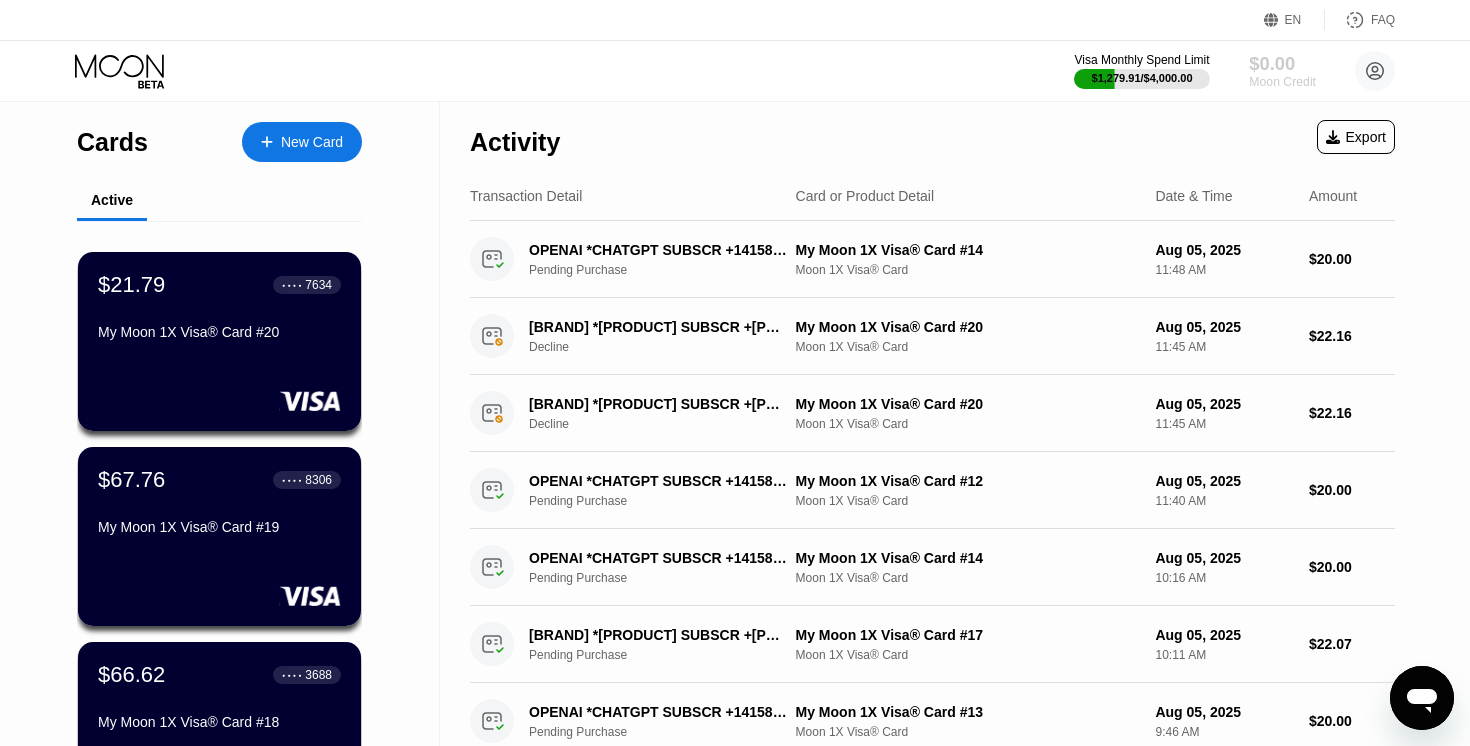 click on "Moon Credit" at bounding box center [1282, 82] 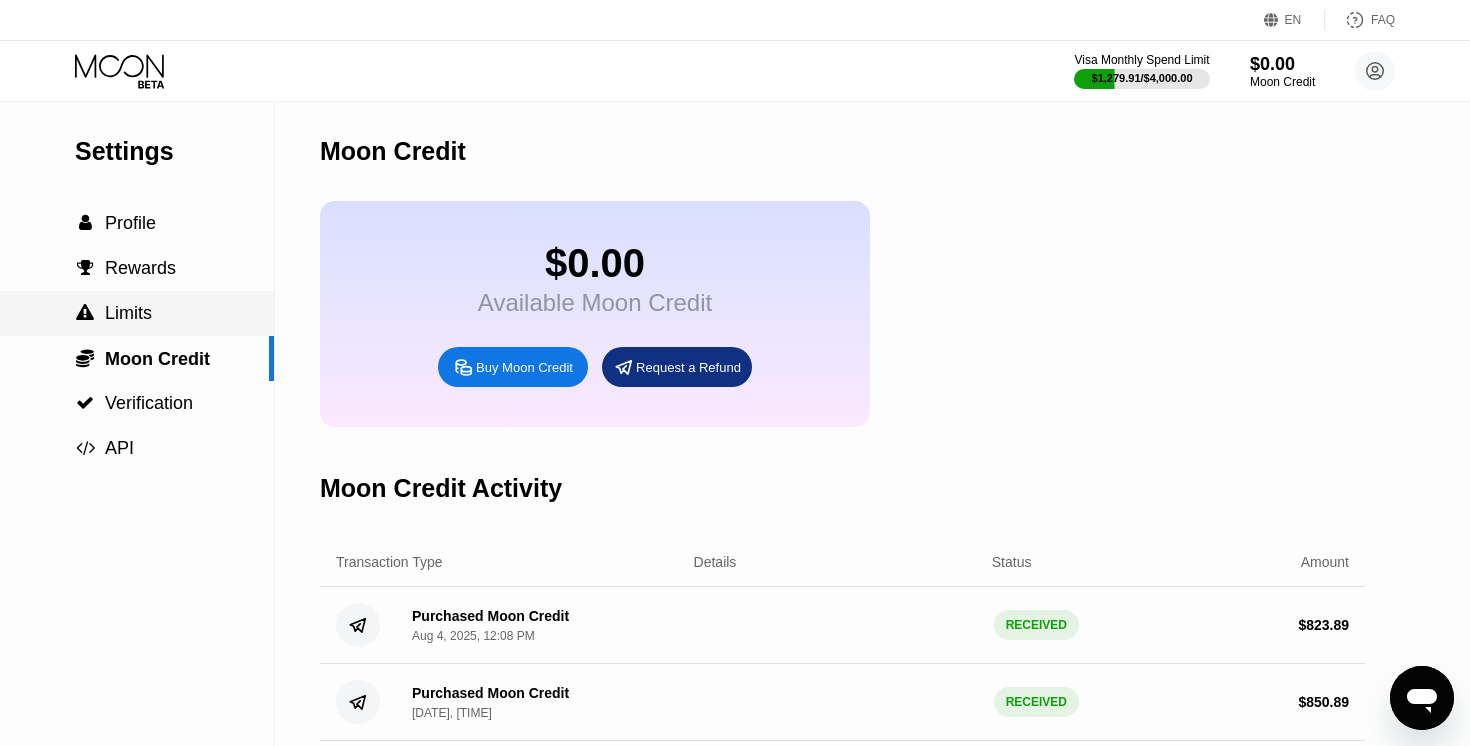 click on " Limits" at bounding box center (137, 313) 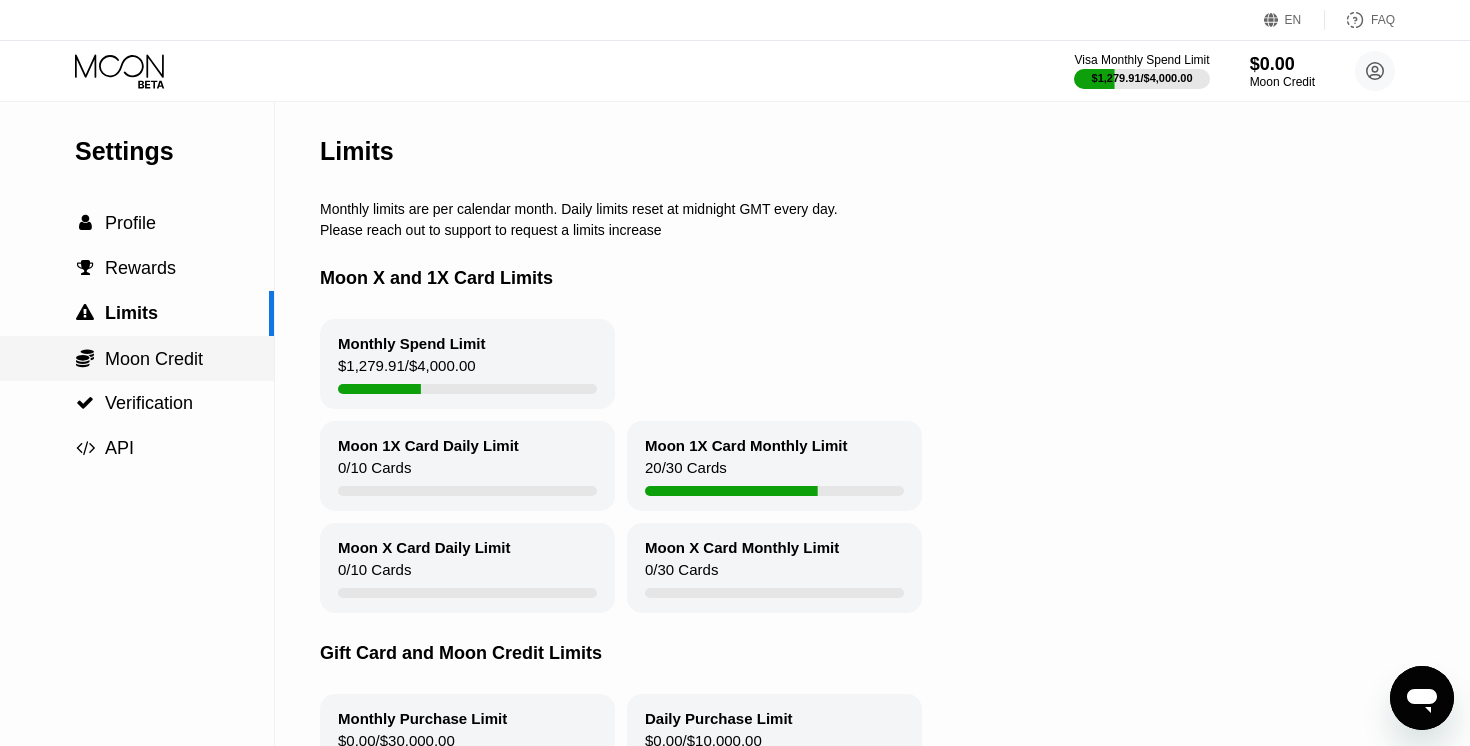 click on "Moon Credit" at bounding box center (154, 359) 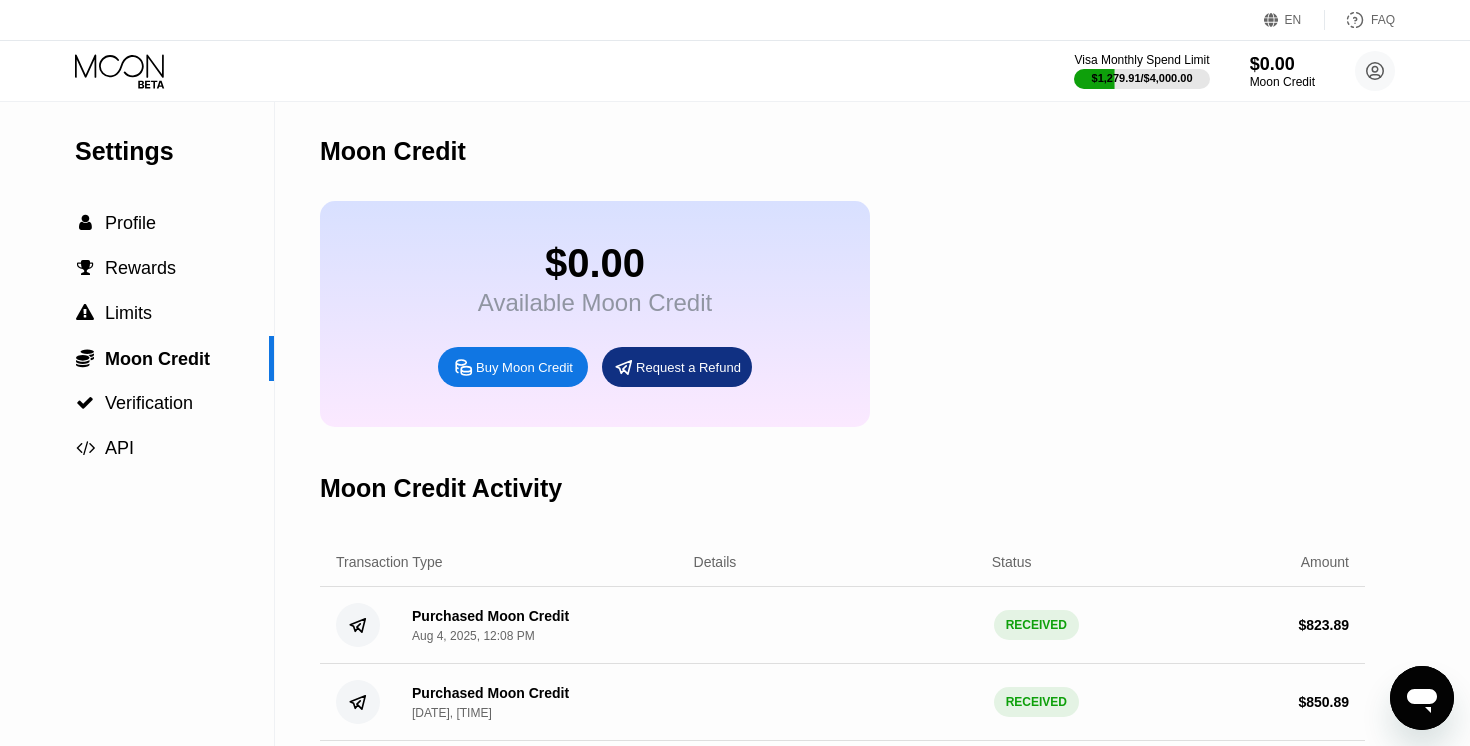 click on "Buy Moon Credit" at bounding box center [524, 367] 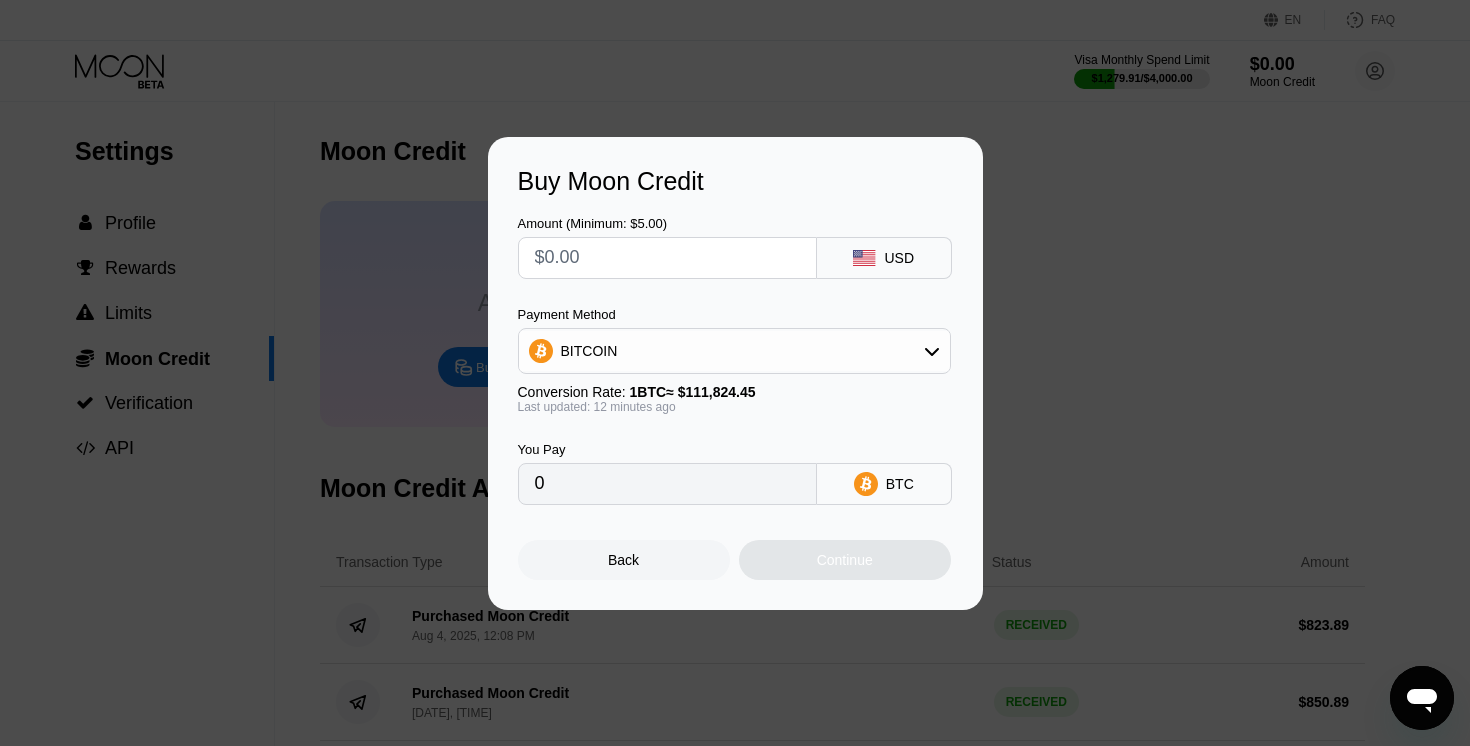 click at bounding box center [667, 258] 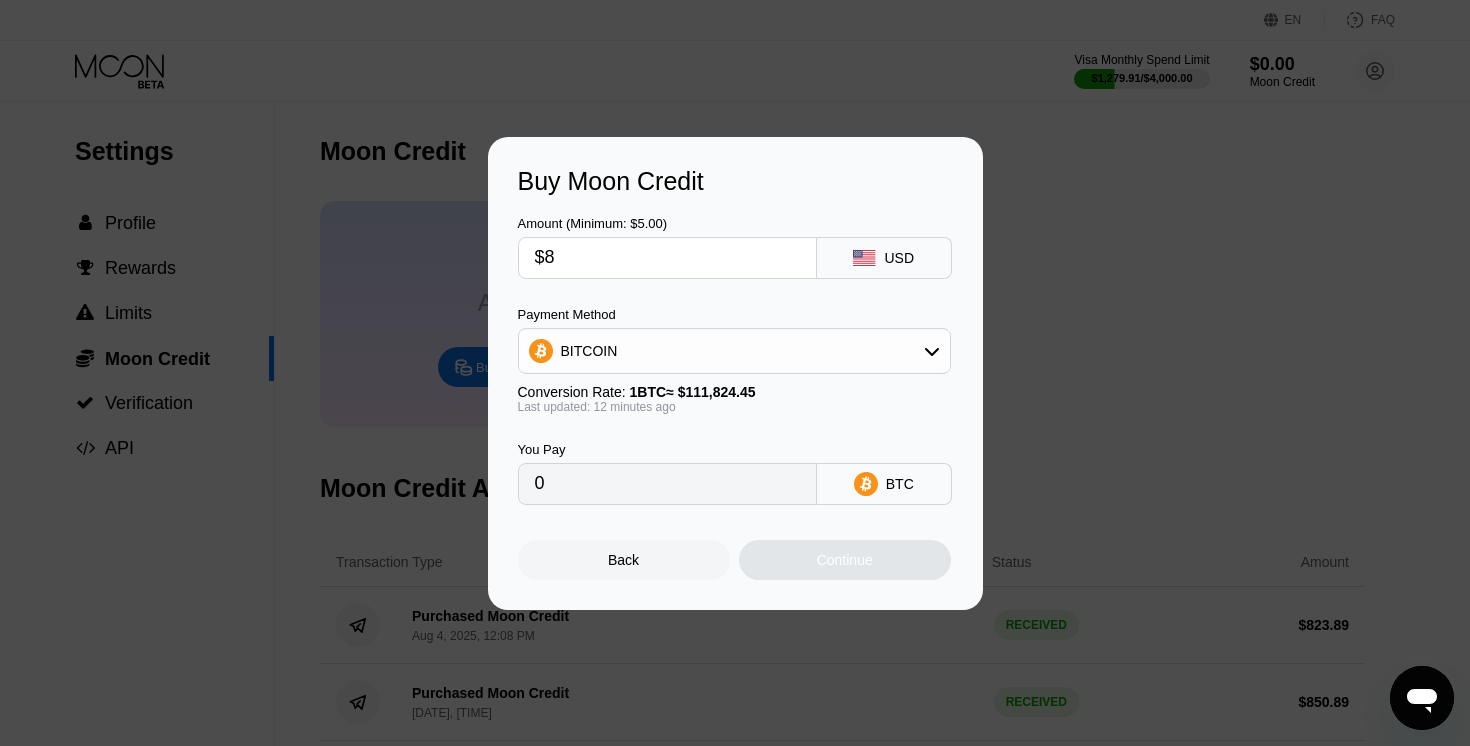 type on "0.00007156" 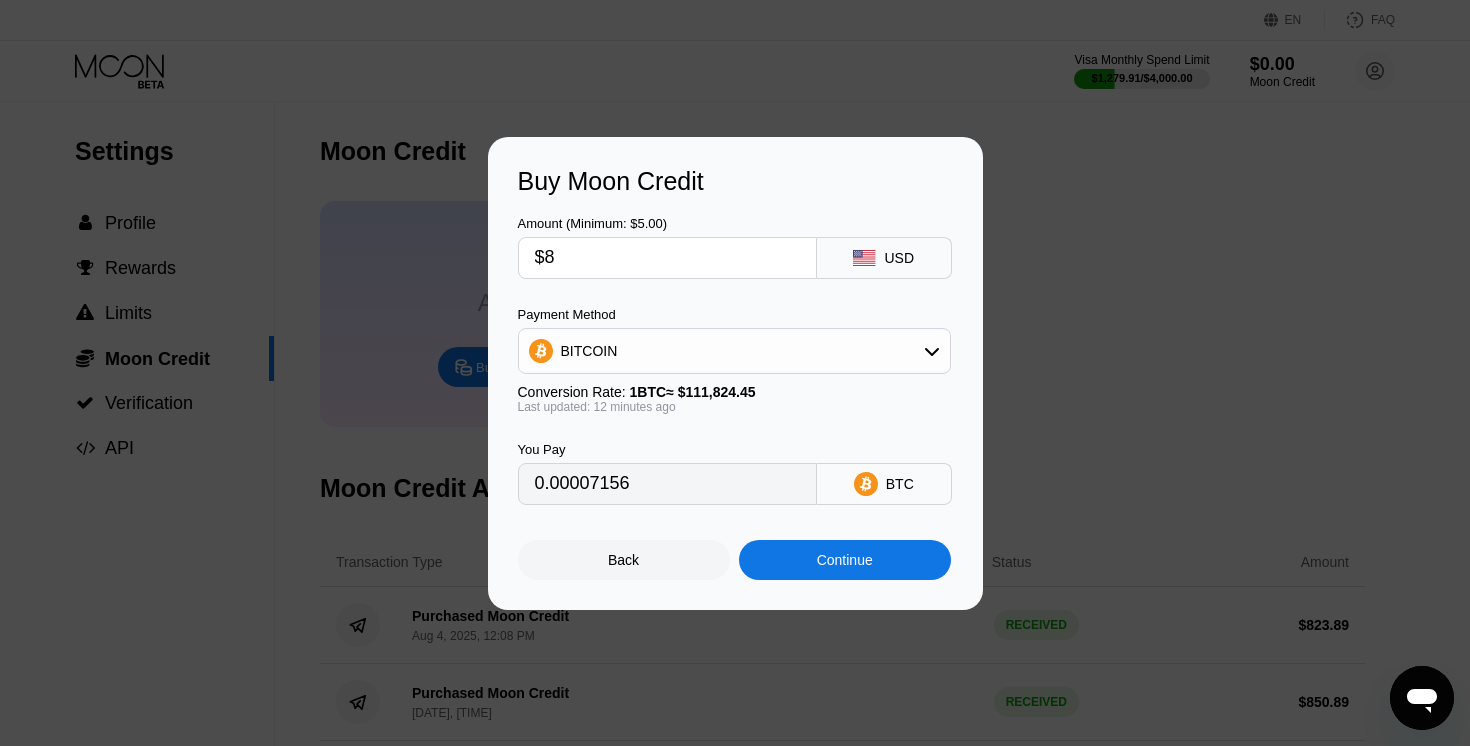 type on "$84" 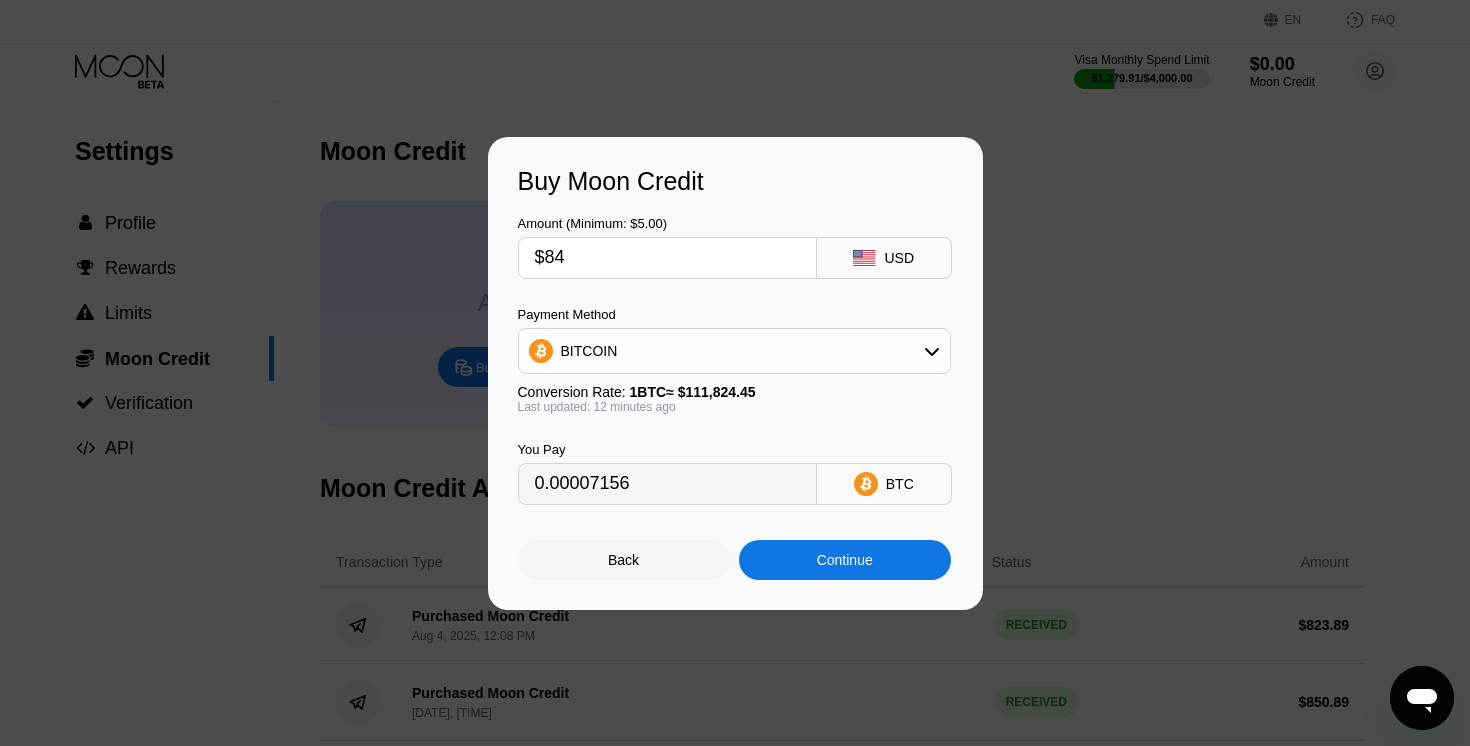 type on "0.00075133" 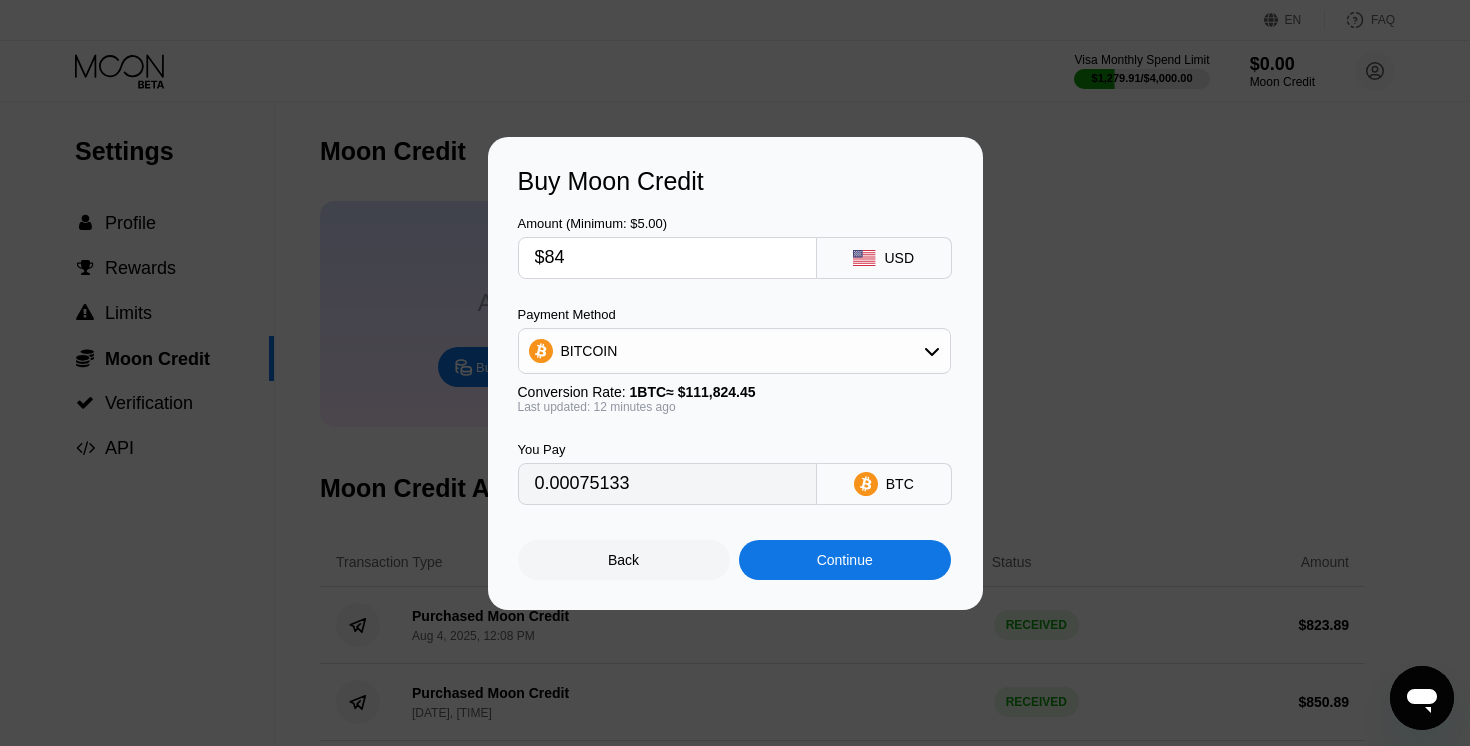 type on "$844" 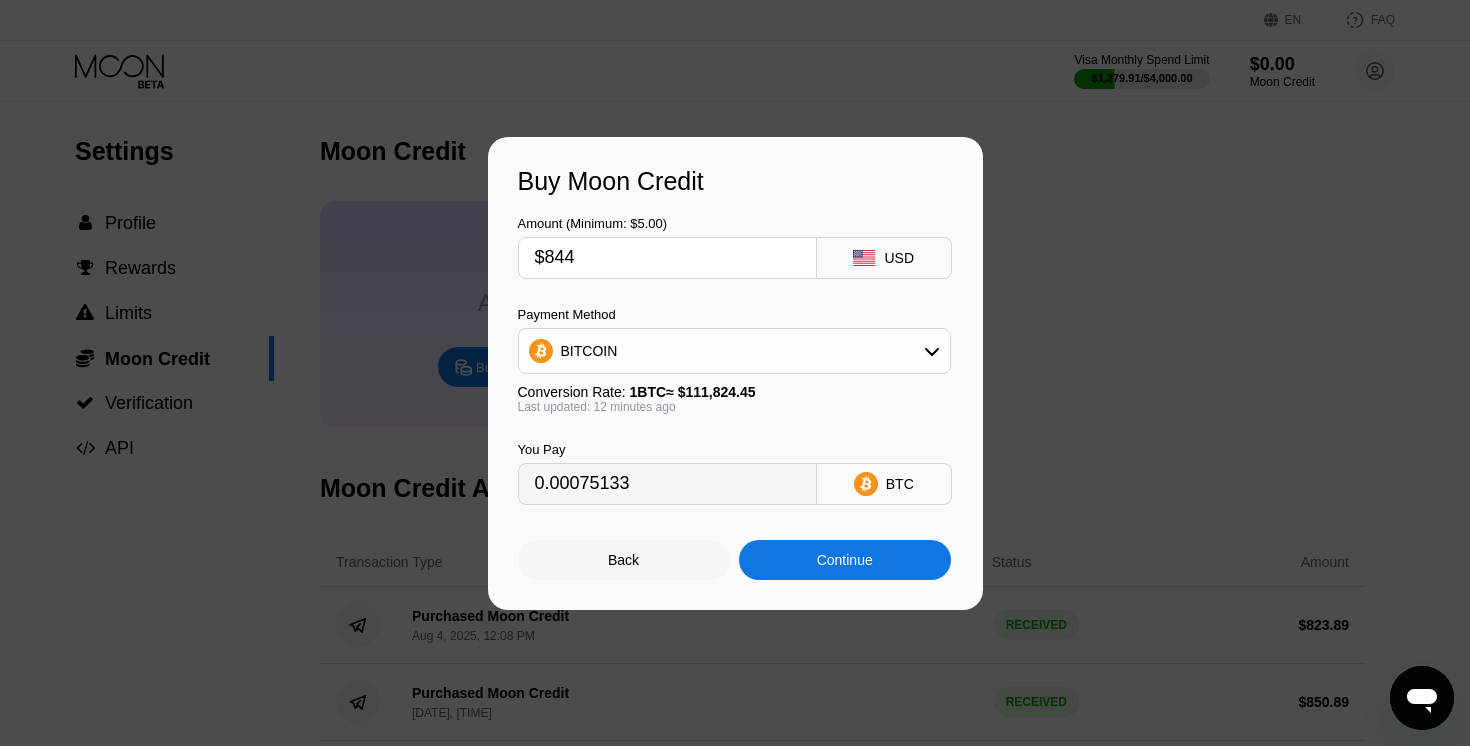 type on "0.00754900" 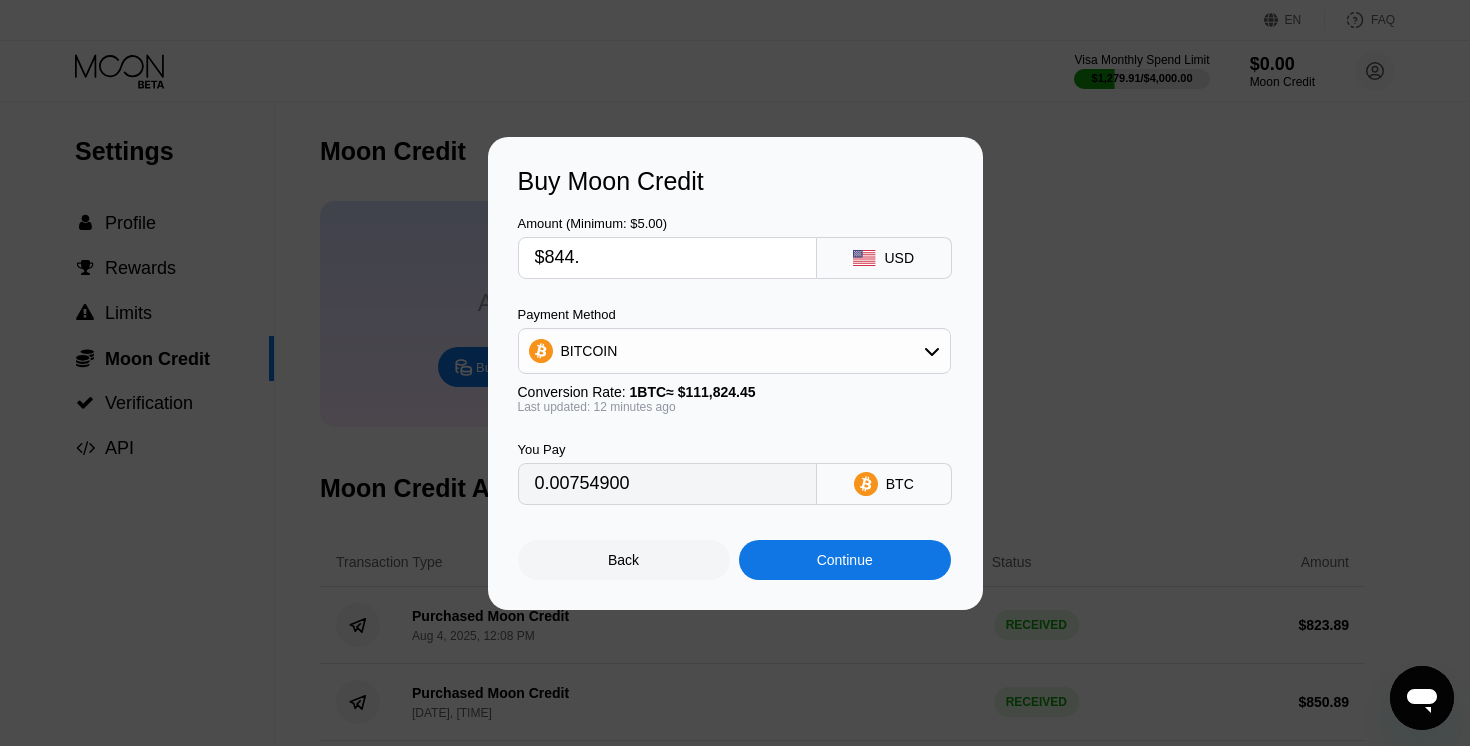 type on "$844.8" 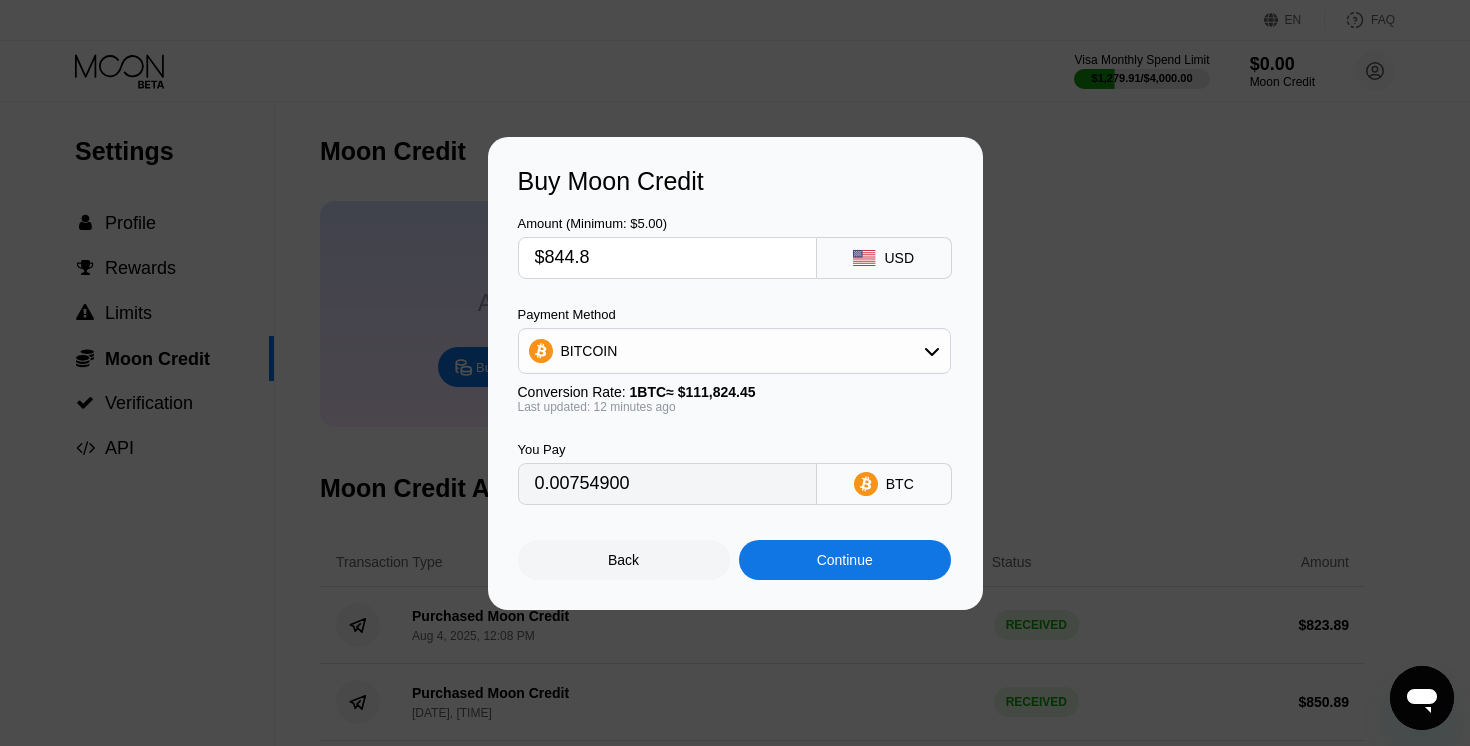 type on "0.00755615" 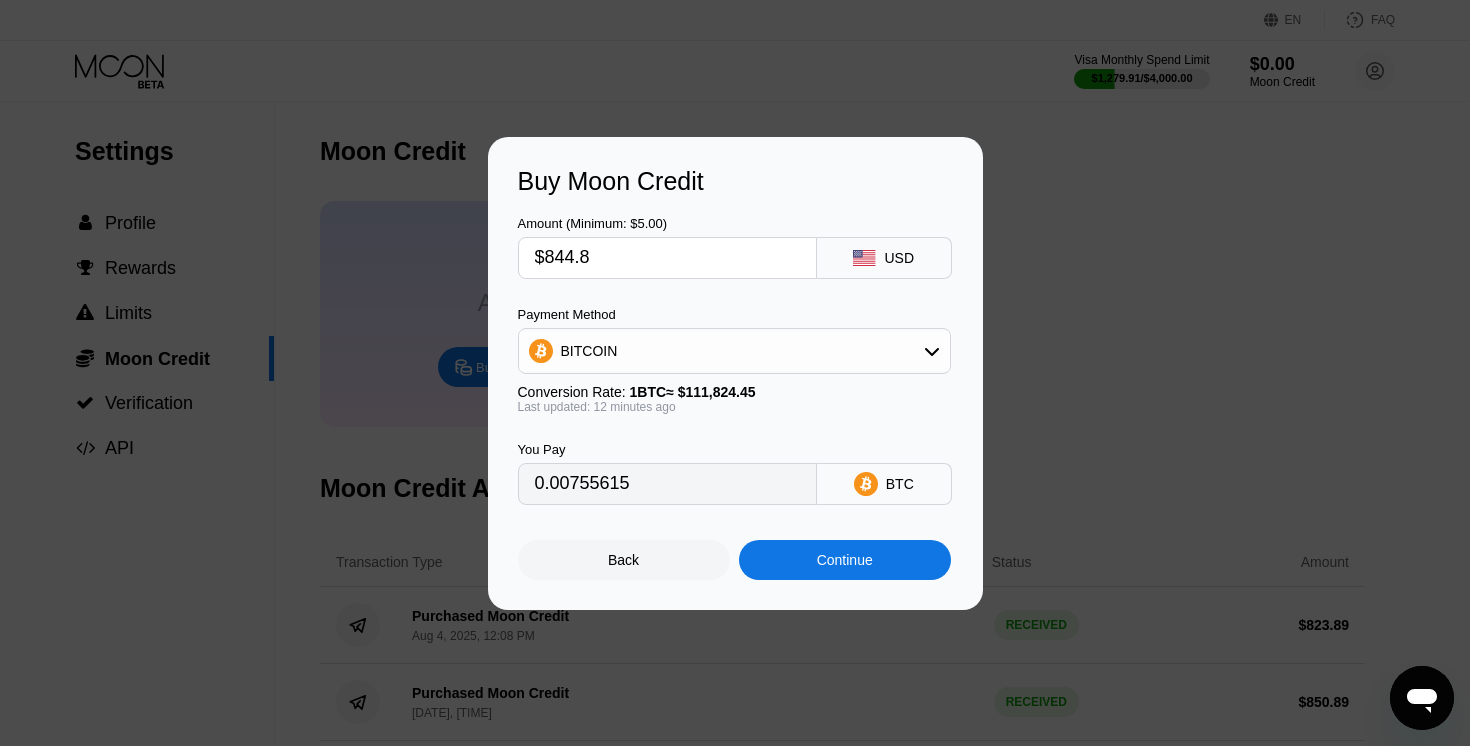 type on "$844.89" 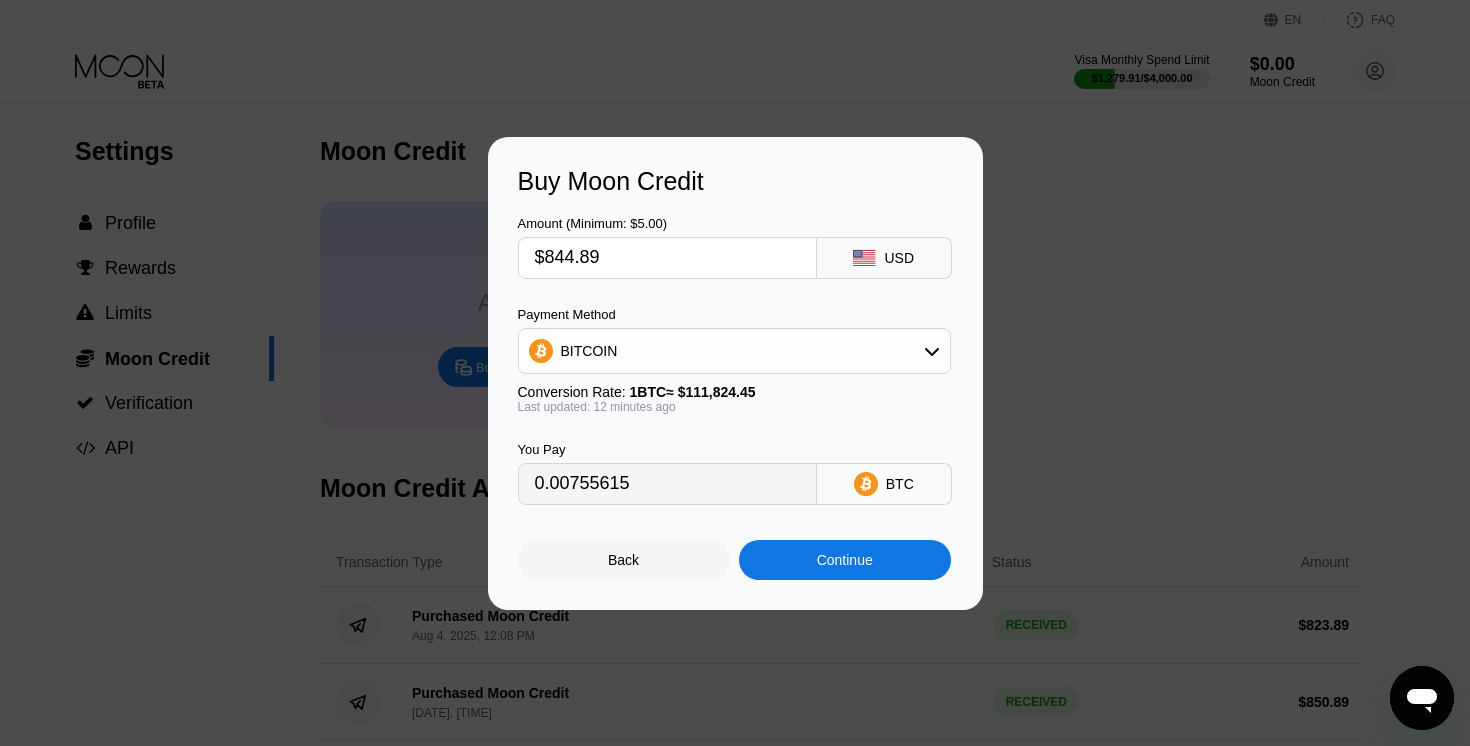 type on "0.00755696" 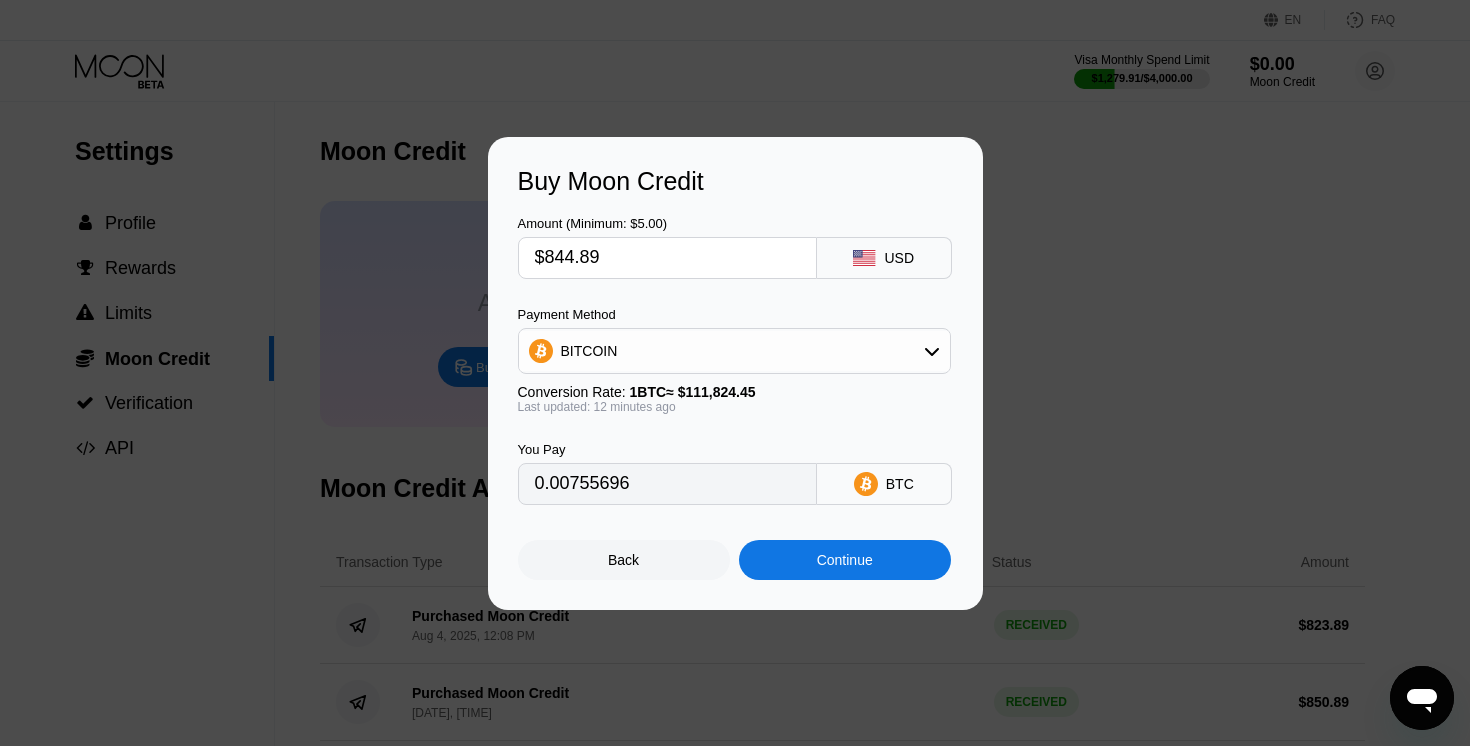 type on "$844.89" 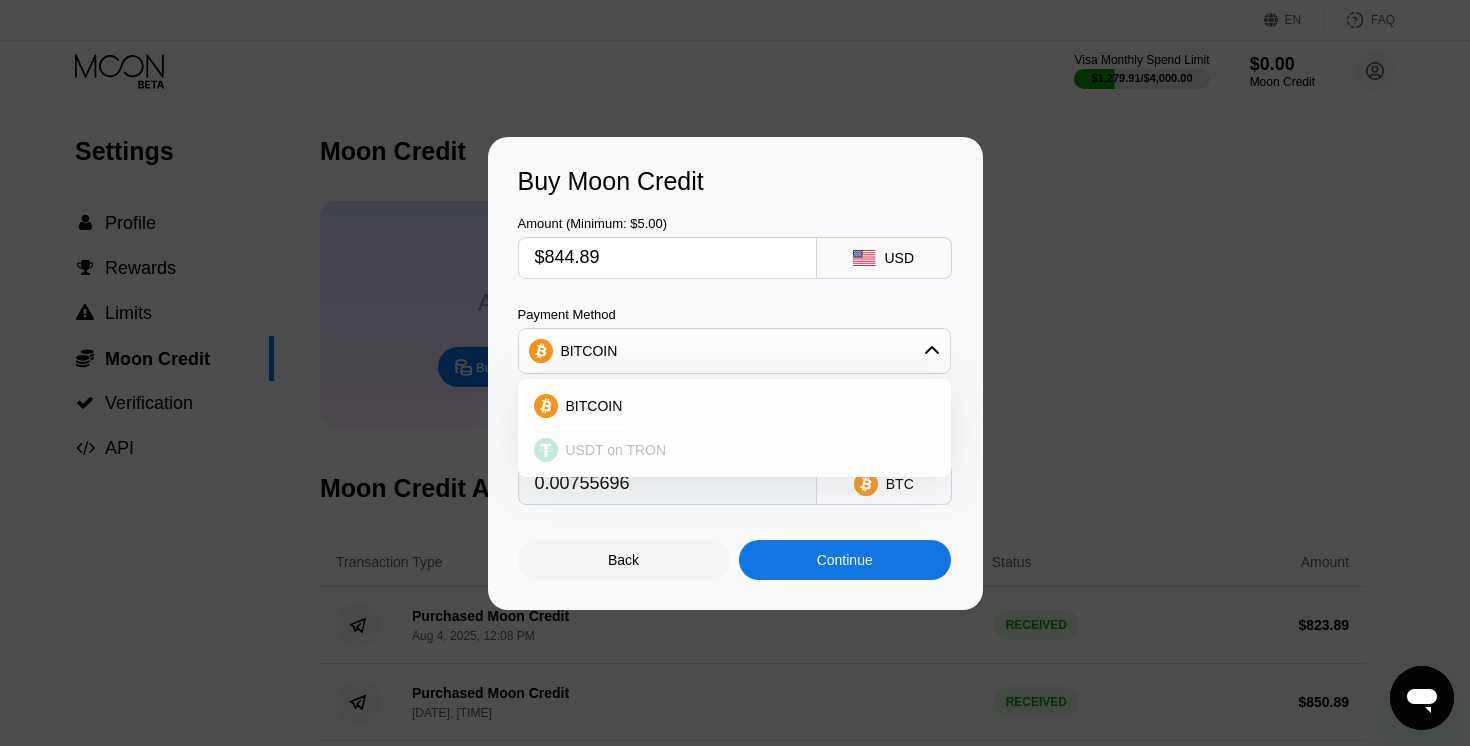 click on "USDT on TRON" at bounding box center [734, 450] 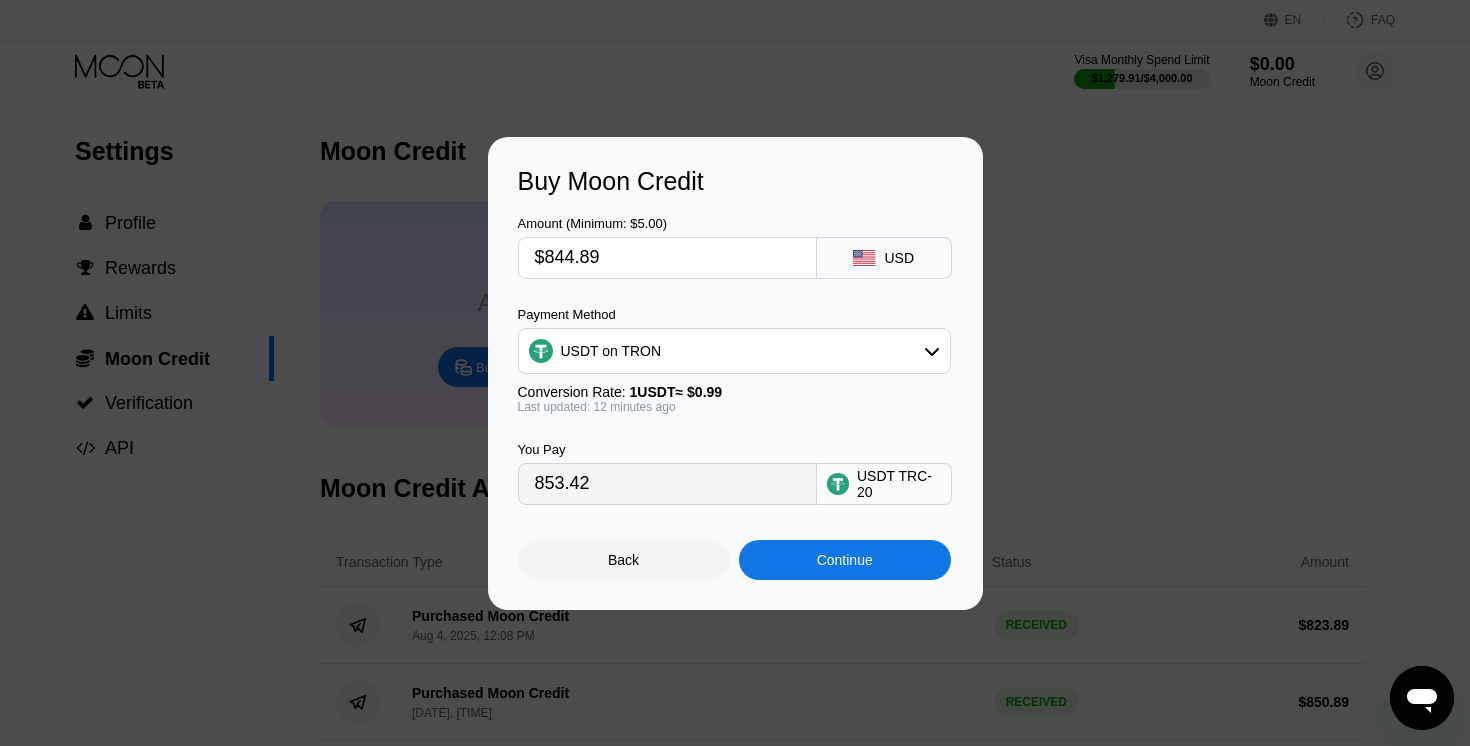 click on "Continue" at bounding box center [845, 560] 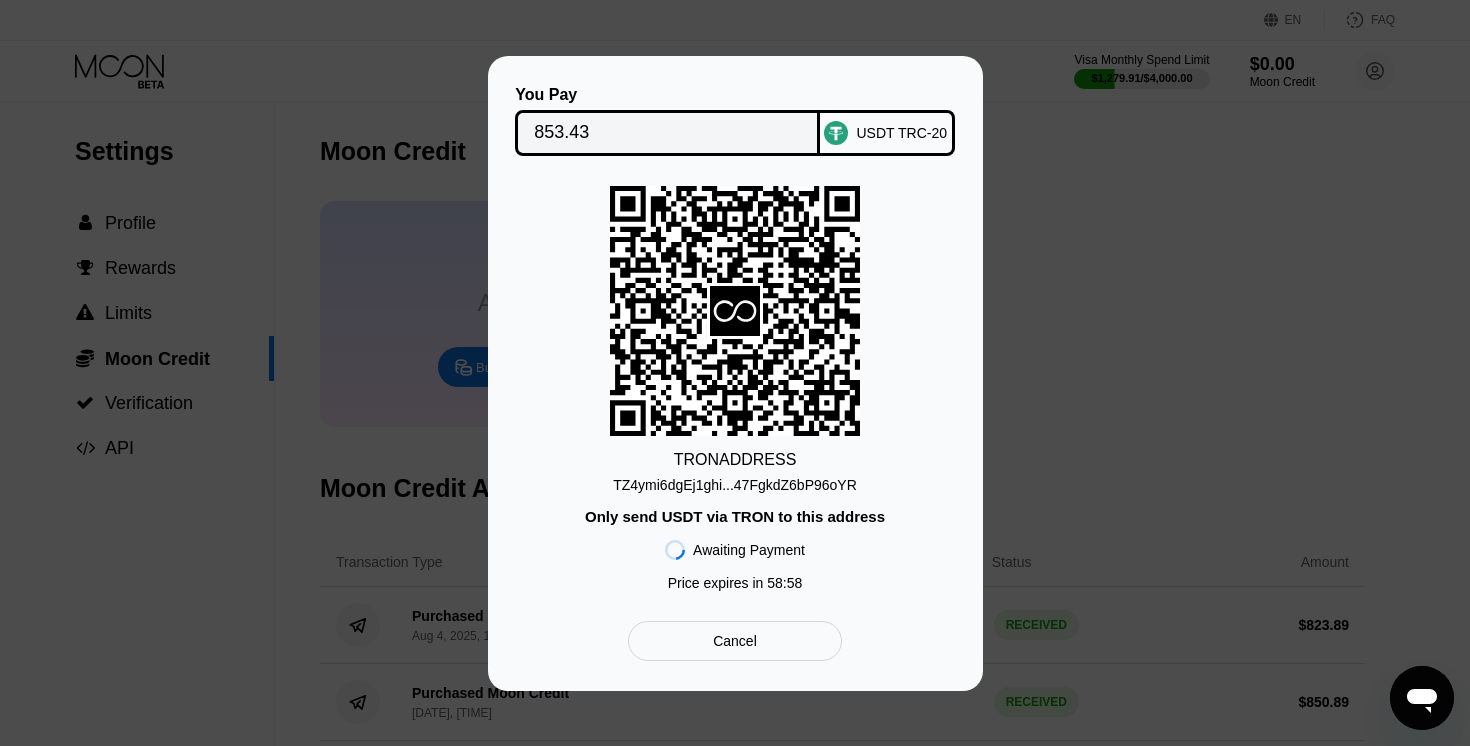 click on "853.43" at bounding box center [667, 133] 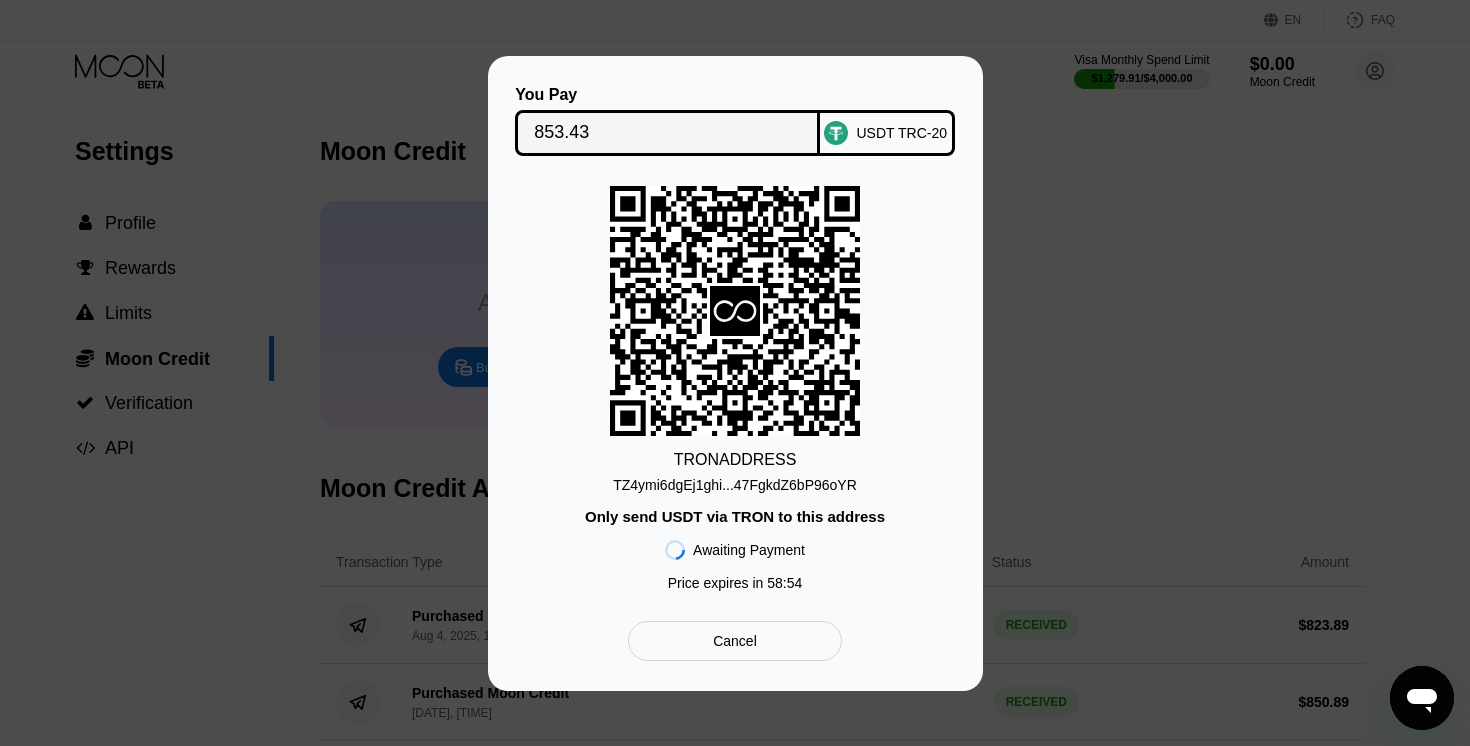 click on "TZ4ymi6dgEj1ghi...47FgkdZ6bP96oYR" at bounding box center (735, 485) 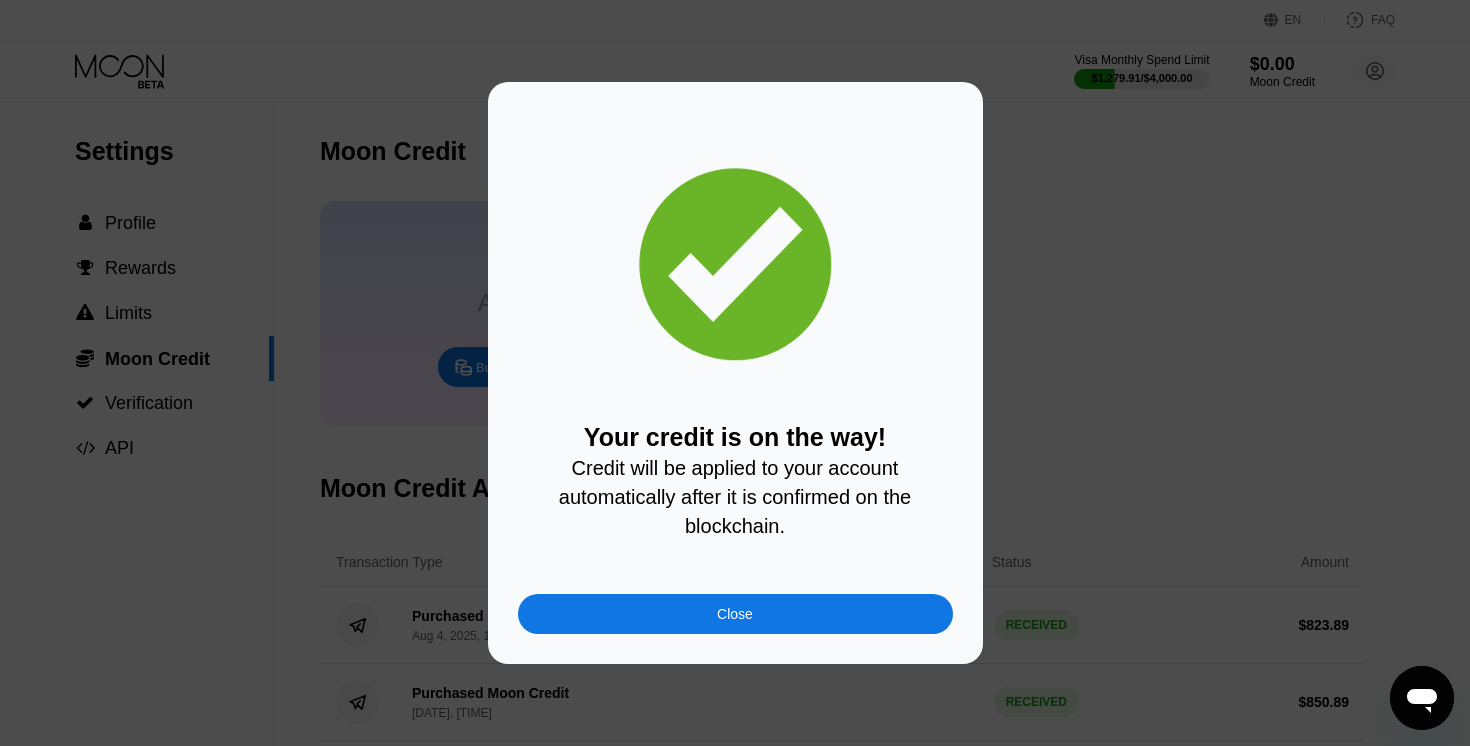 click on "Your credit is on the way! Credit will be applied to your account automatically after it is confirmed on the blockchain. Close" at bounding box center [735, 373] 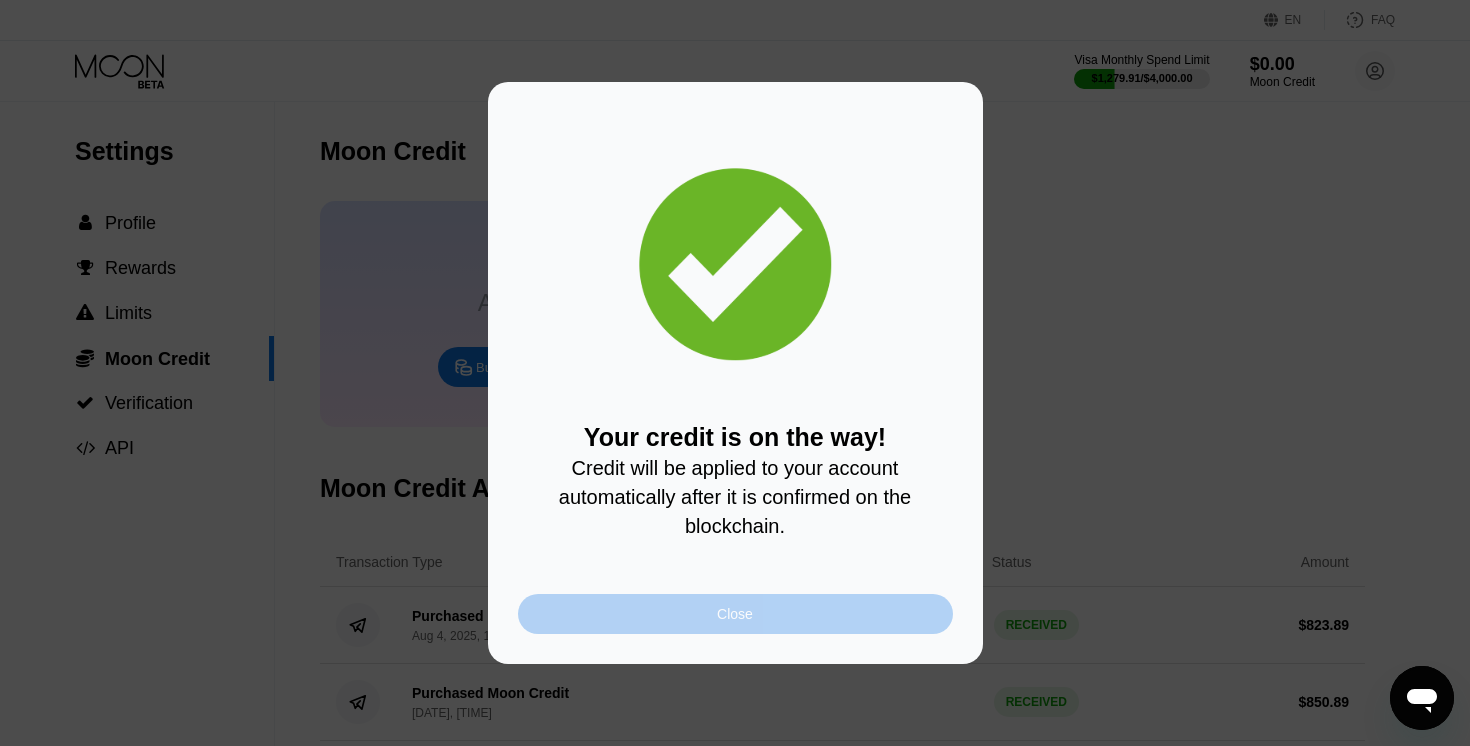 click on "Close" at bounding box center (735, 614) 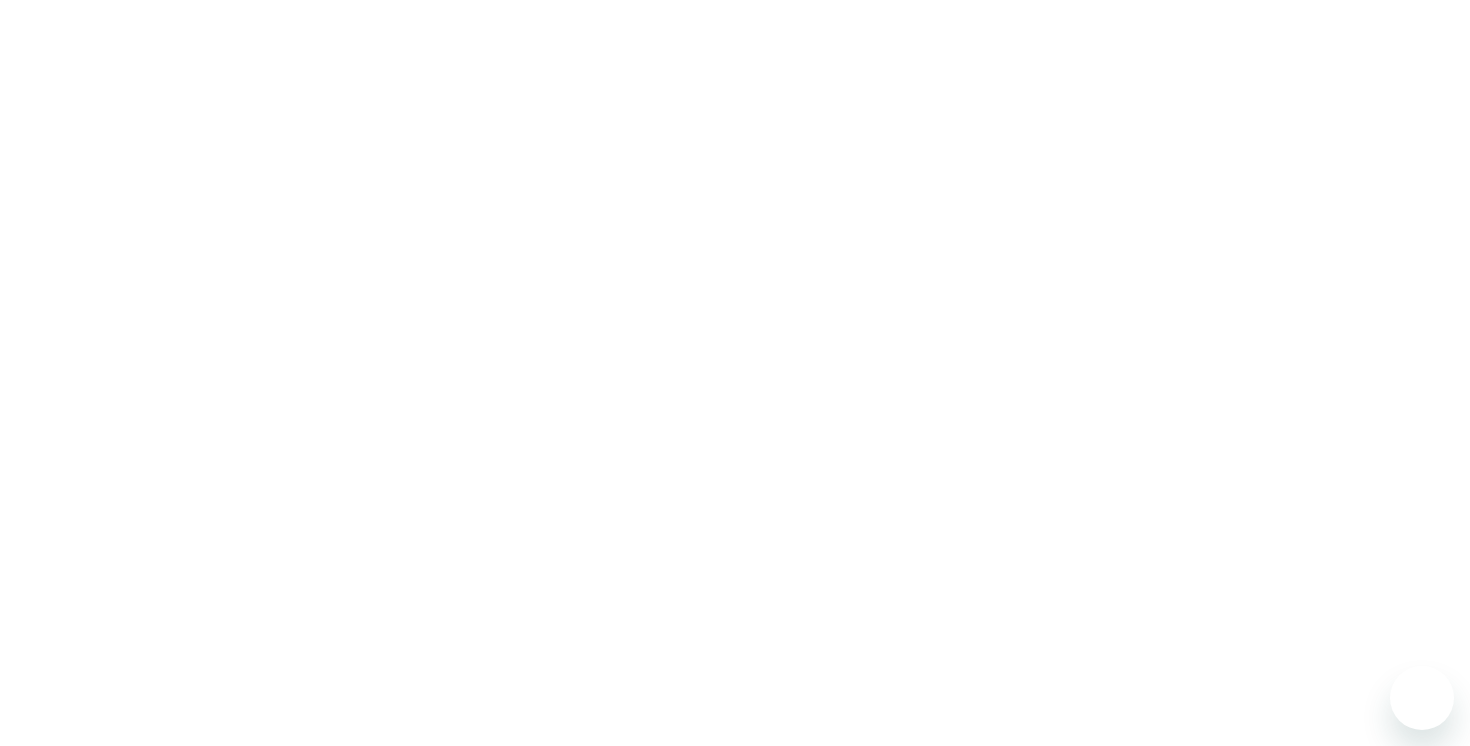 scroll, scrollTop: 0, scrollLeft: 0, axis: both 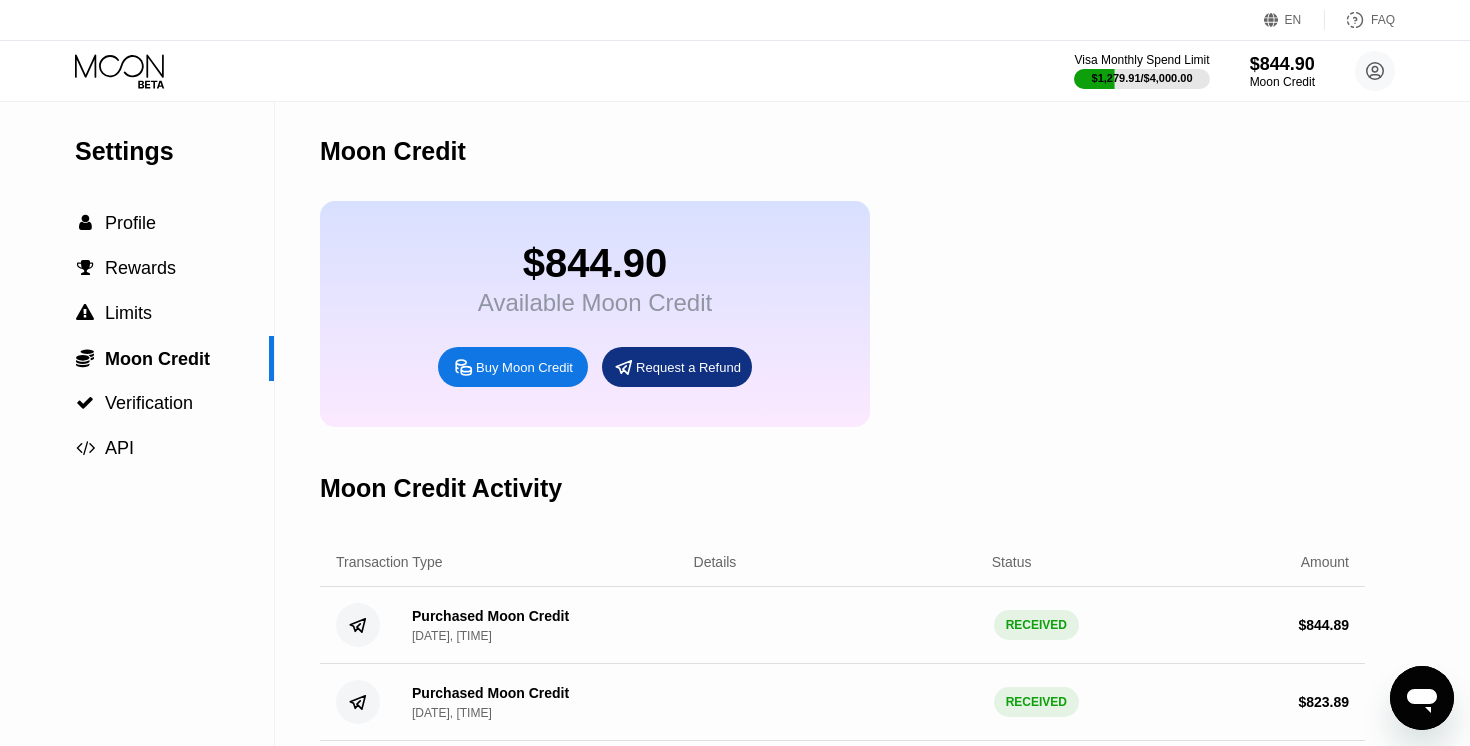 click 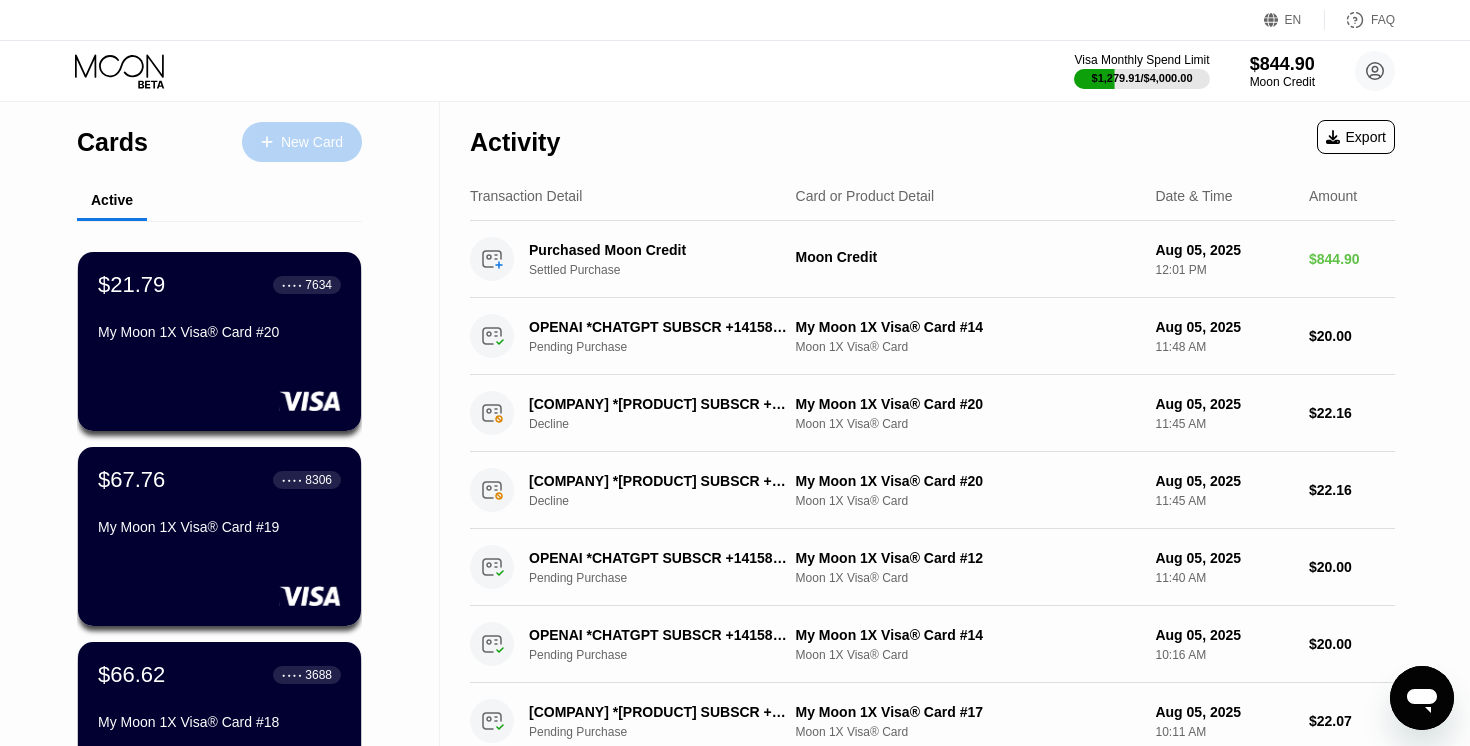 click on "New Card" at bounding box center [302, 142] 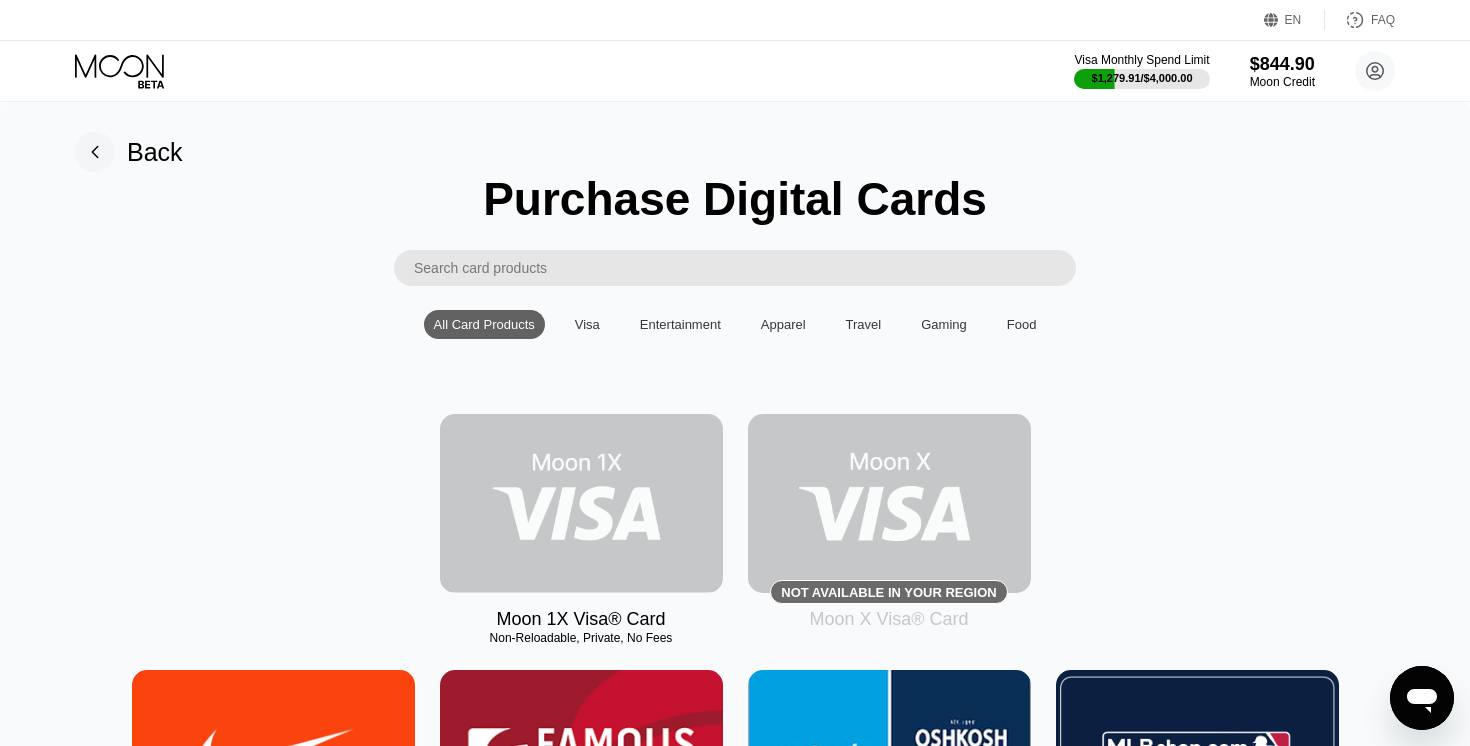 click at bounding box center (581, 503) 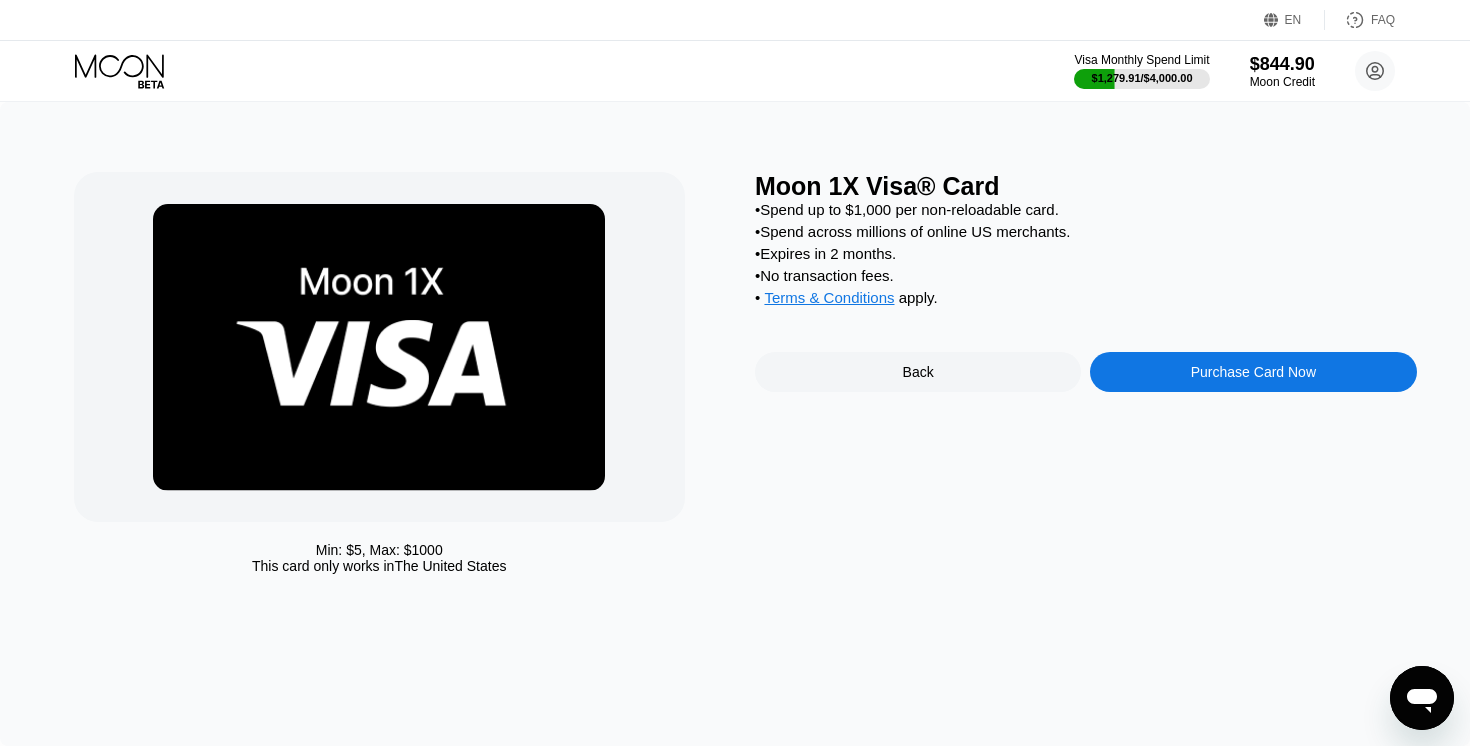 click on "Purchase Card Now" at bounding box center [1253, 372] 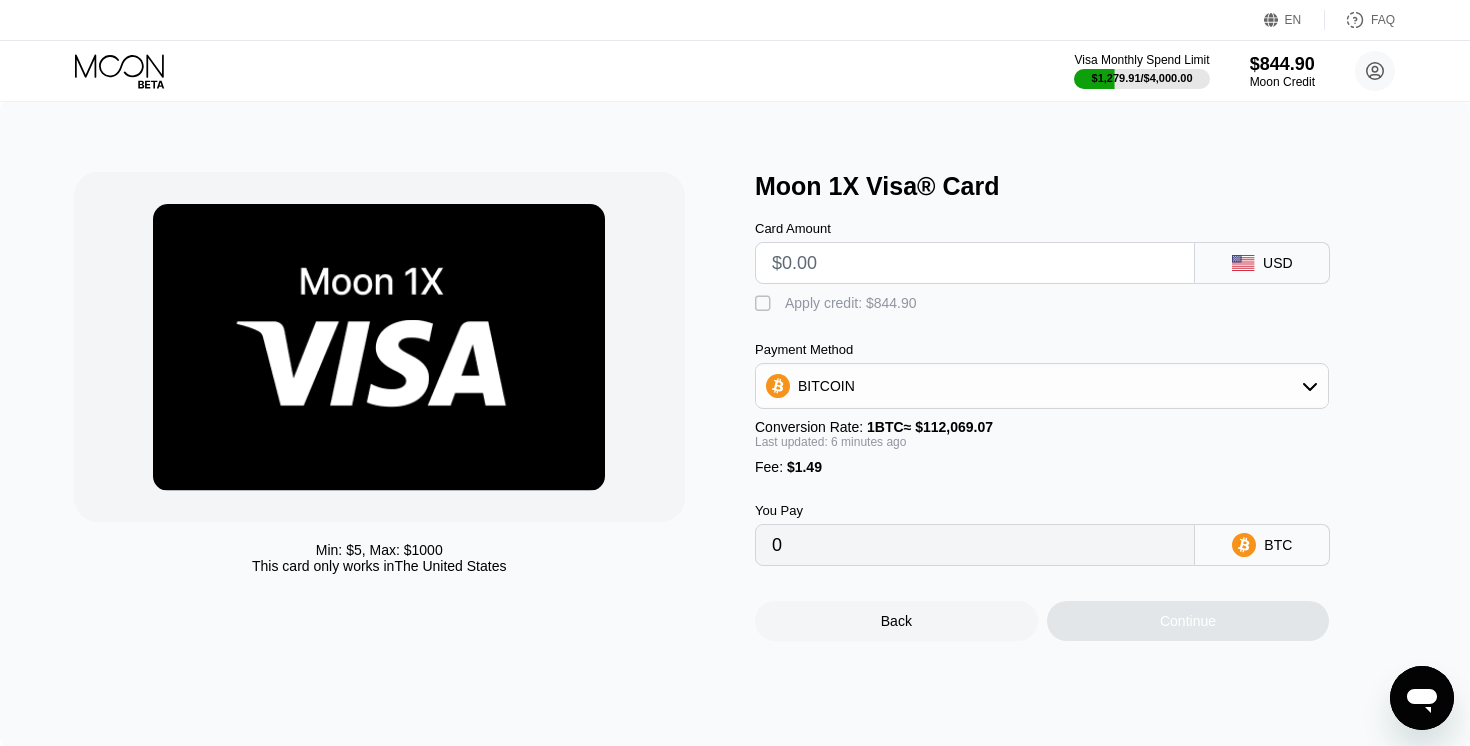 click at bounding box center [975, 263] 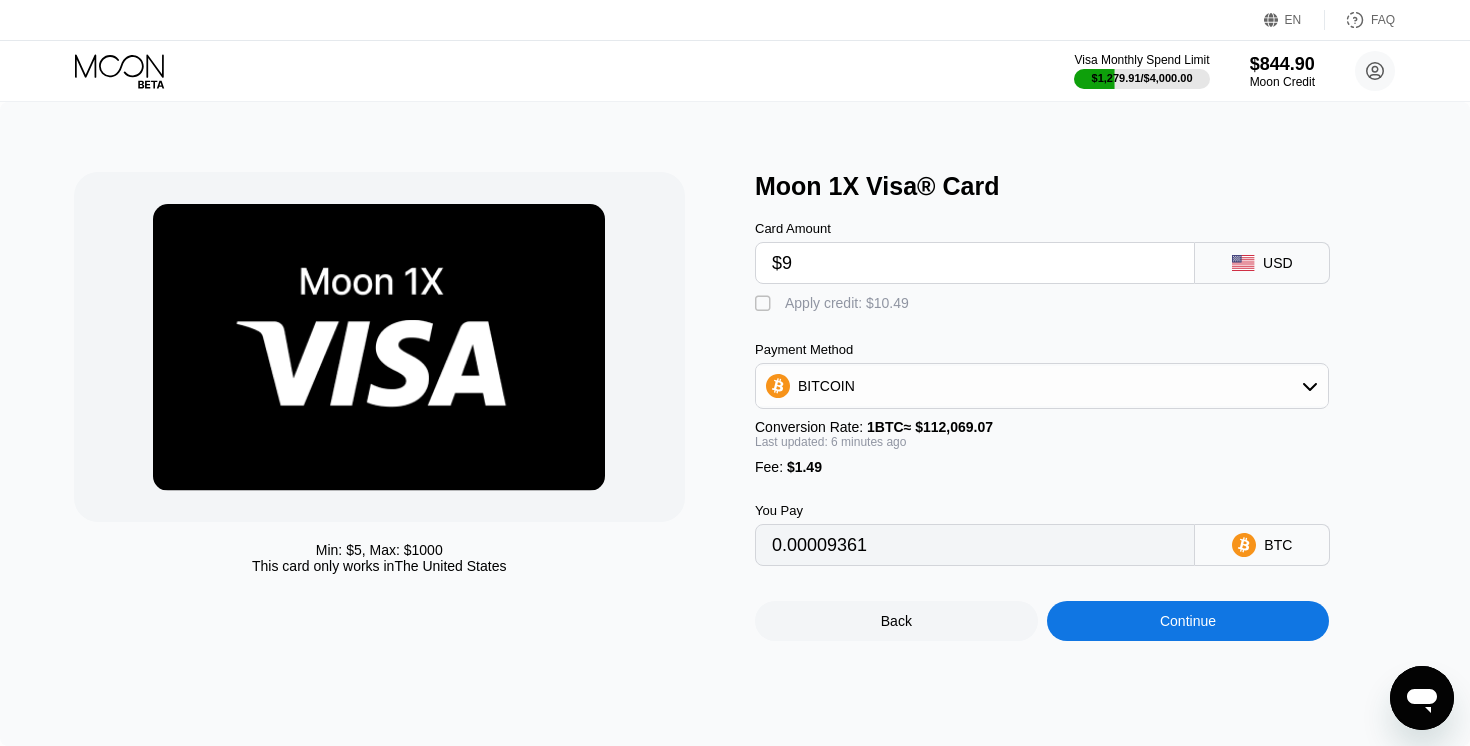 type on "0.00009361" 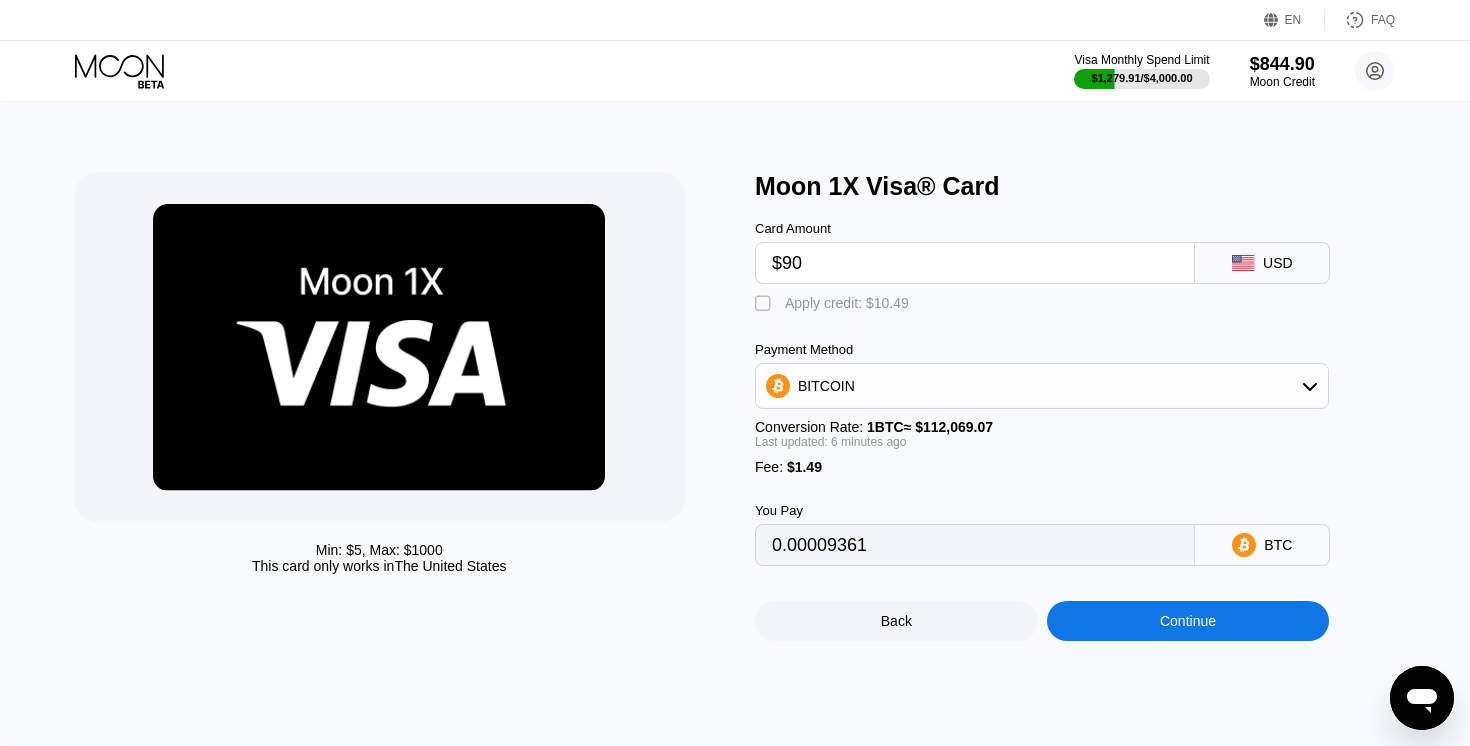 type on "0.00081659" 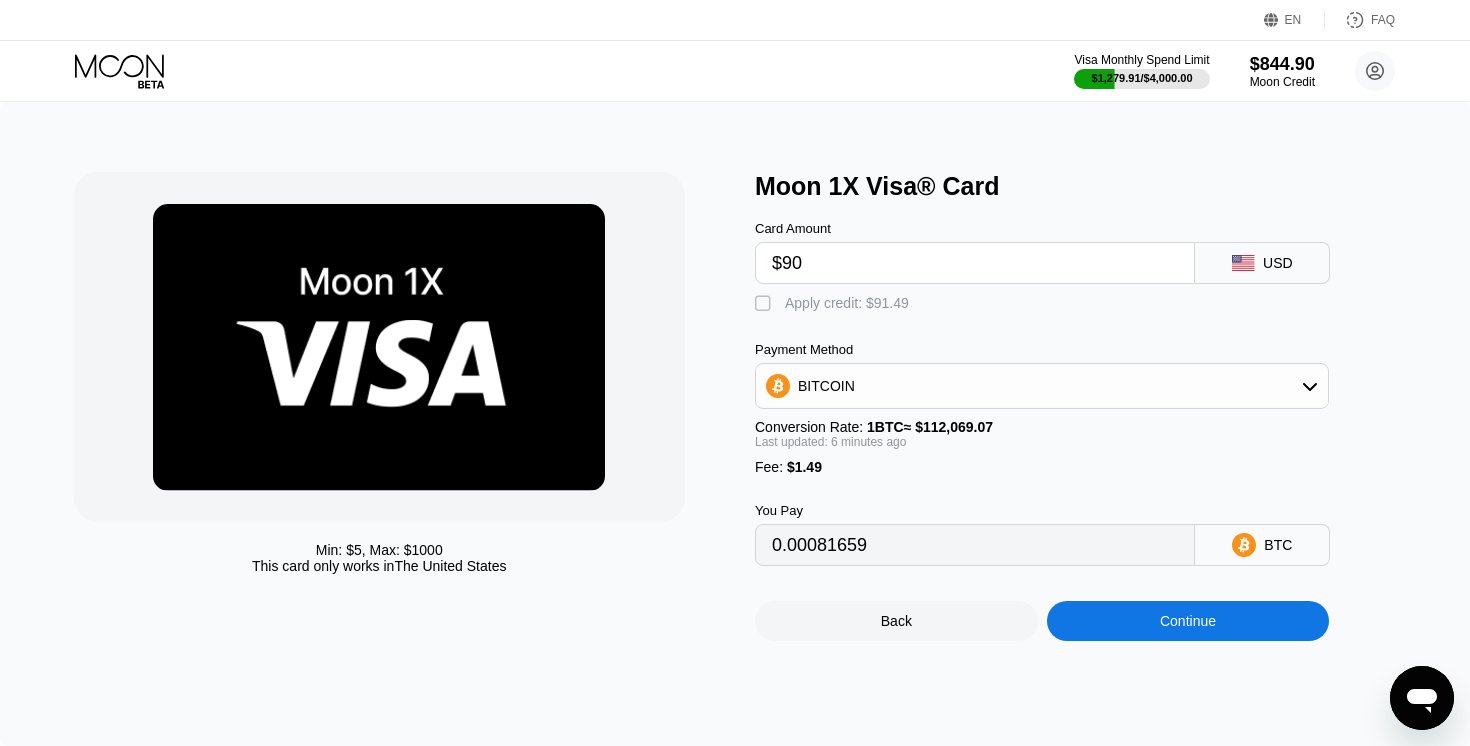 type on "$90" 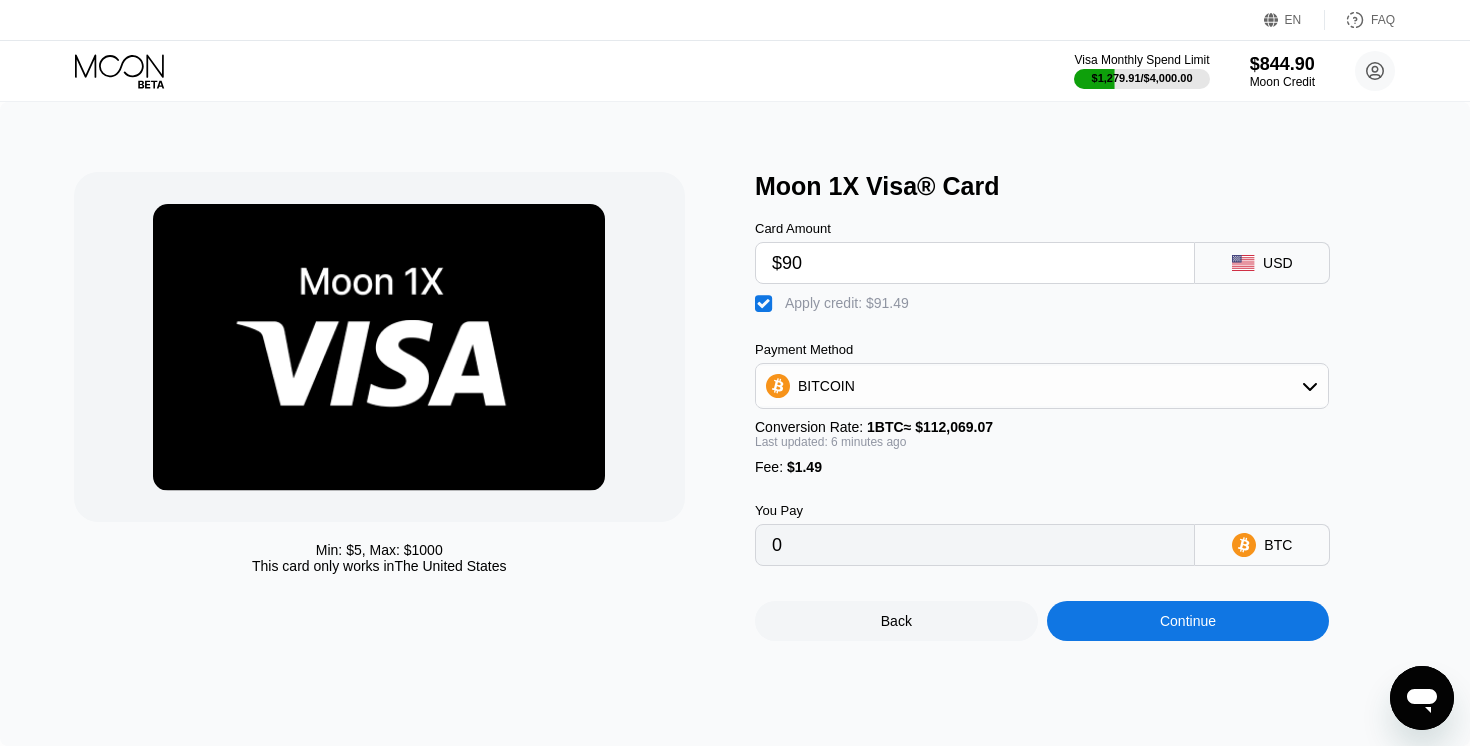 click on "Continue" at bounding box center (1188, 621) 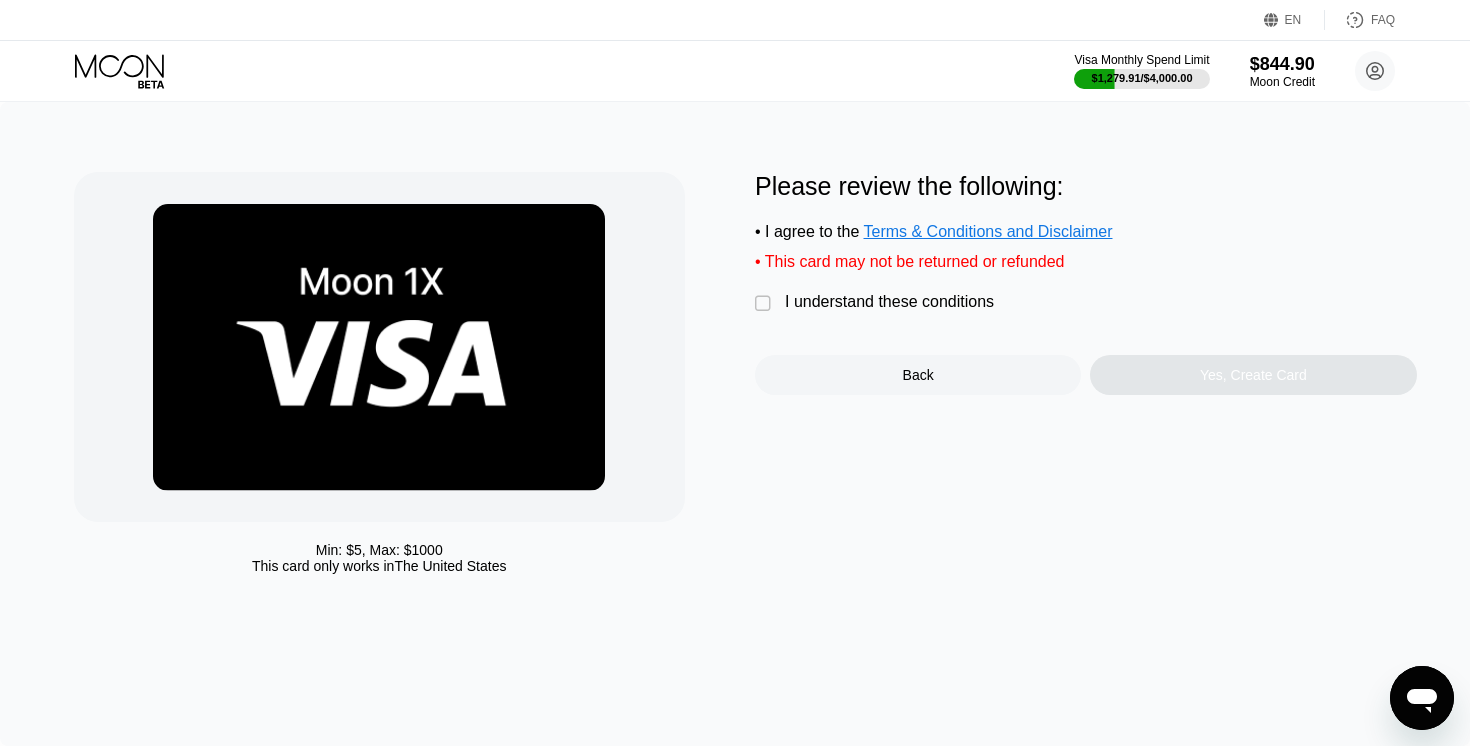 click on "I understand these conditions" at bounding box center [889, 302] 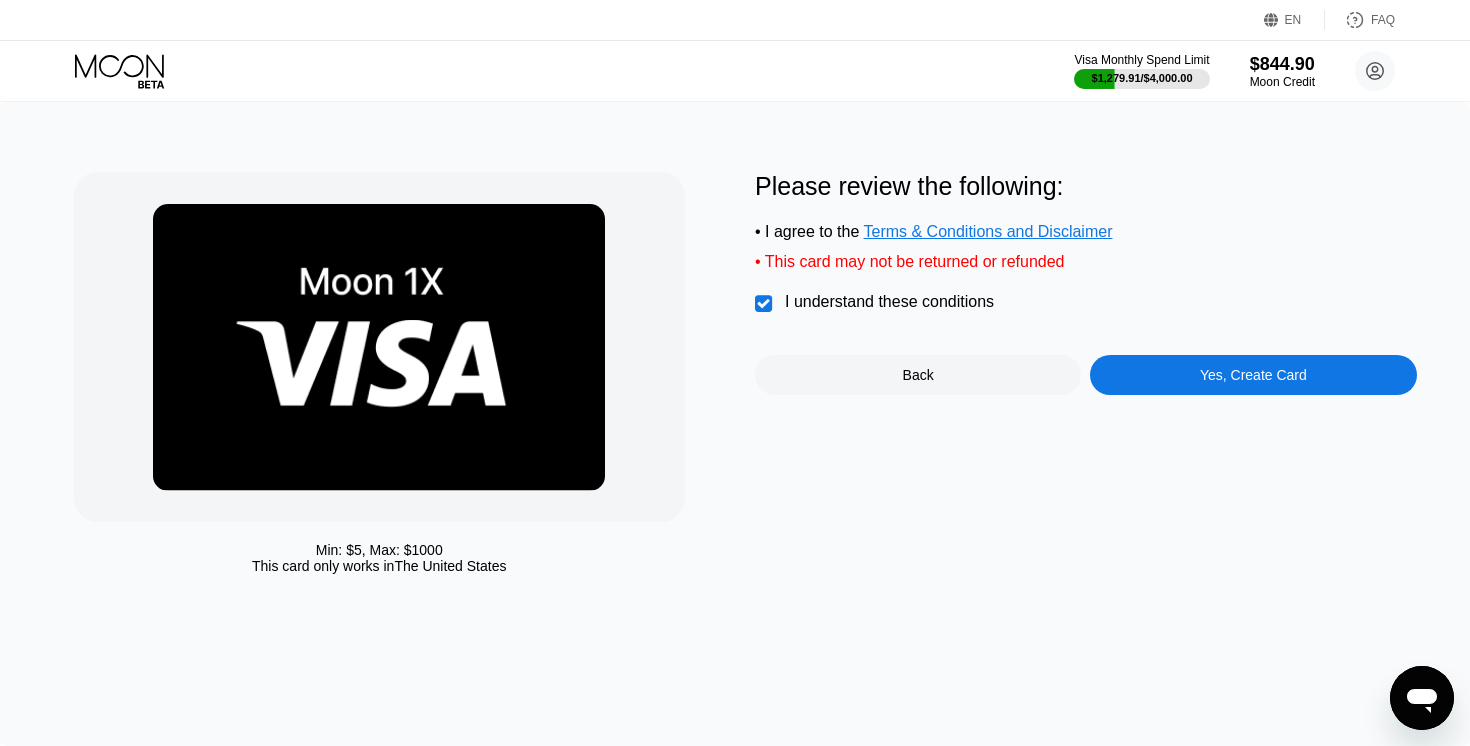 click on "Yes, Create Card" at bounding box center (1253, 375) 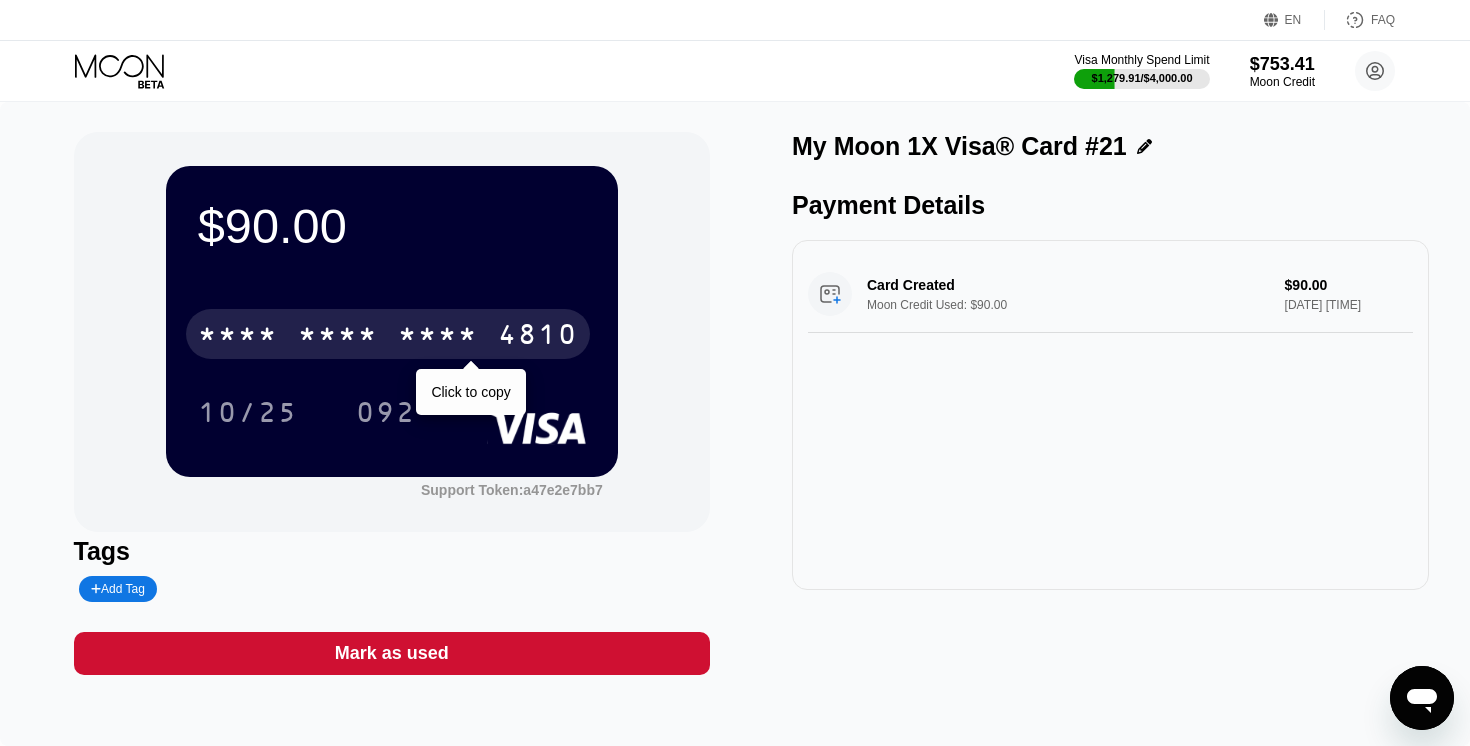 click on "* * * * * * * * * * * * 4810" at bounding box center [388, 334] 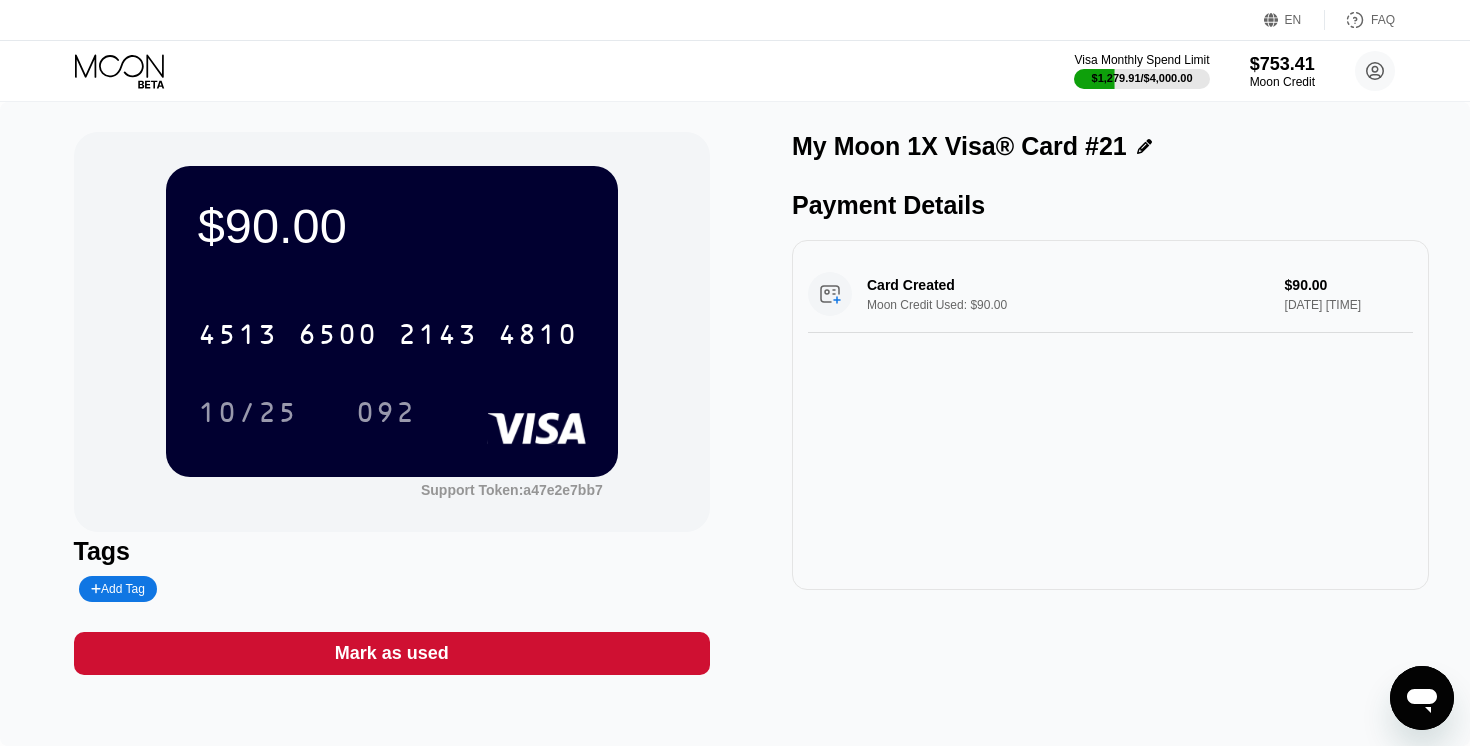 click 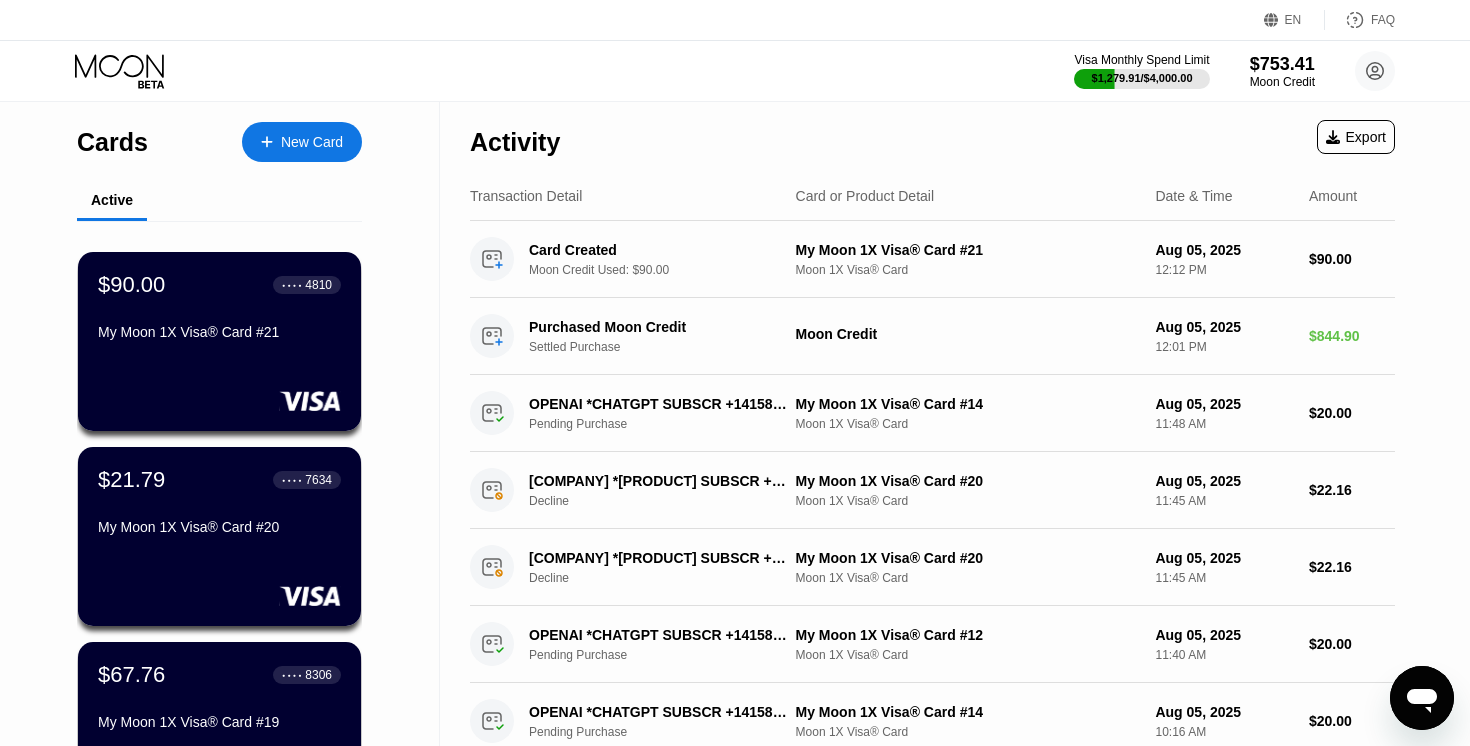 click on "New Card" at bounding box center (302, 142) 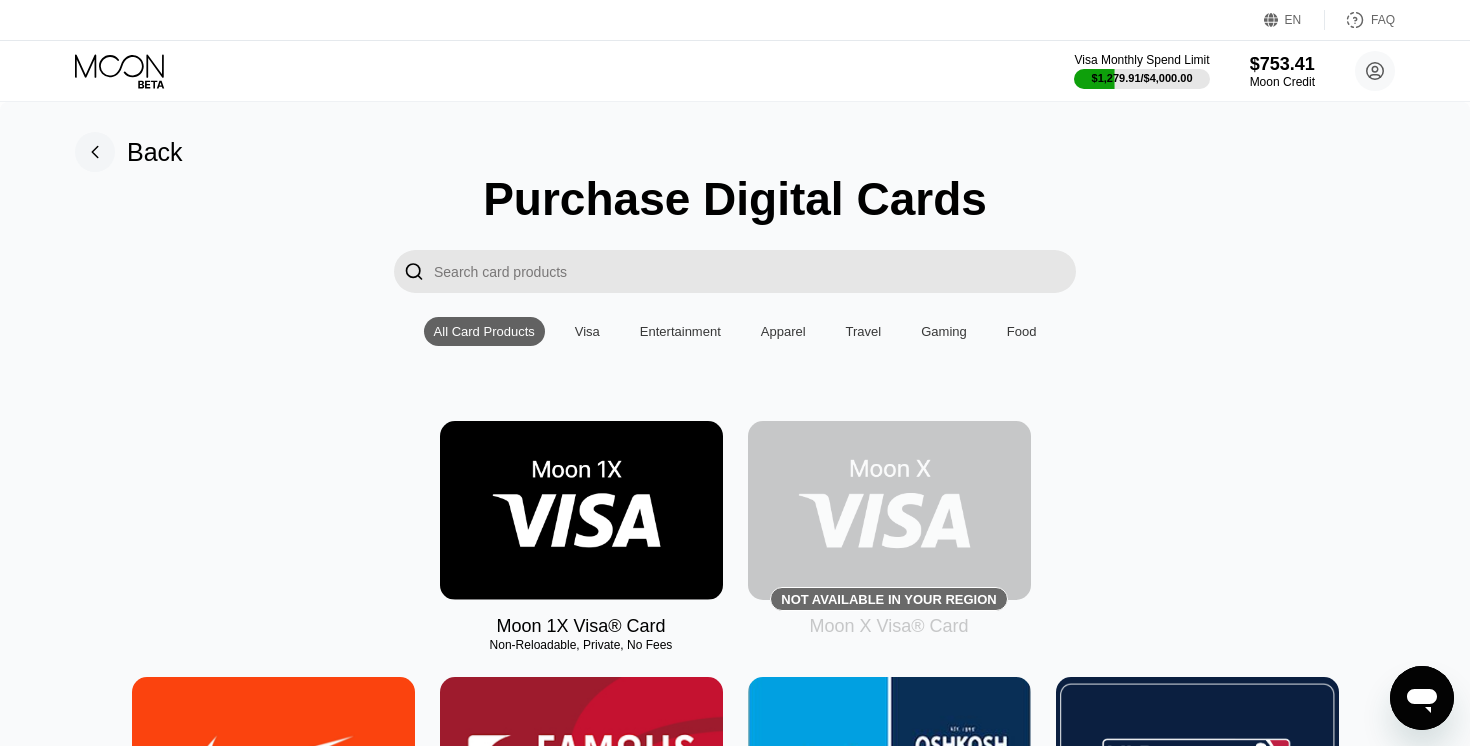 click at bounding box center [581, 510] 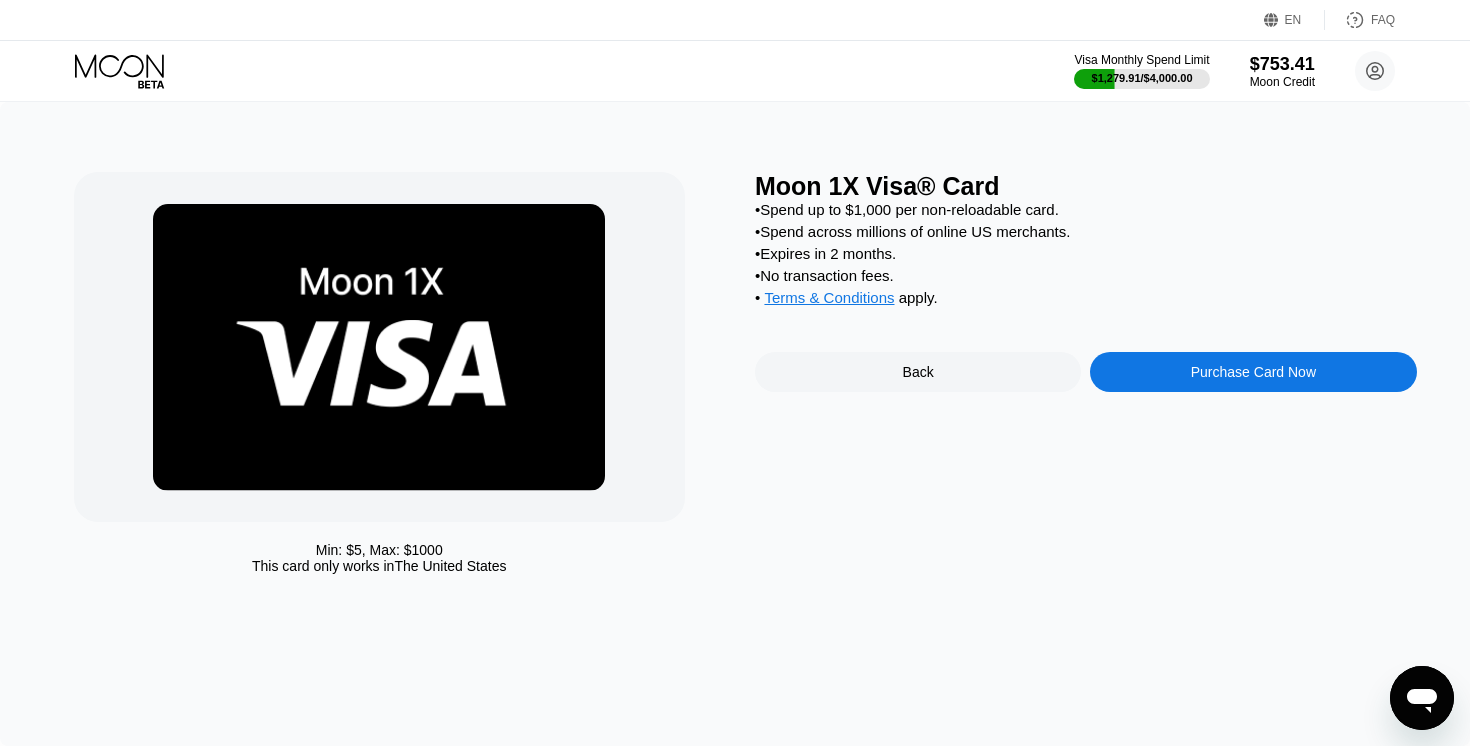 click on "Purchase Card Now" at bounding box center (1253, 372) 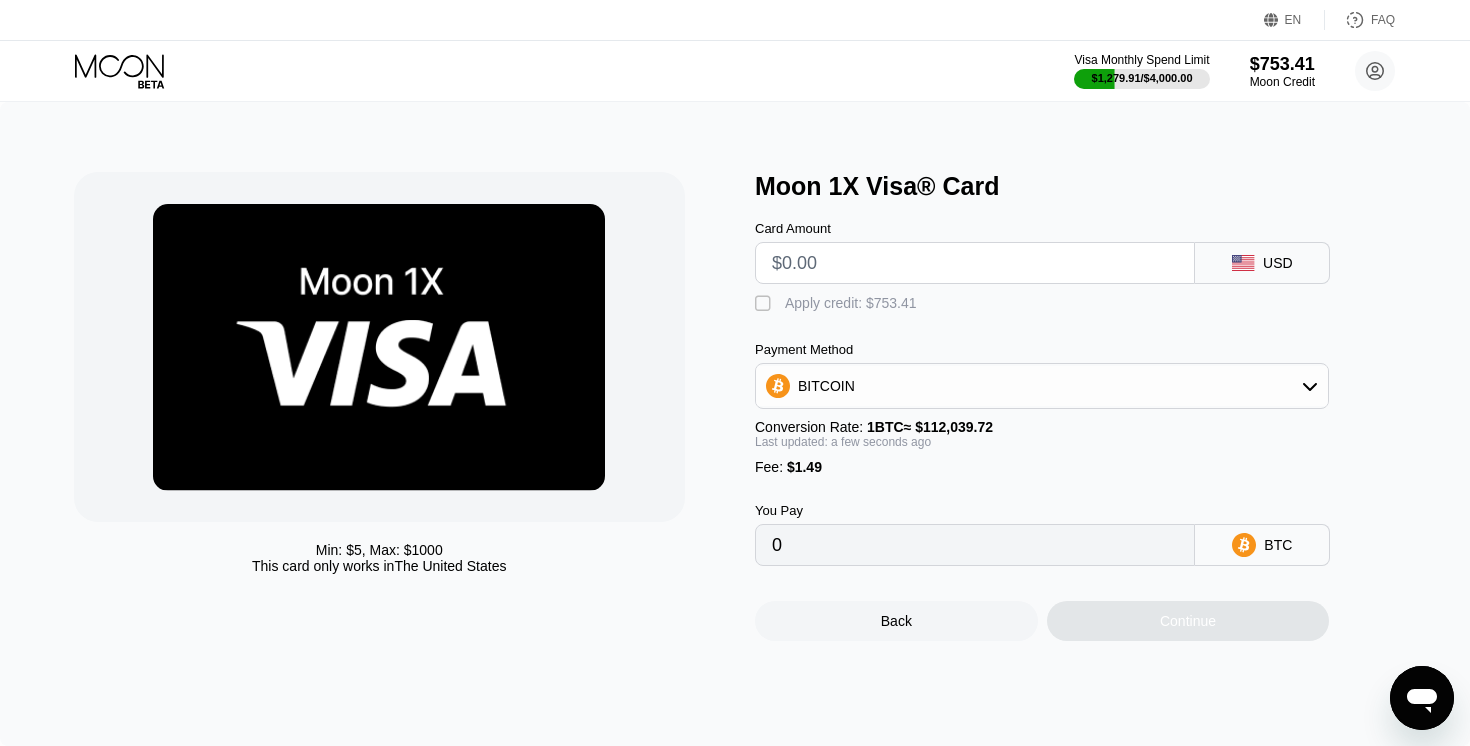 click at bounding box center [975, 263] 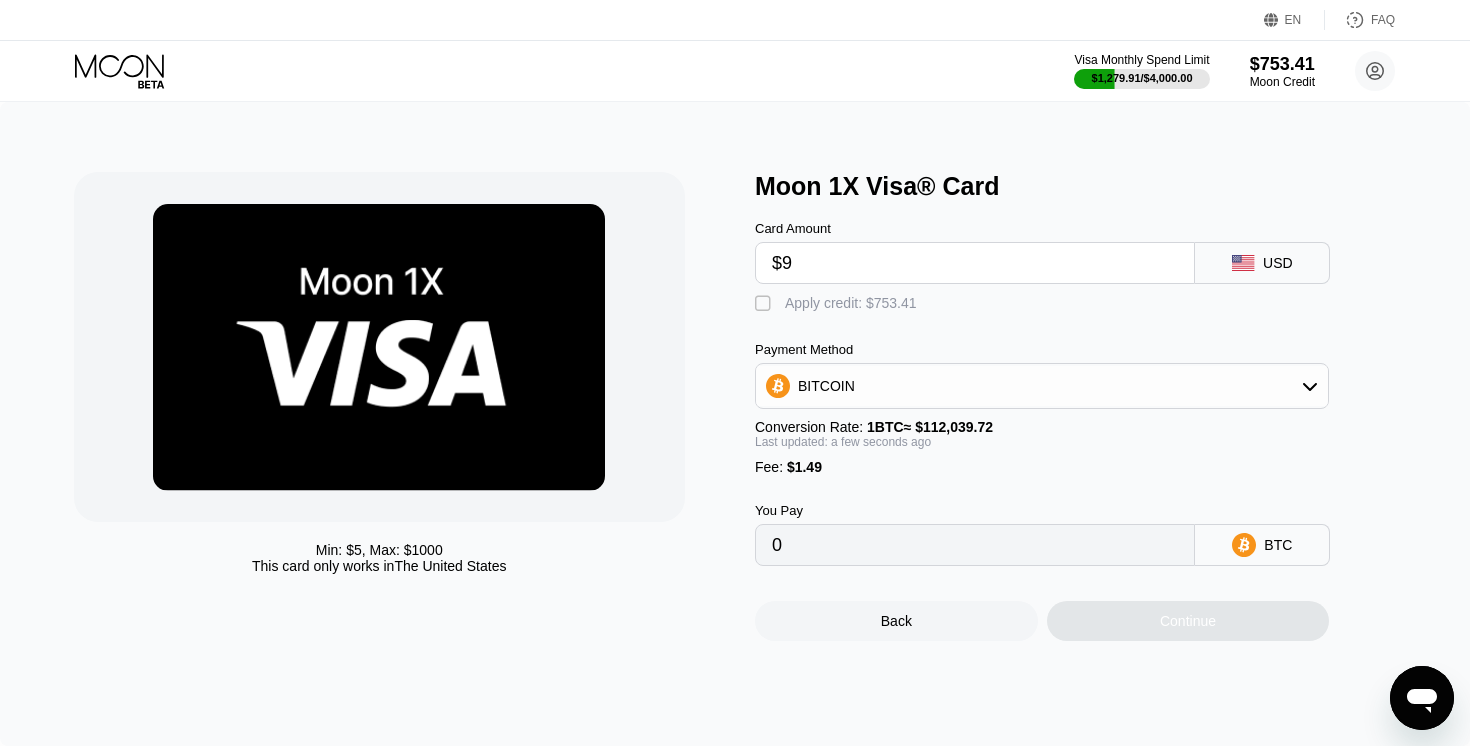 type on "0.00009363" 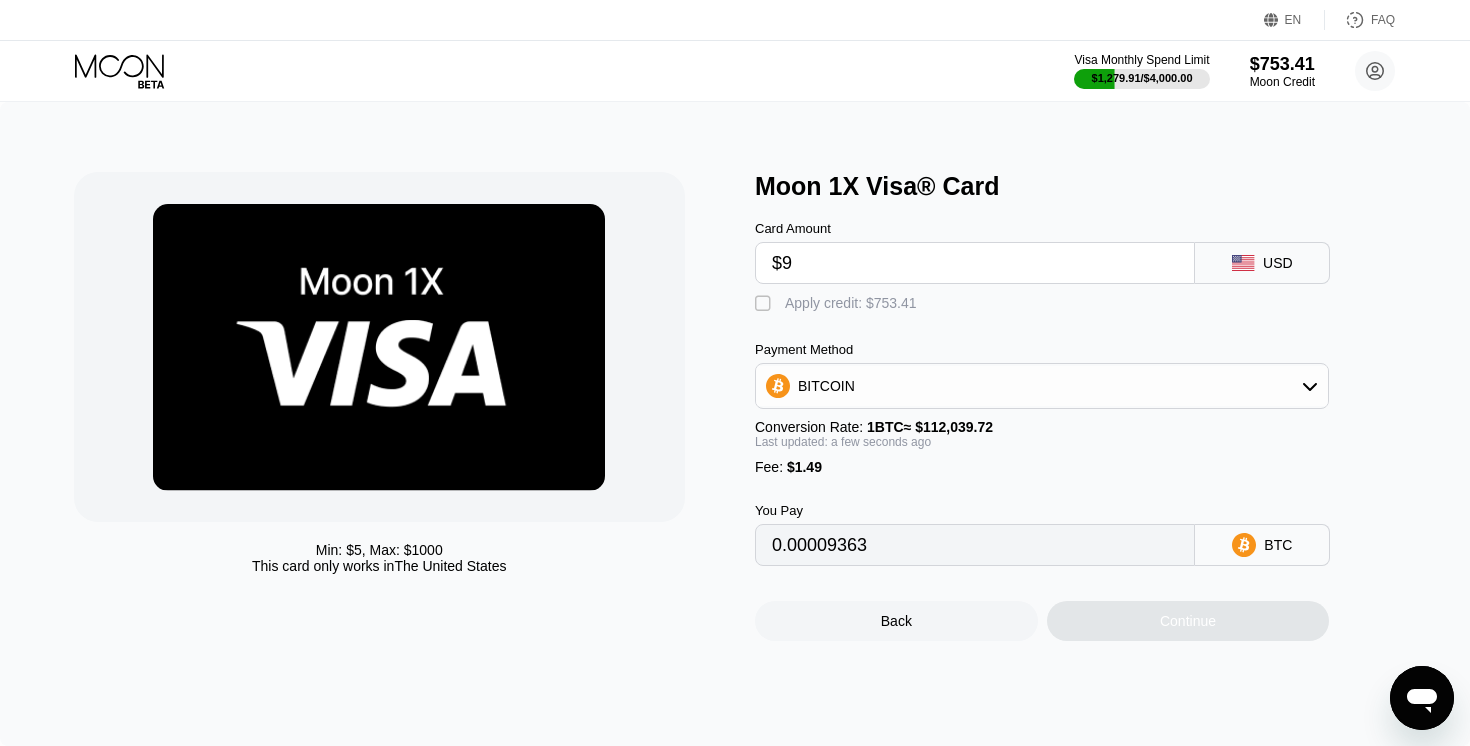 type on "$90" 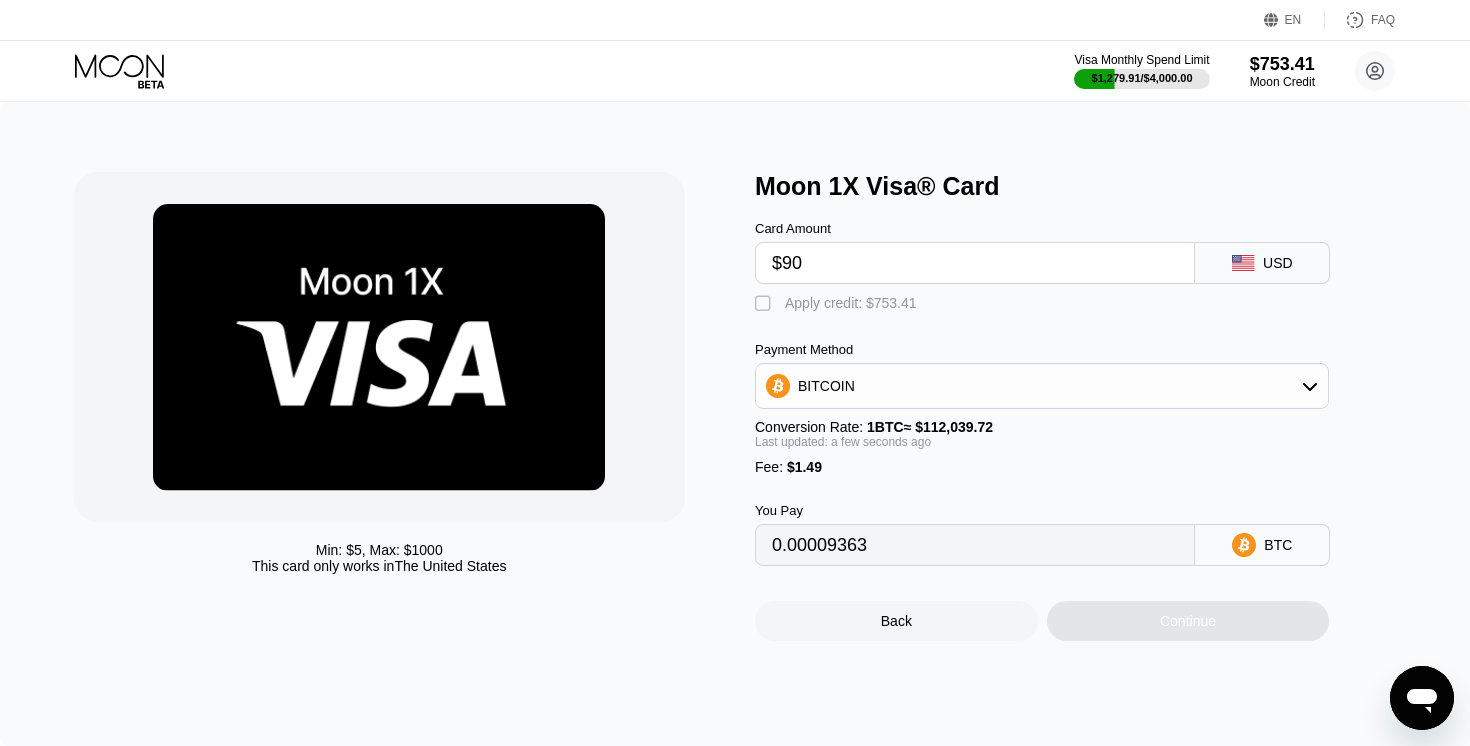 type on "0.00081659" 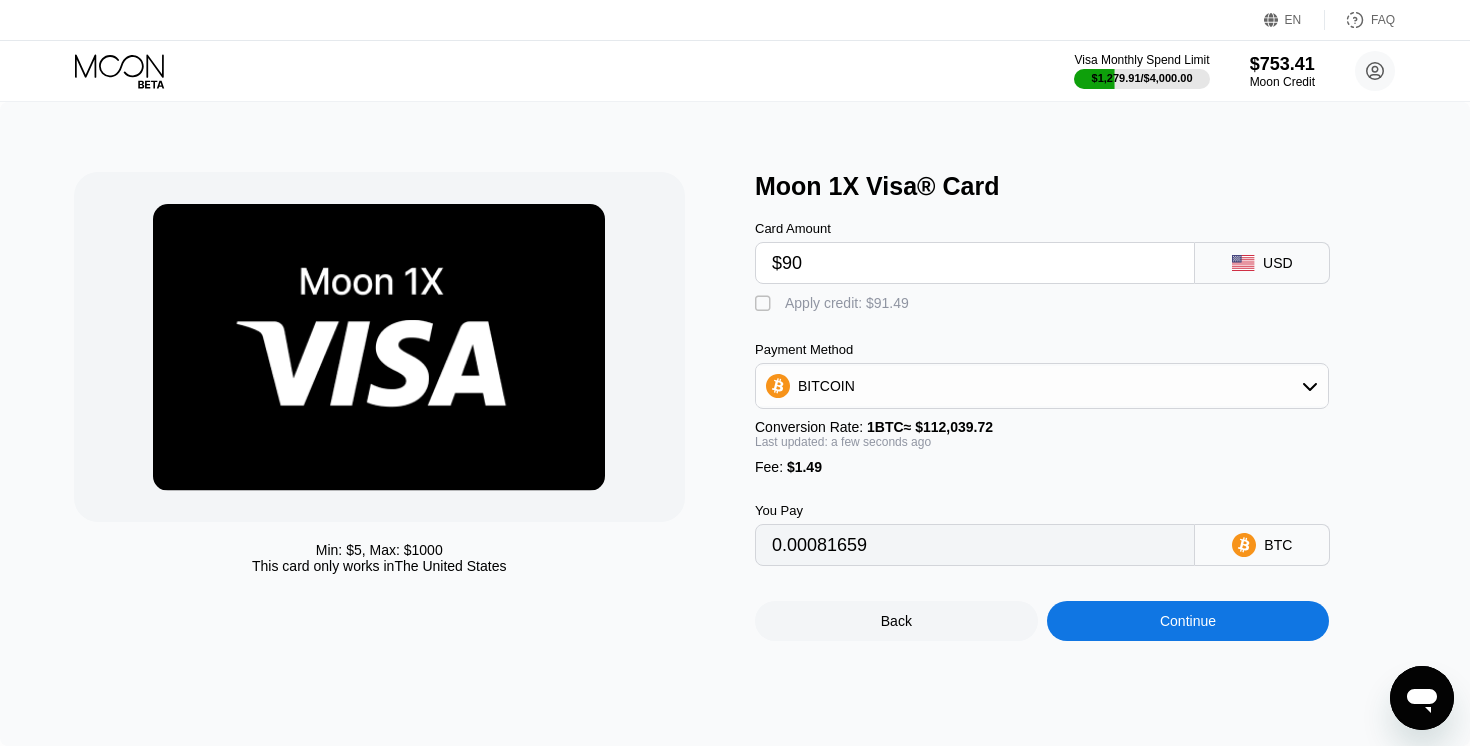 type on "$90" 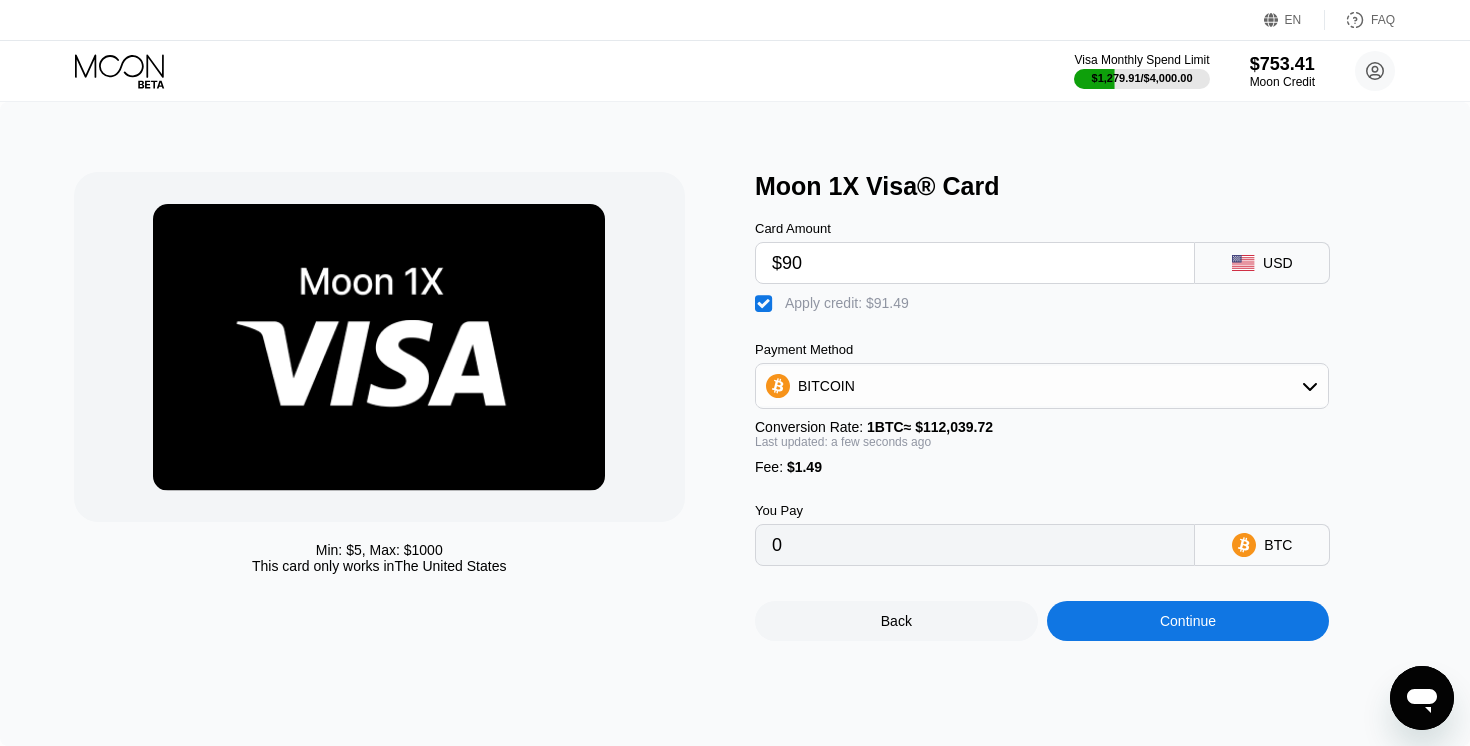 click on "Continue" at bounding box center [1188, 621] 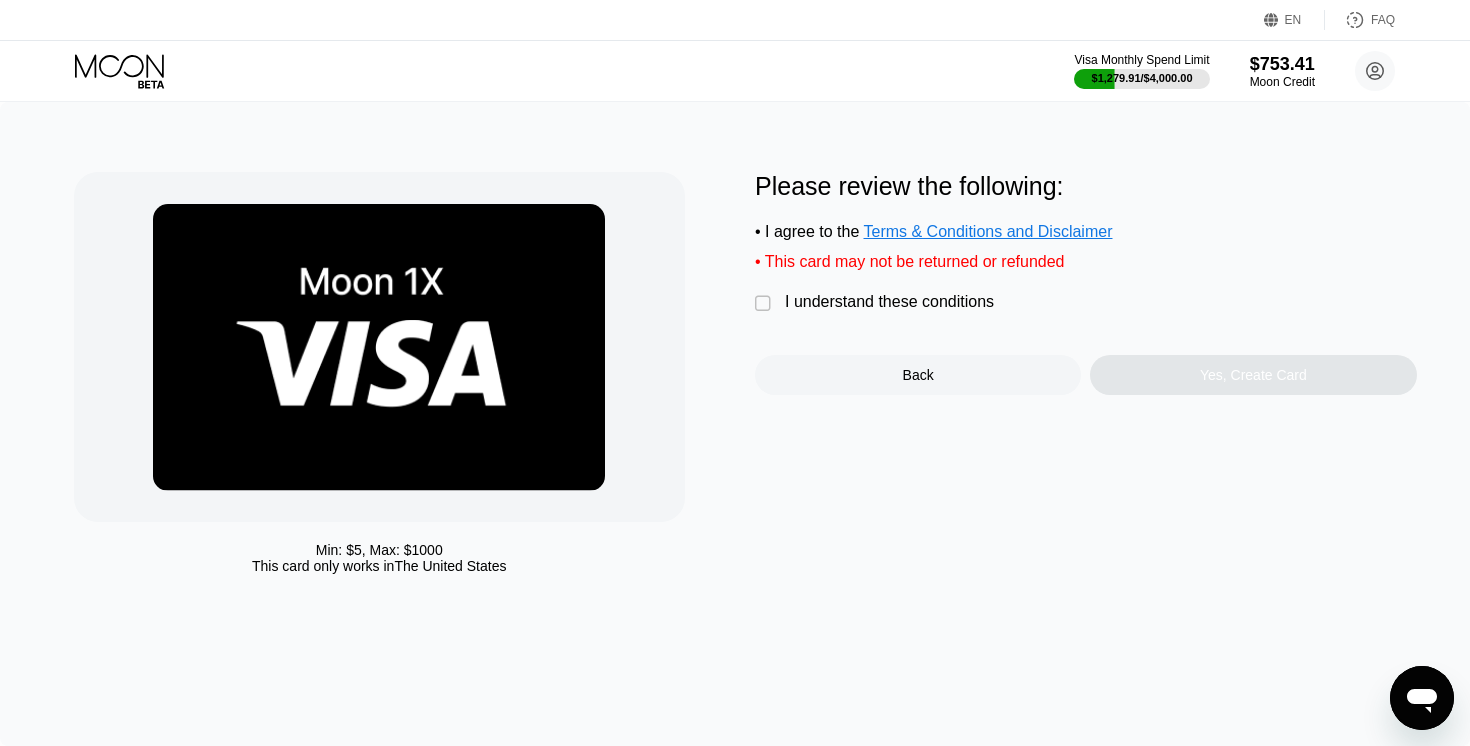 click on "I understand these conditions" at bounding box center [889, 302] 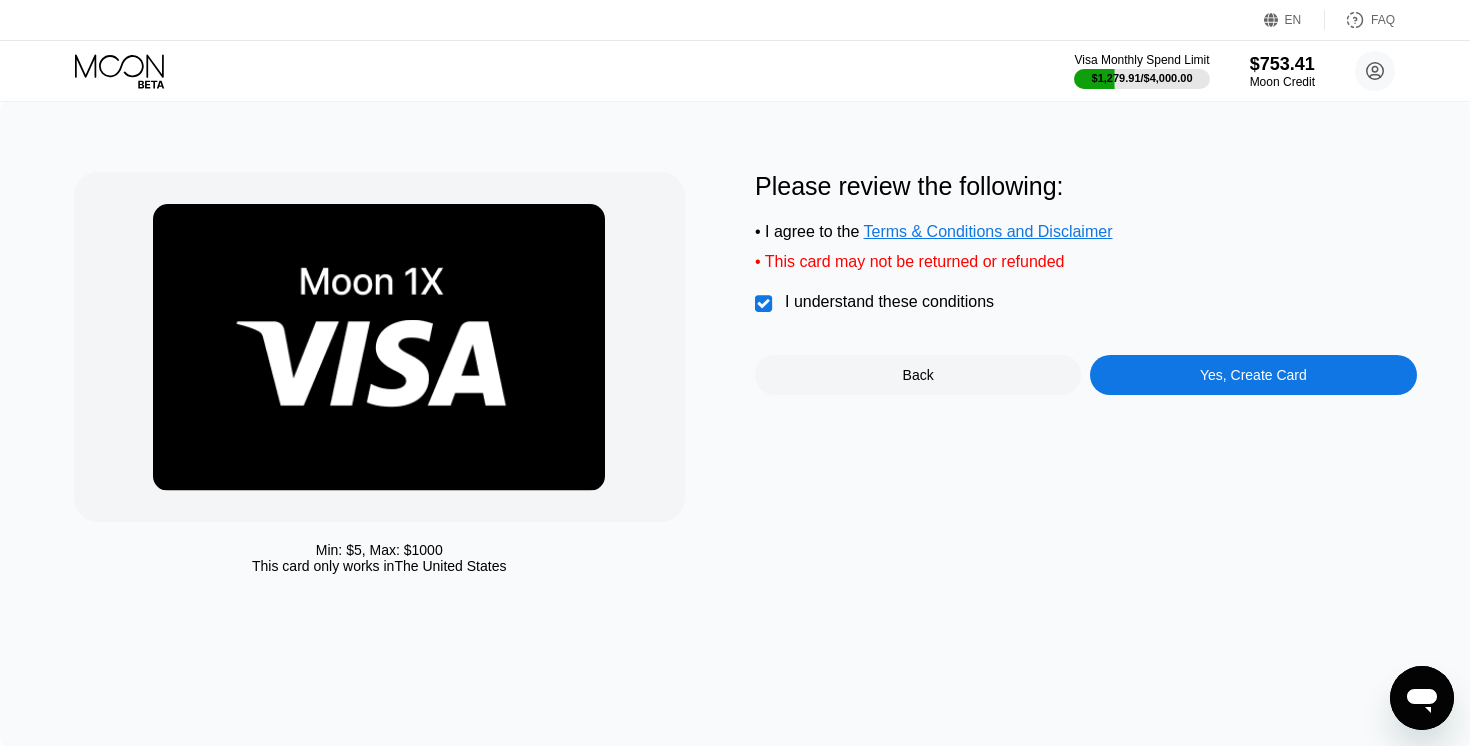 click on "Yes, Create Card" at bounding box center [1253, 375] 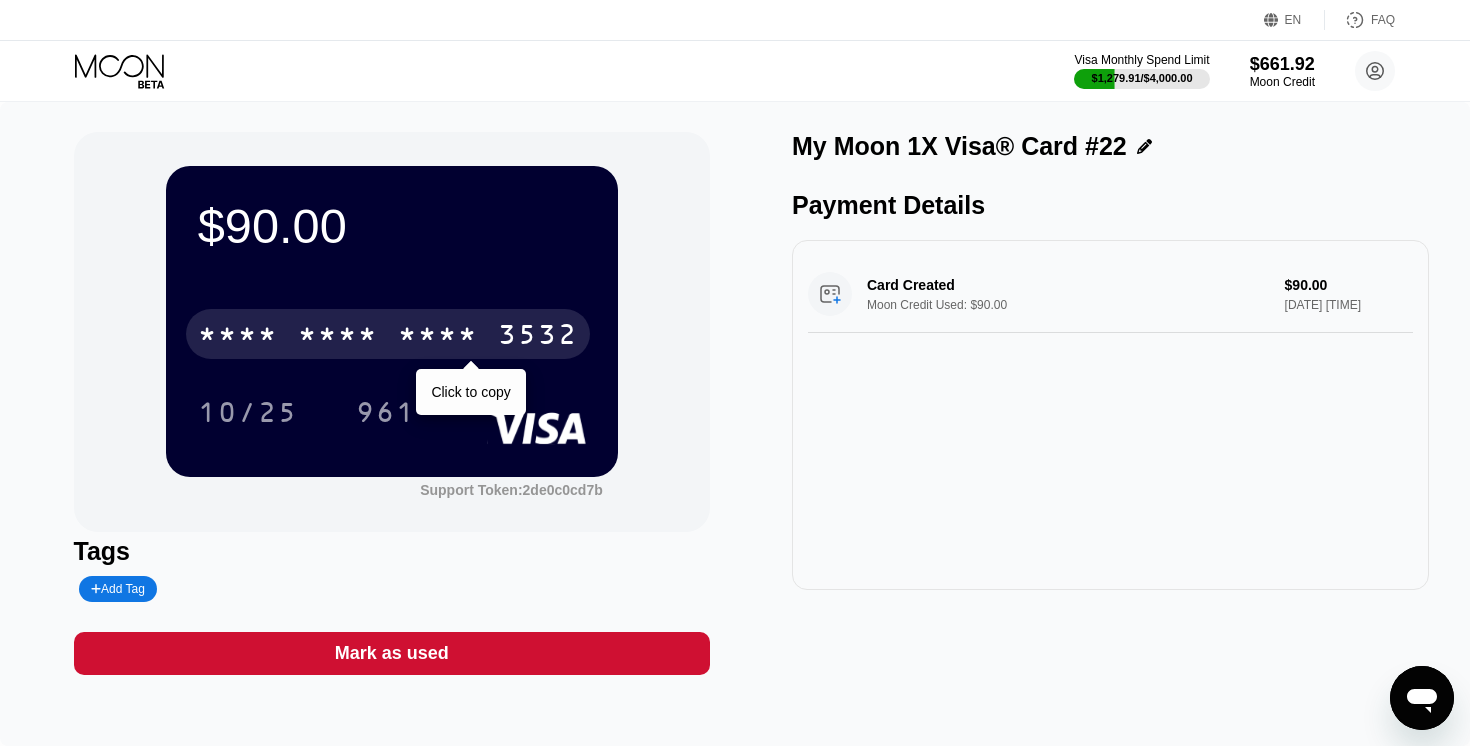 click on "3532" at bounding box center (538, 337) 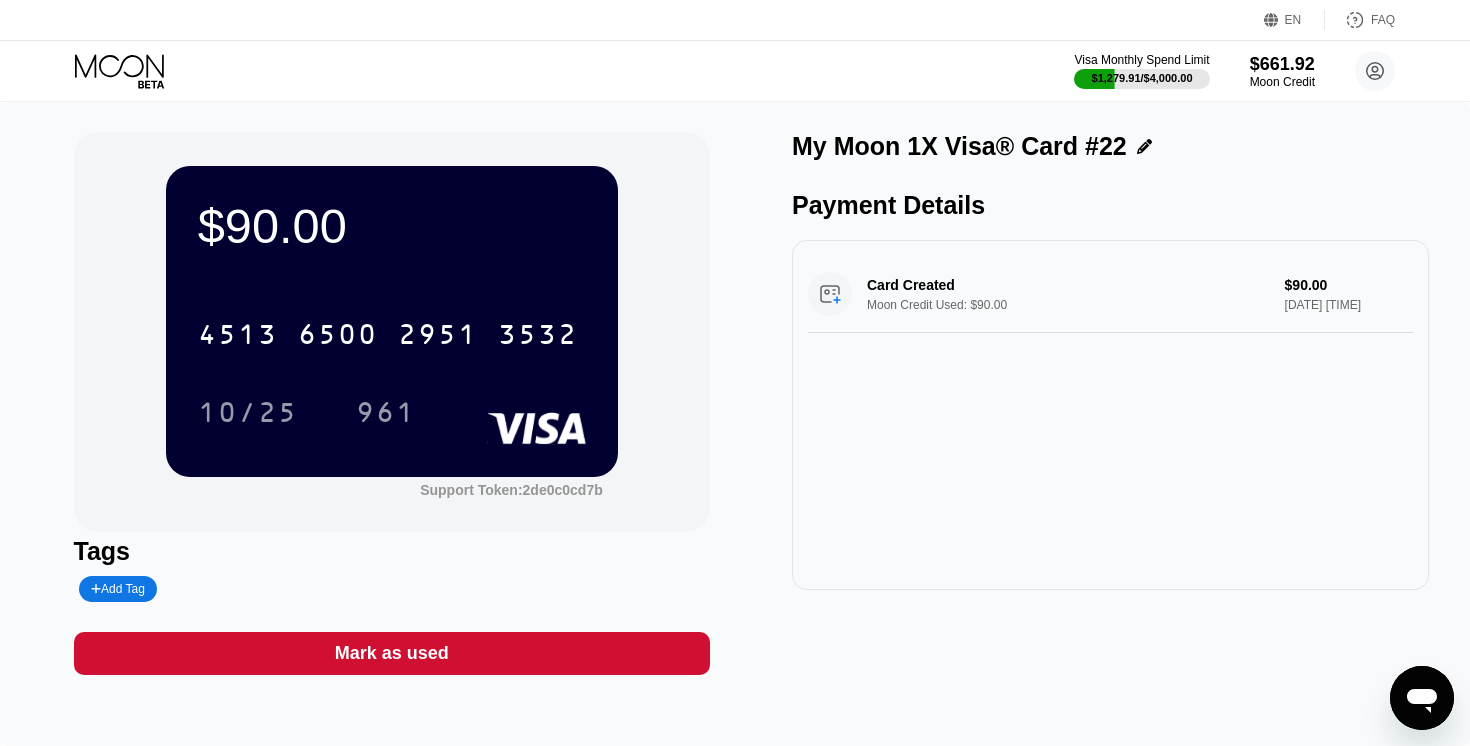 click 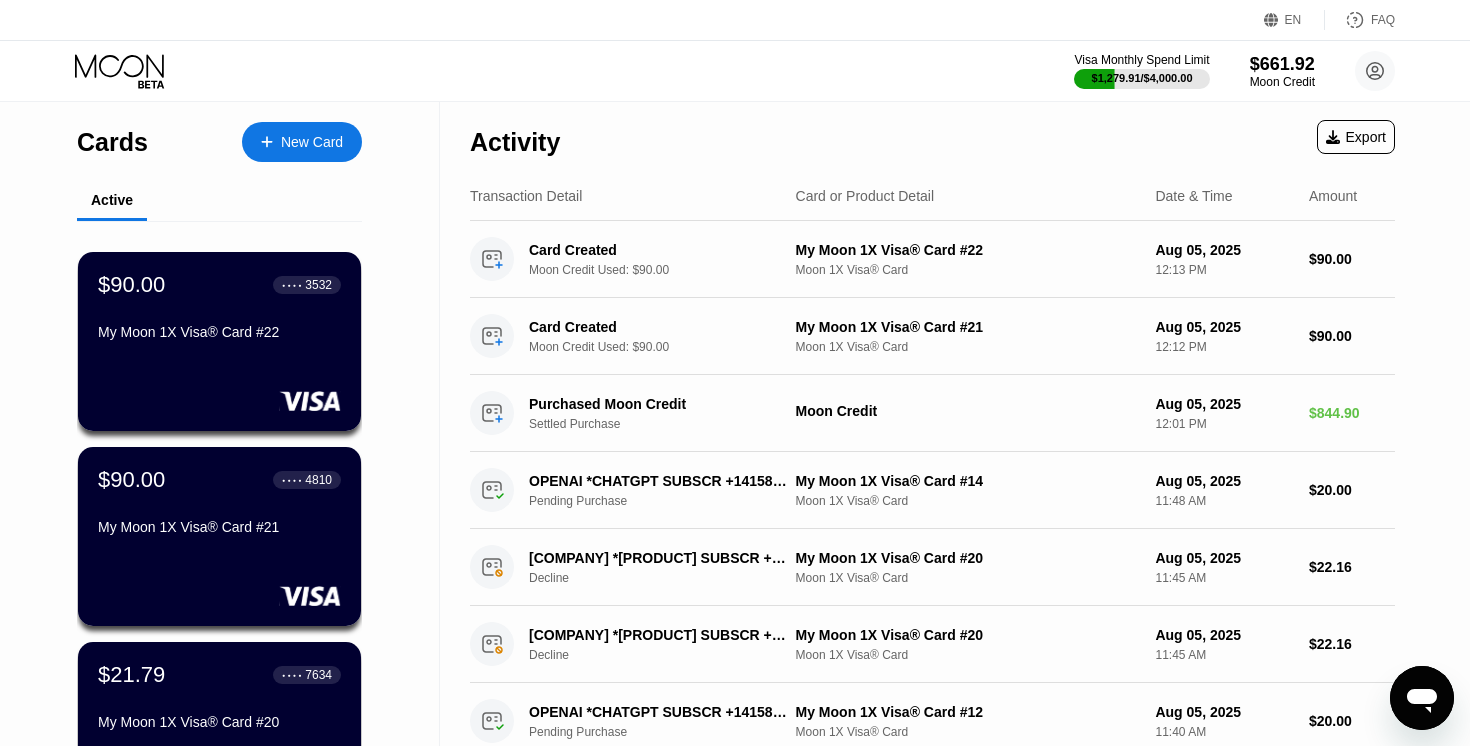 click on "New Card" at bounding box center (302, 142) 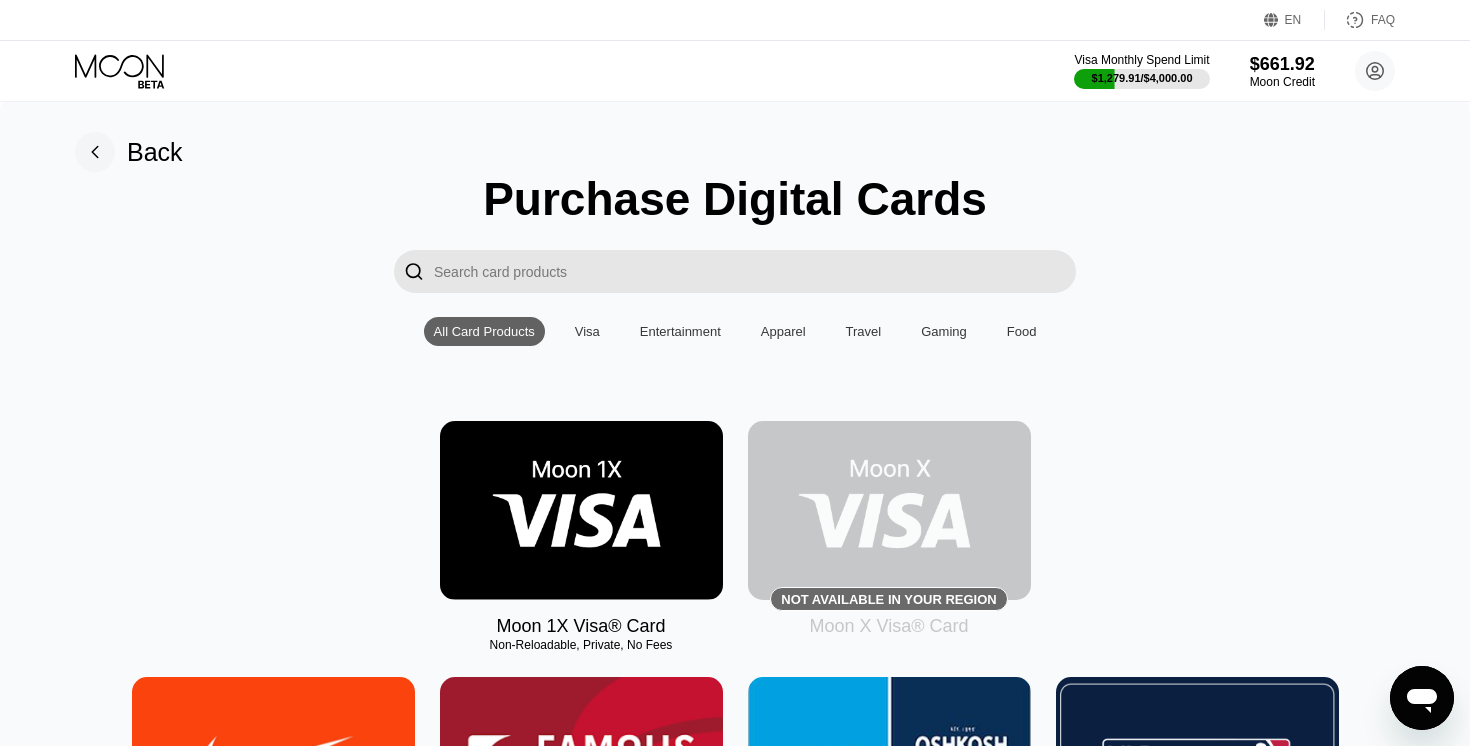 click at bounding box center [581, 510] 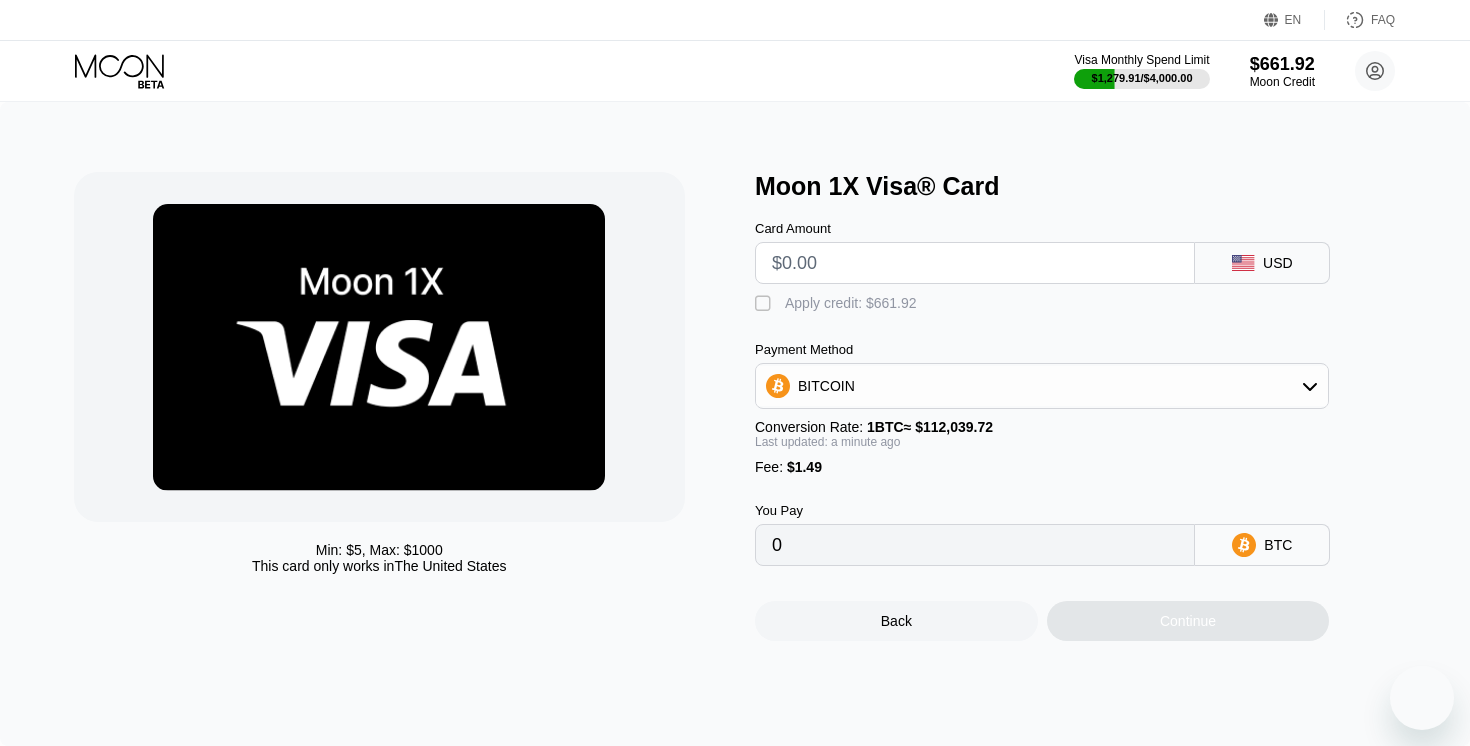scroll, scrollTop: 0, scrollLeft: 0, axis: both 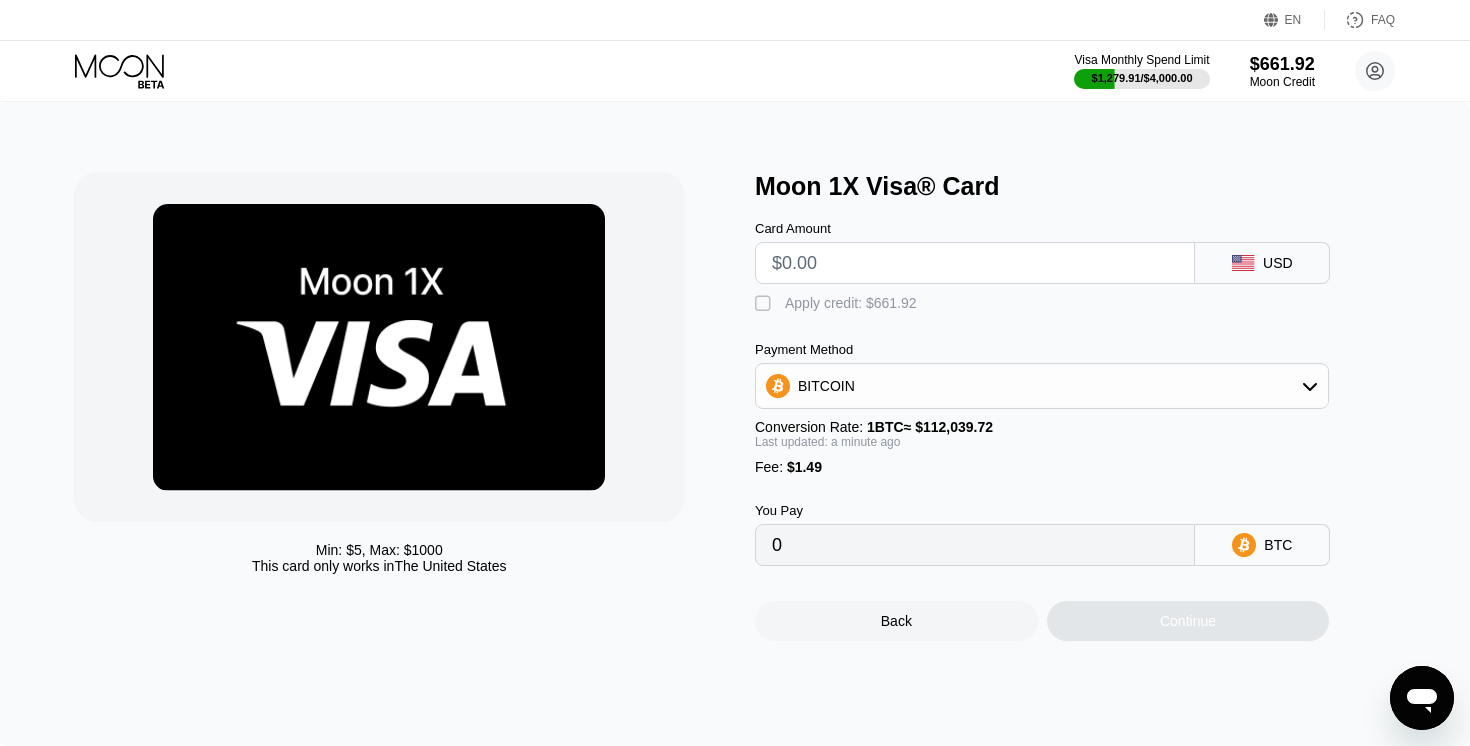 click at bounding box center (975, 263) 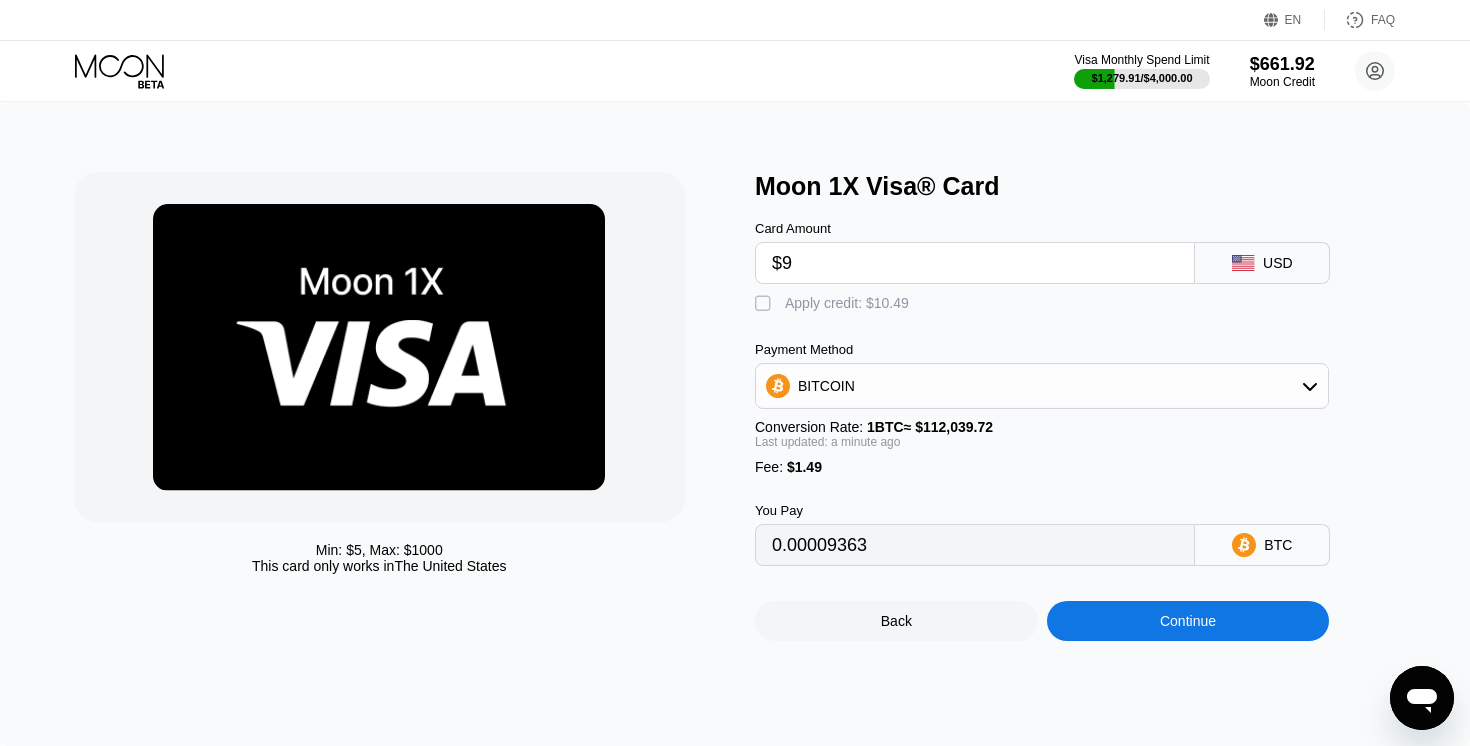 type on "0.00009363" 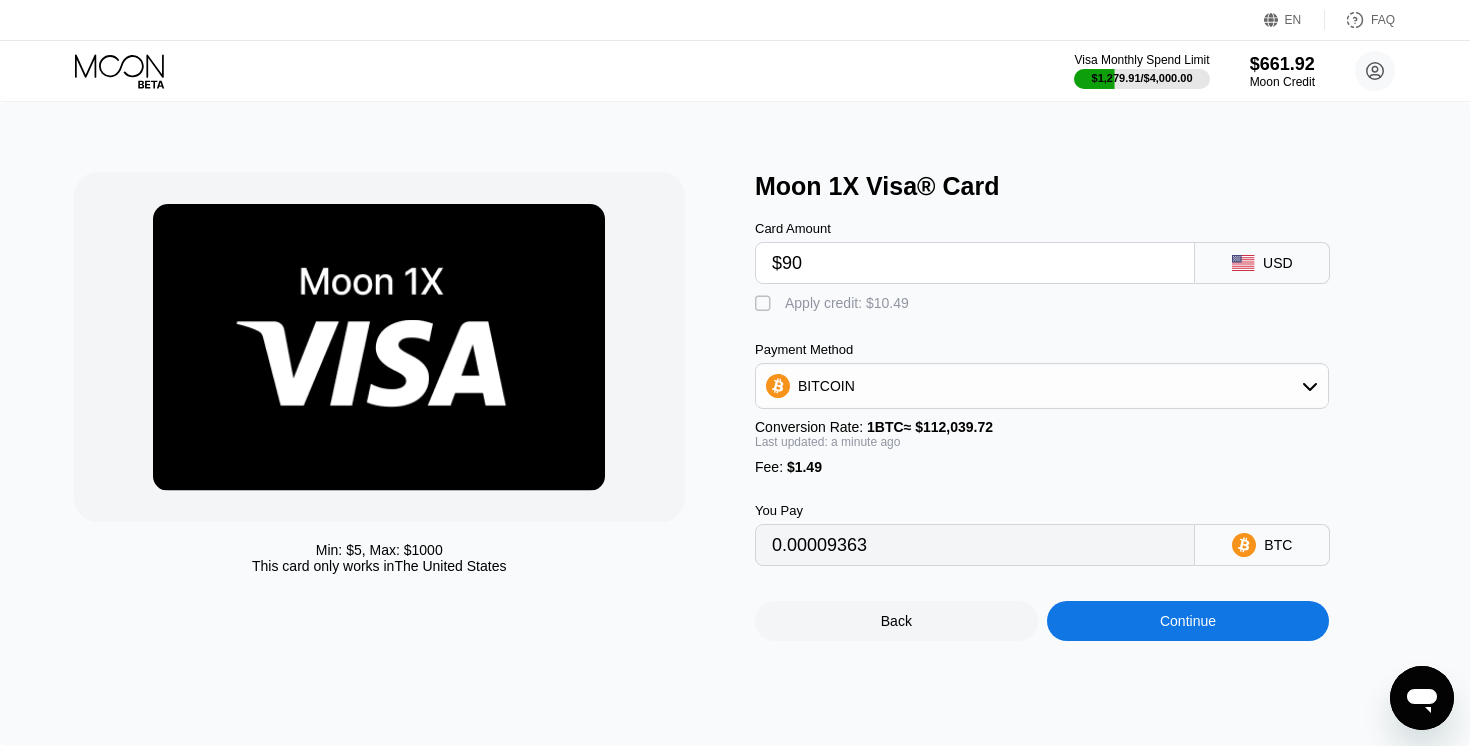 type on "0.00081659" 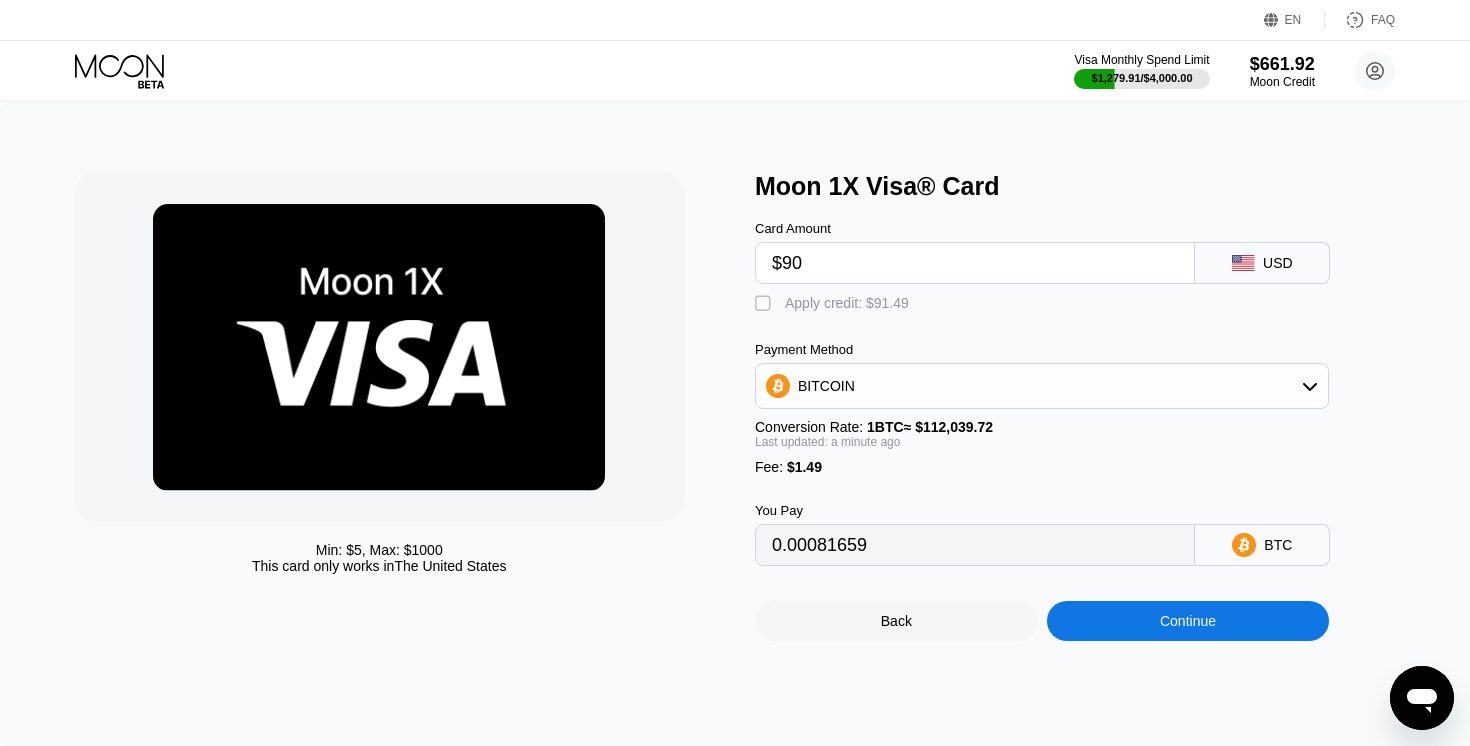 type on "$90" 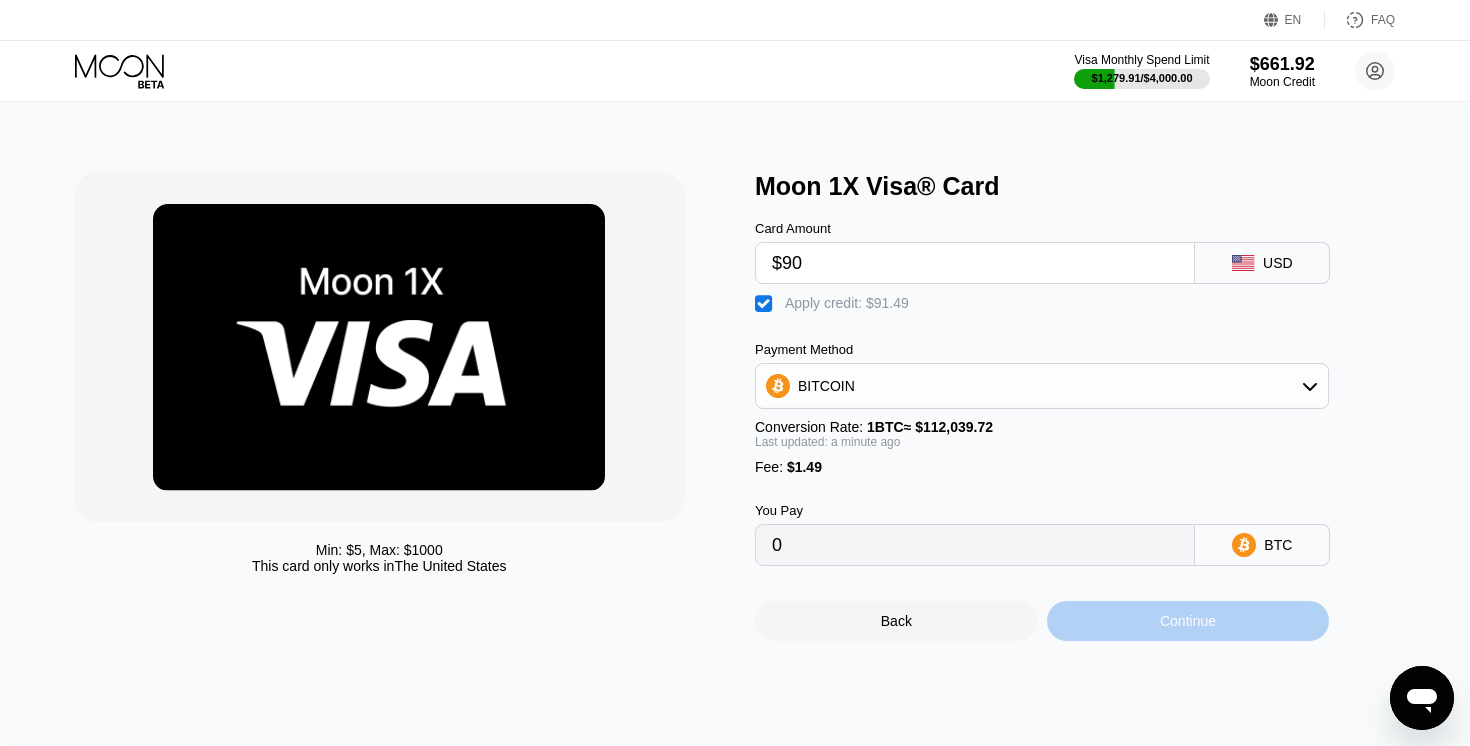 click on "Continue" at bounding box center (1188, 621) 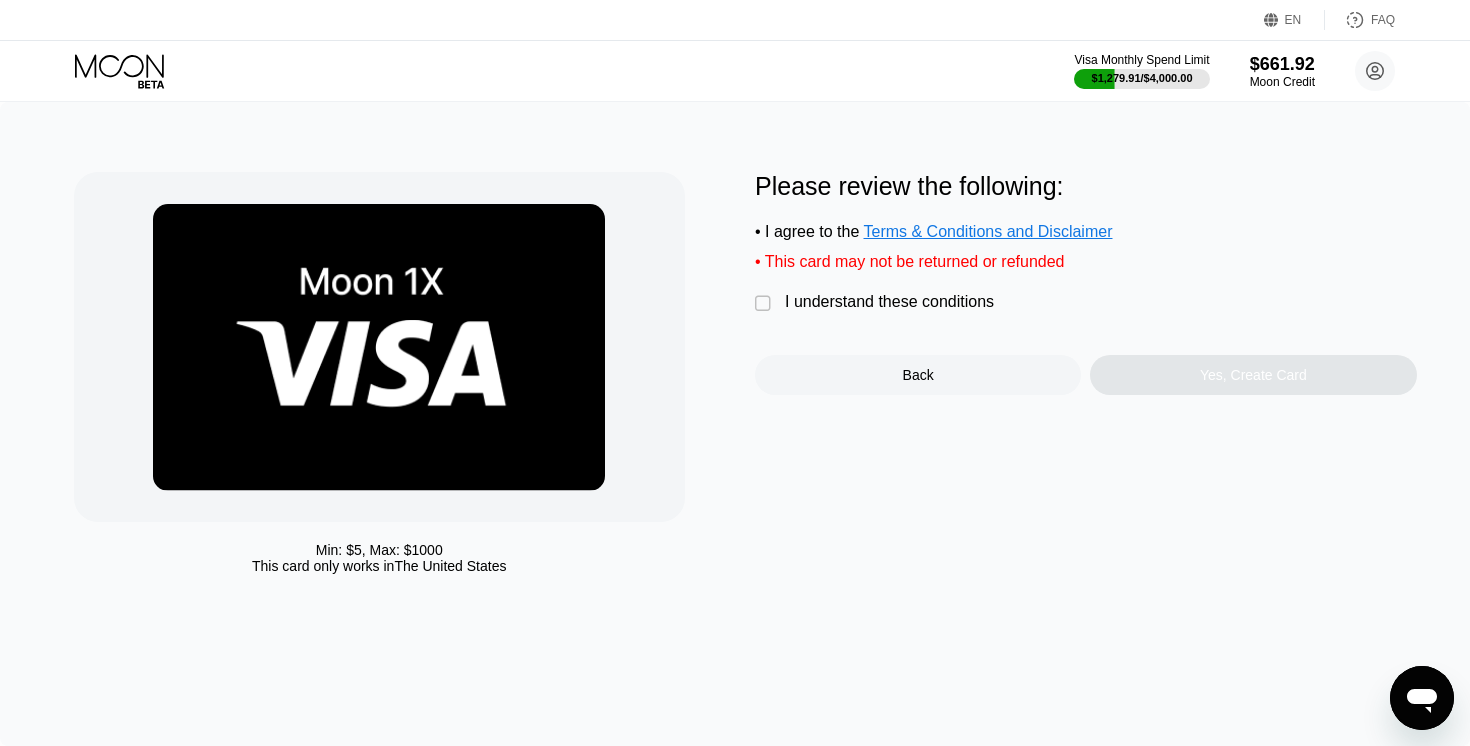 click on "I understand these conditions" at bounding box center (889, 302) 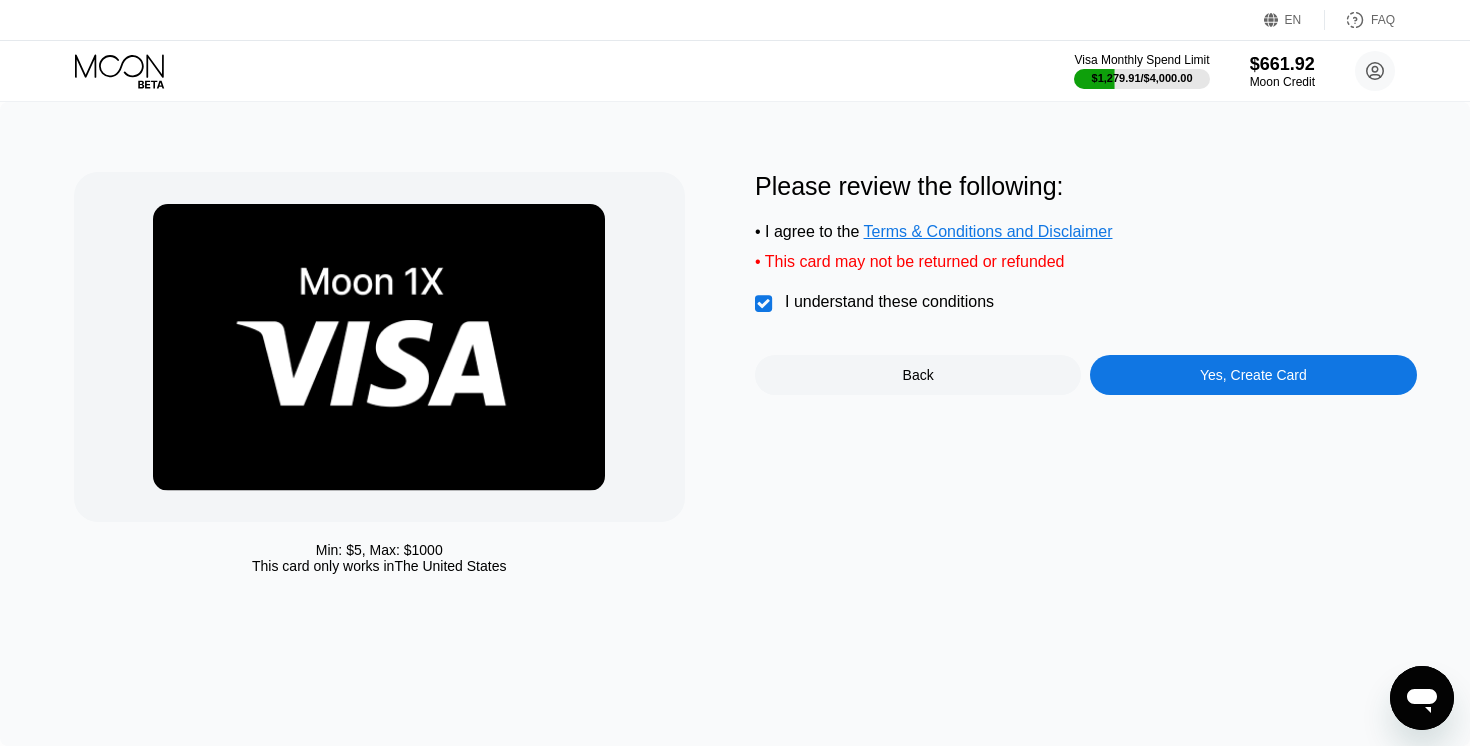 click on "Yes, Create Card" at bounding box center [1253, 375] 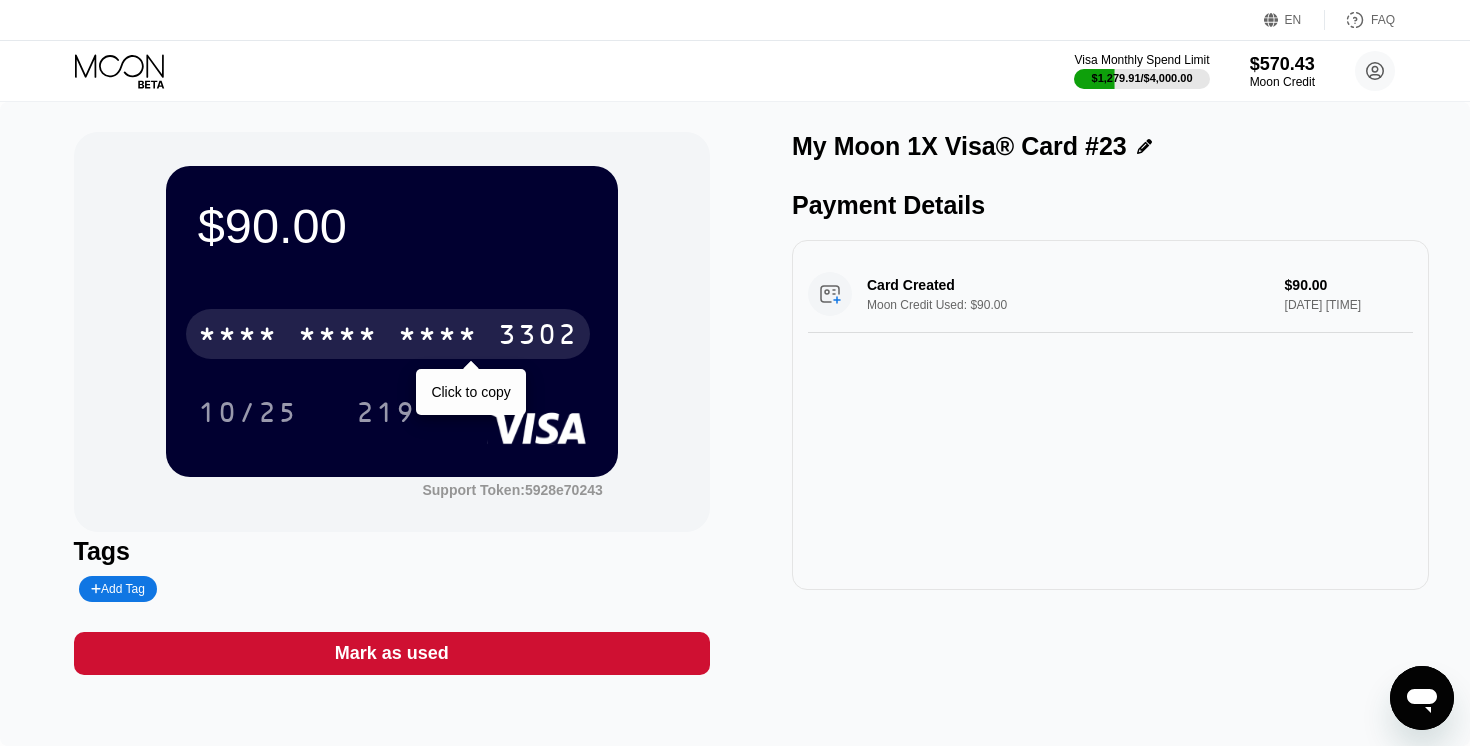 click on "3302" at bounding box center [538, 337] 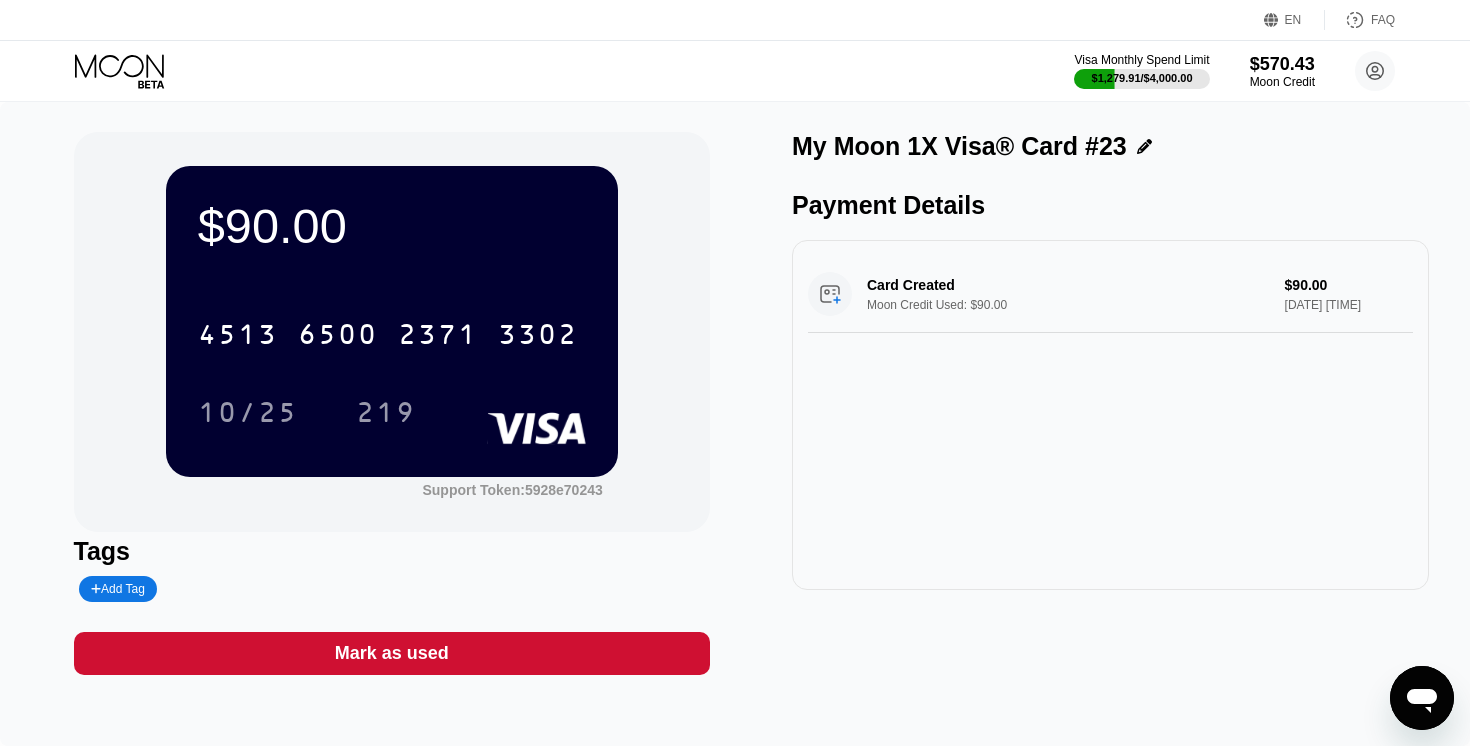 click 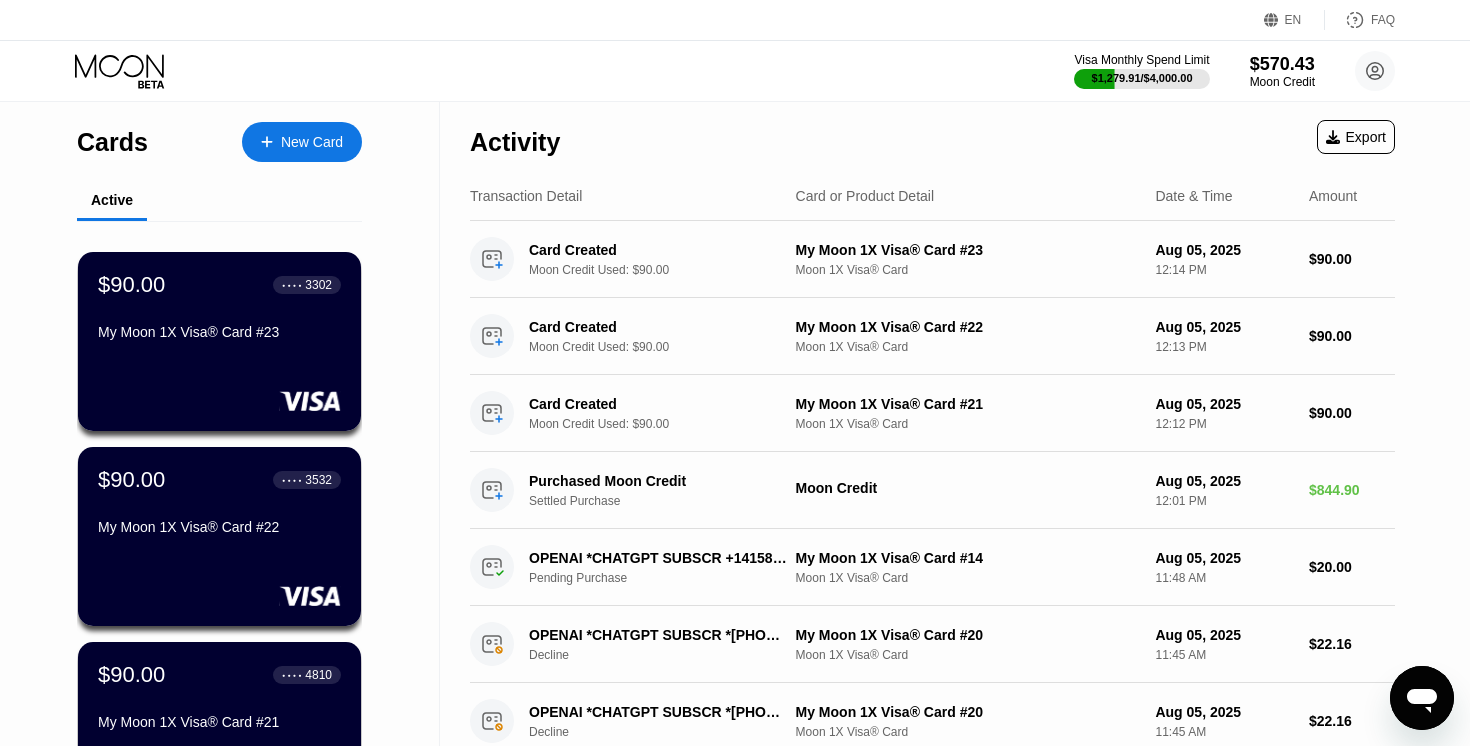 click on "New Card" at bounding box center [302, 142] 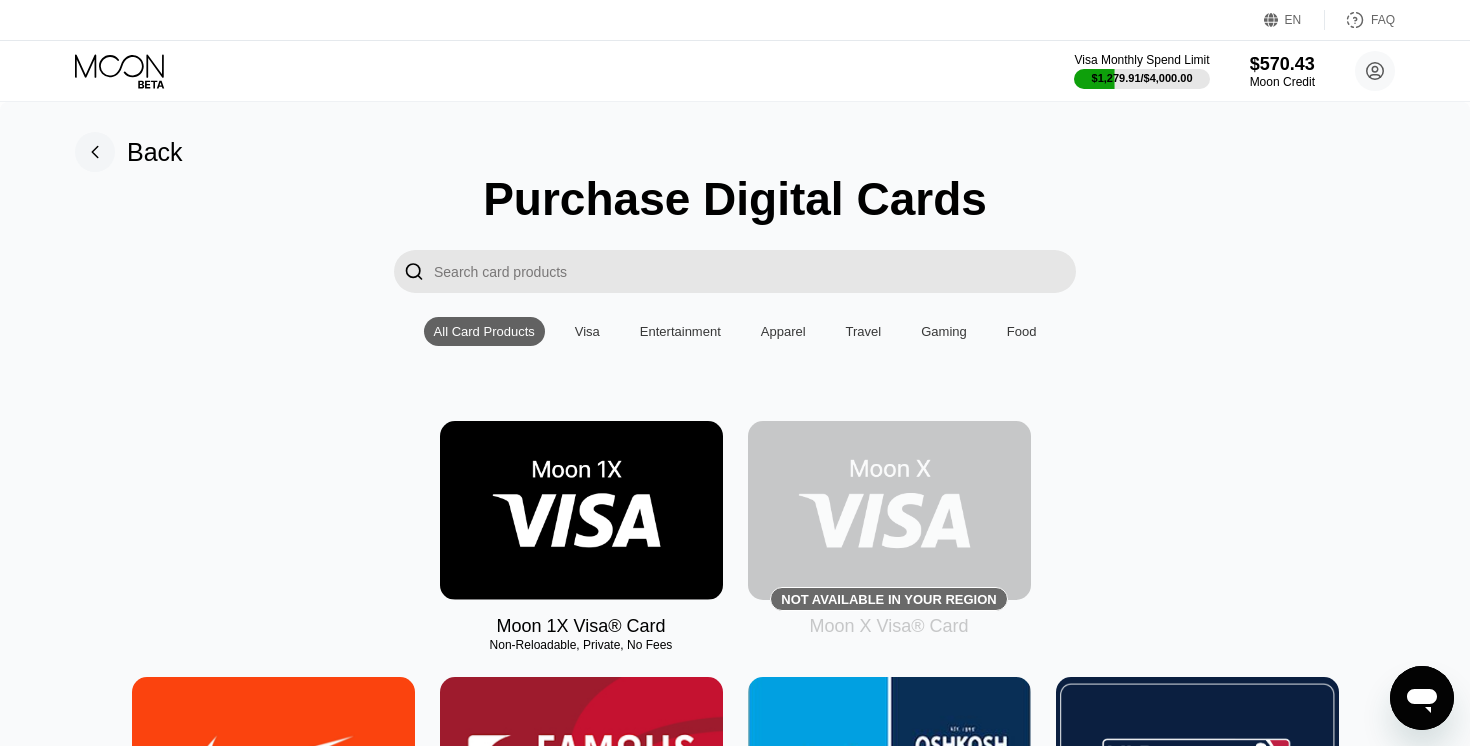 click at bounding box center (581, 510) 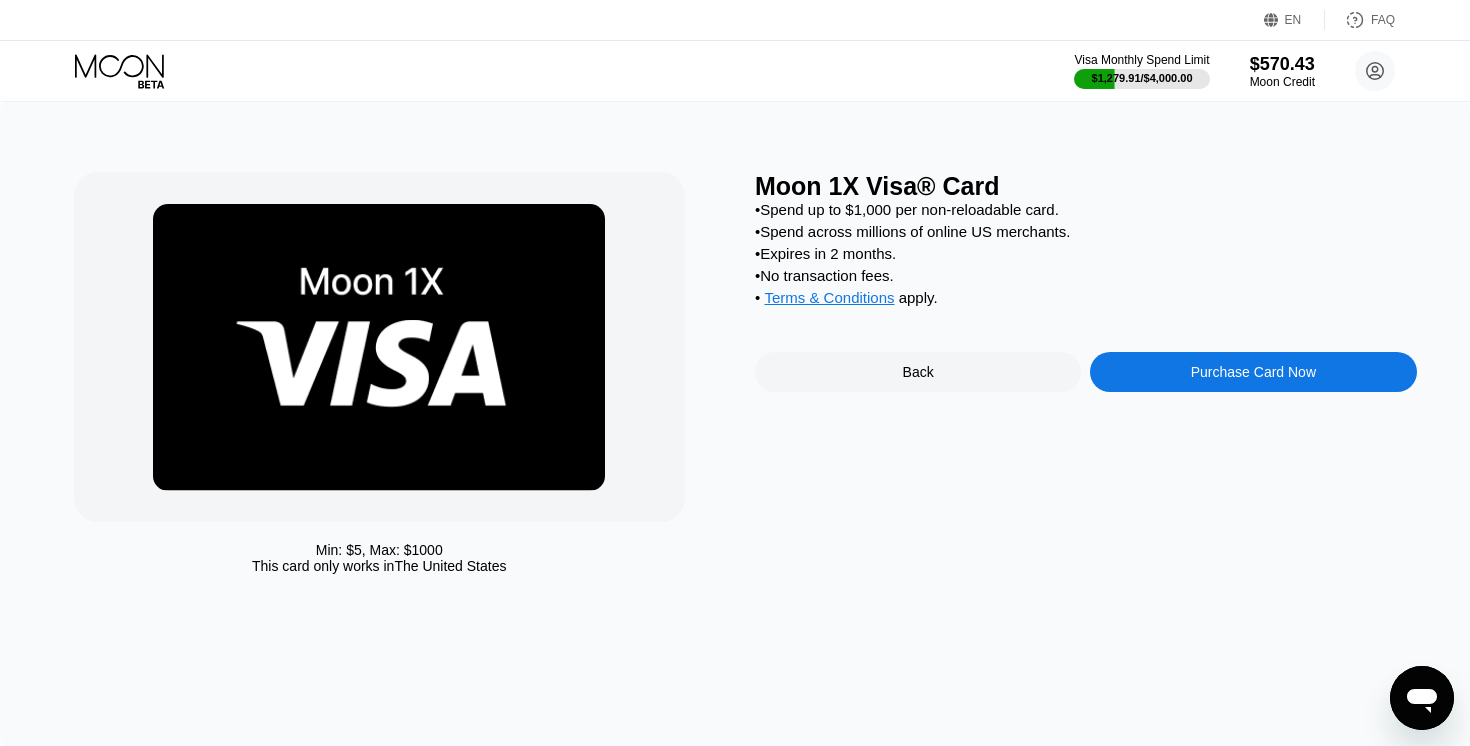 click on "Purchase Card Now" at bounding box center [1253, 372] 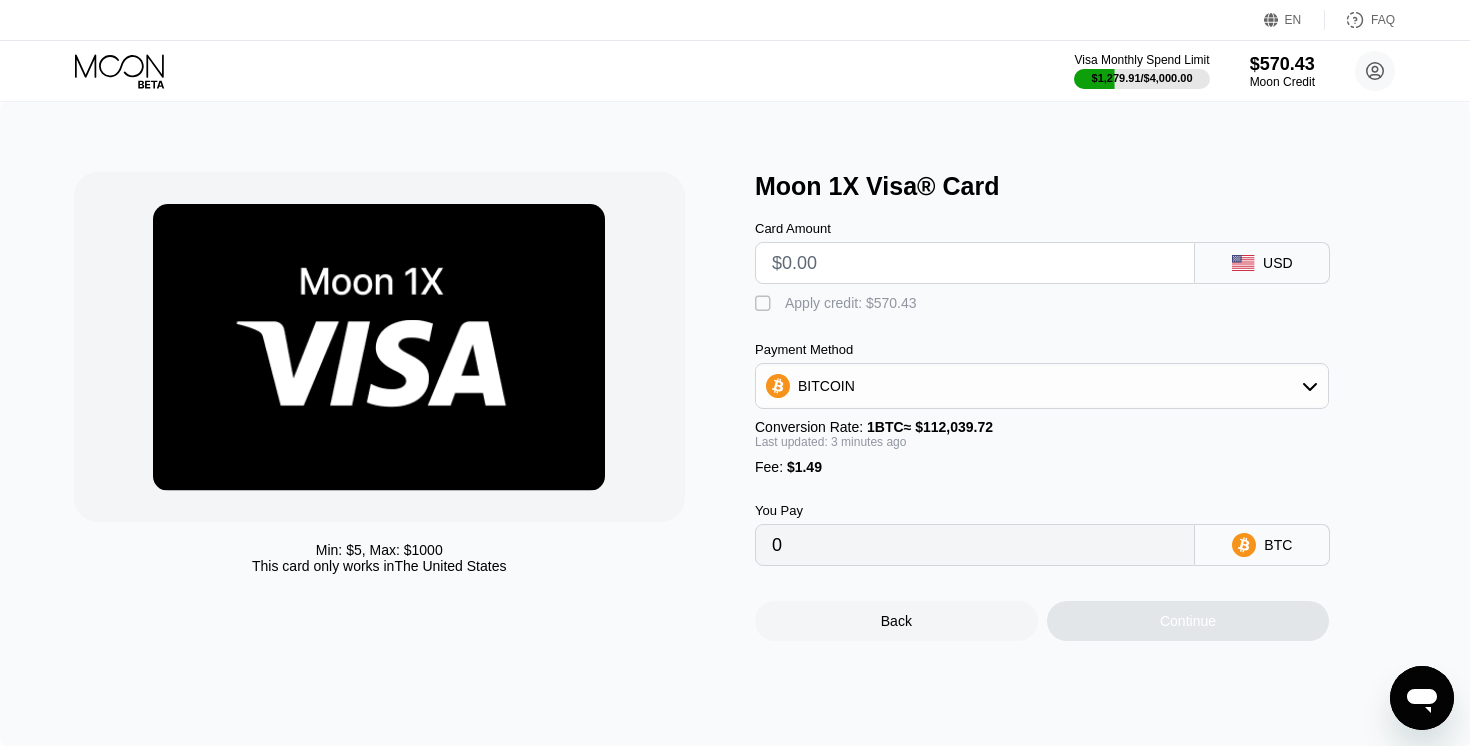 click at bounding box center (975, 263) 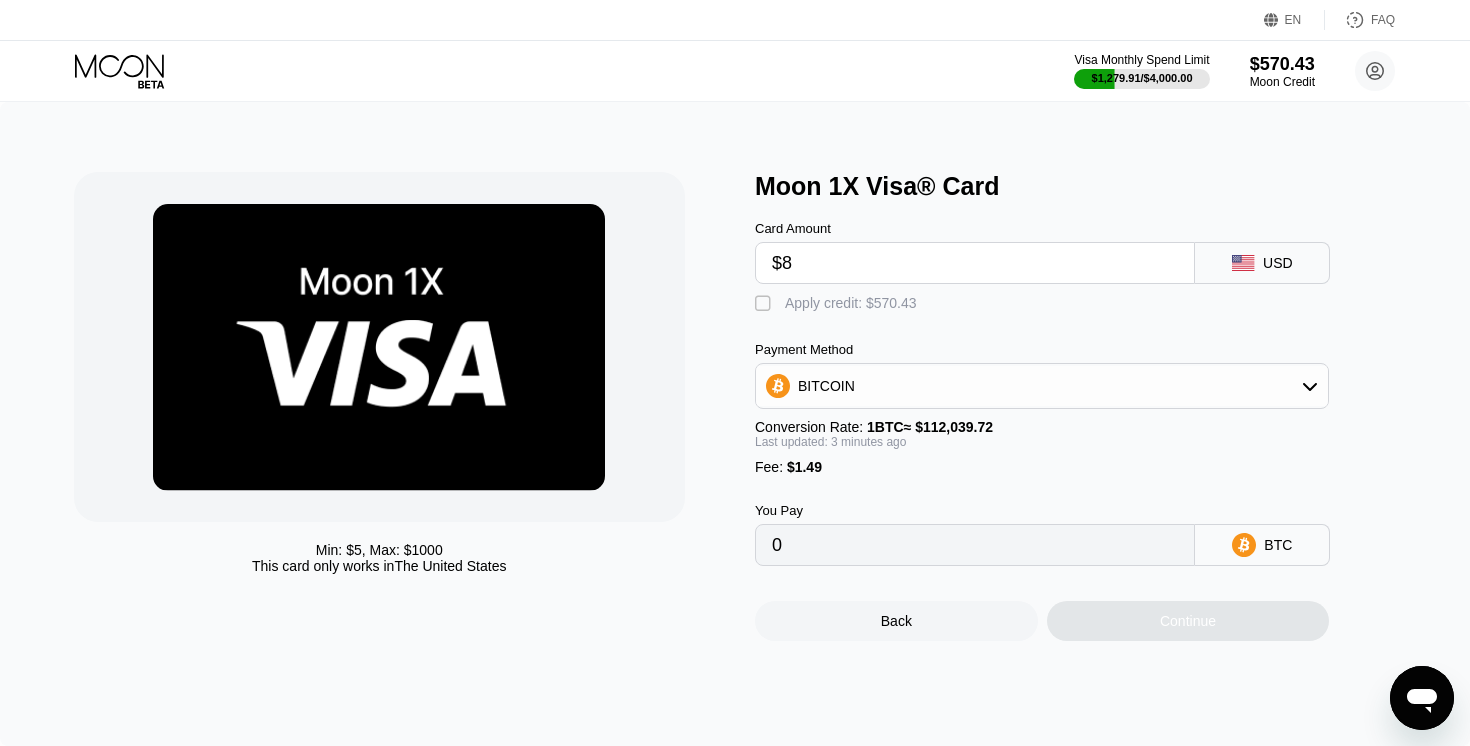 type on "0.00008471" 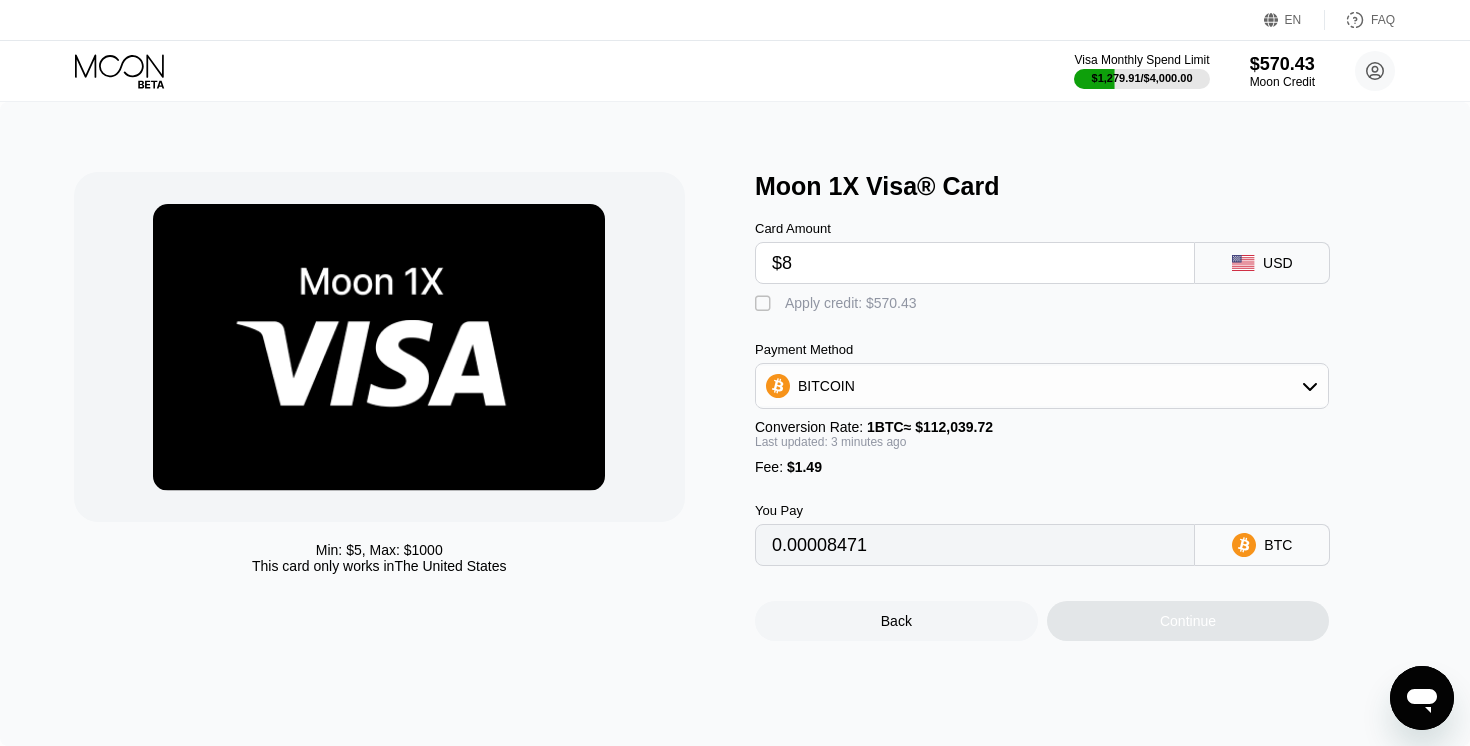 type on "$80" 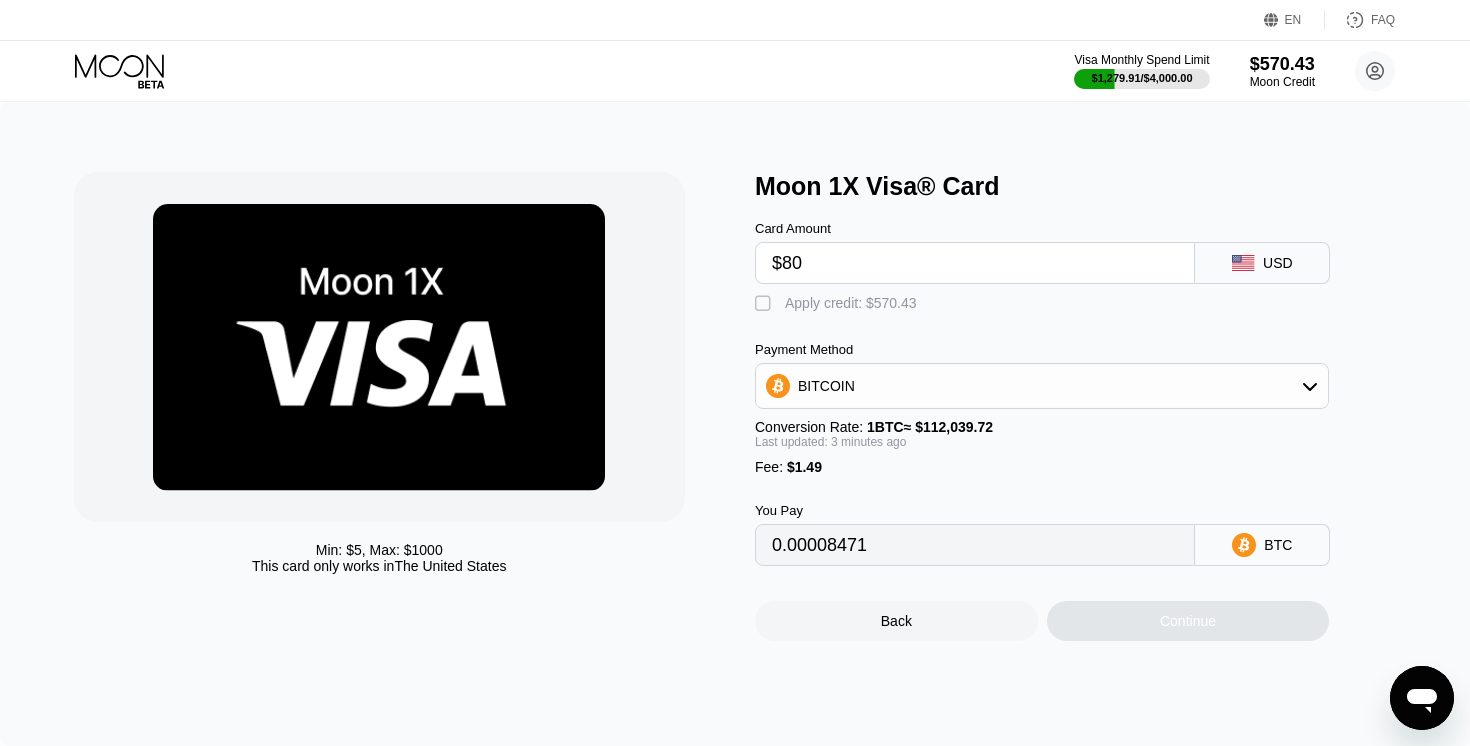 type on "0.00072734" 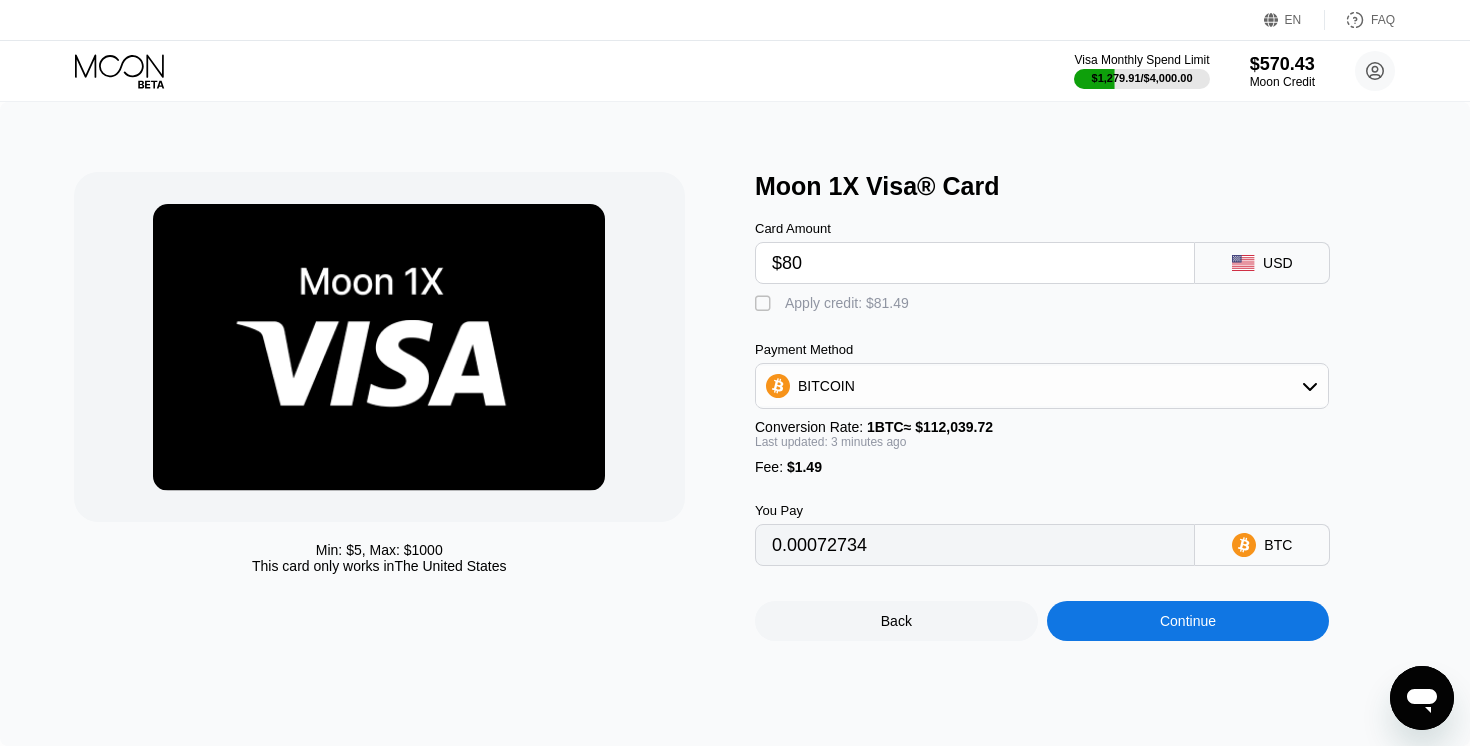 type on "$80" 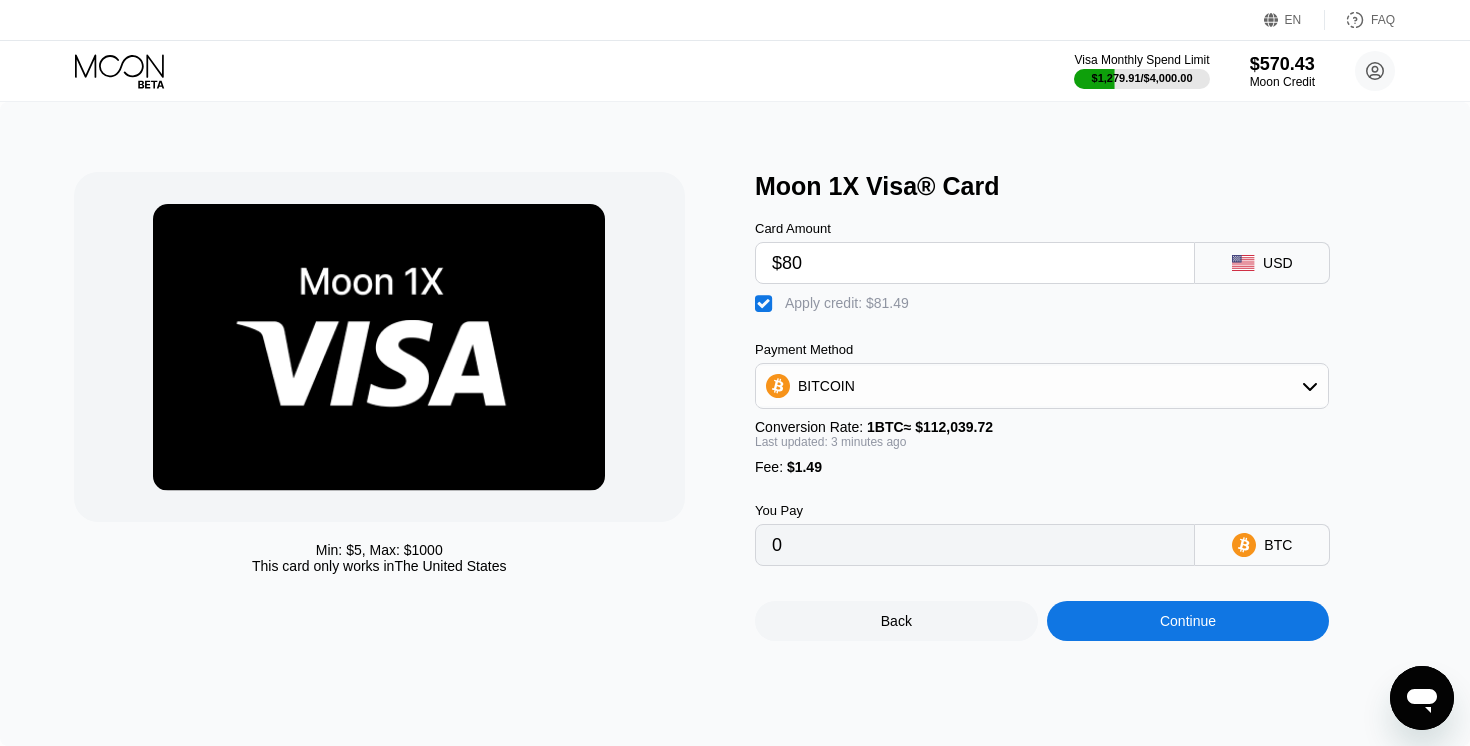 click on "Continue" at bounding box center [1188, 621] 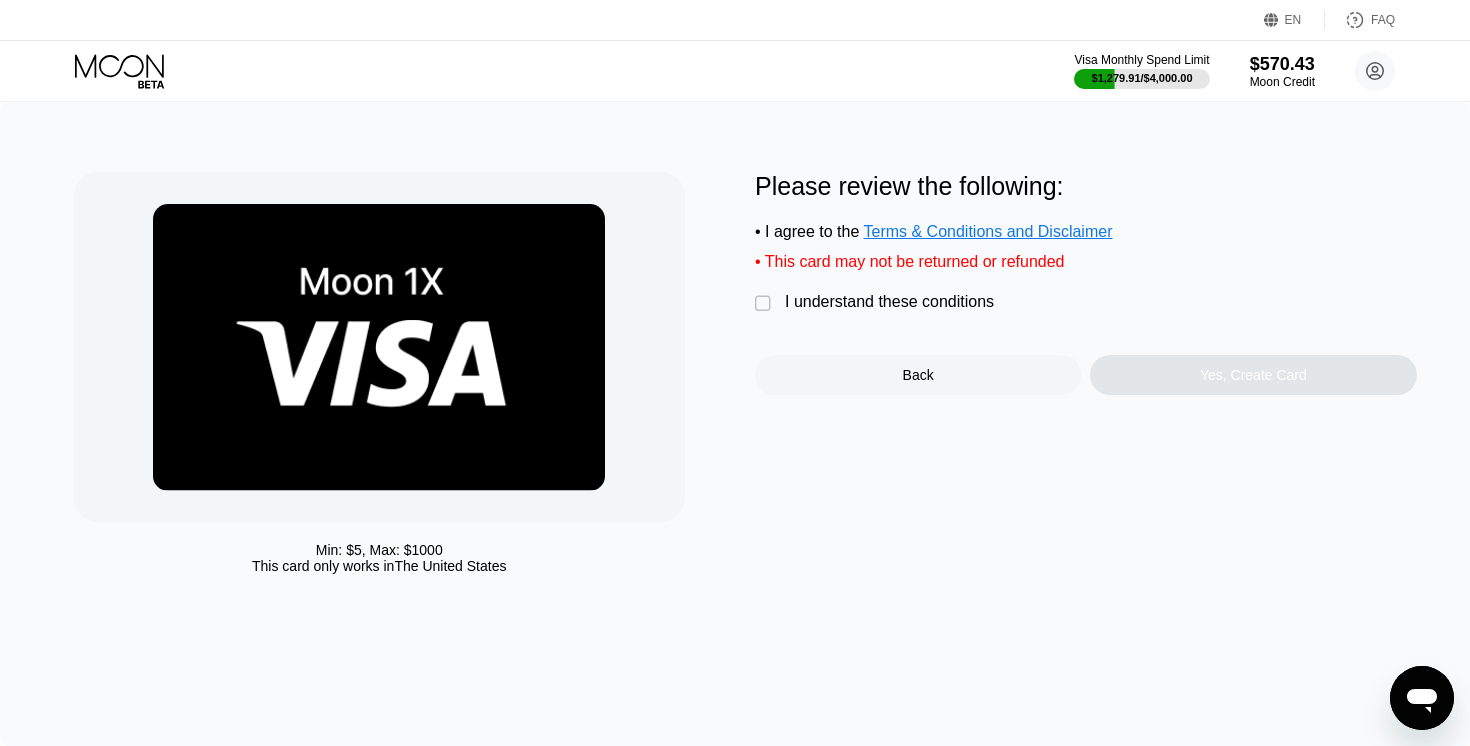 click on "I understand these conditions" at bounding box center (889, 302) 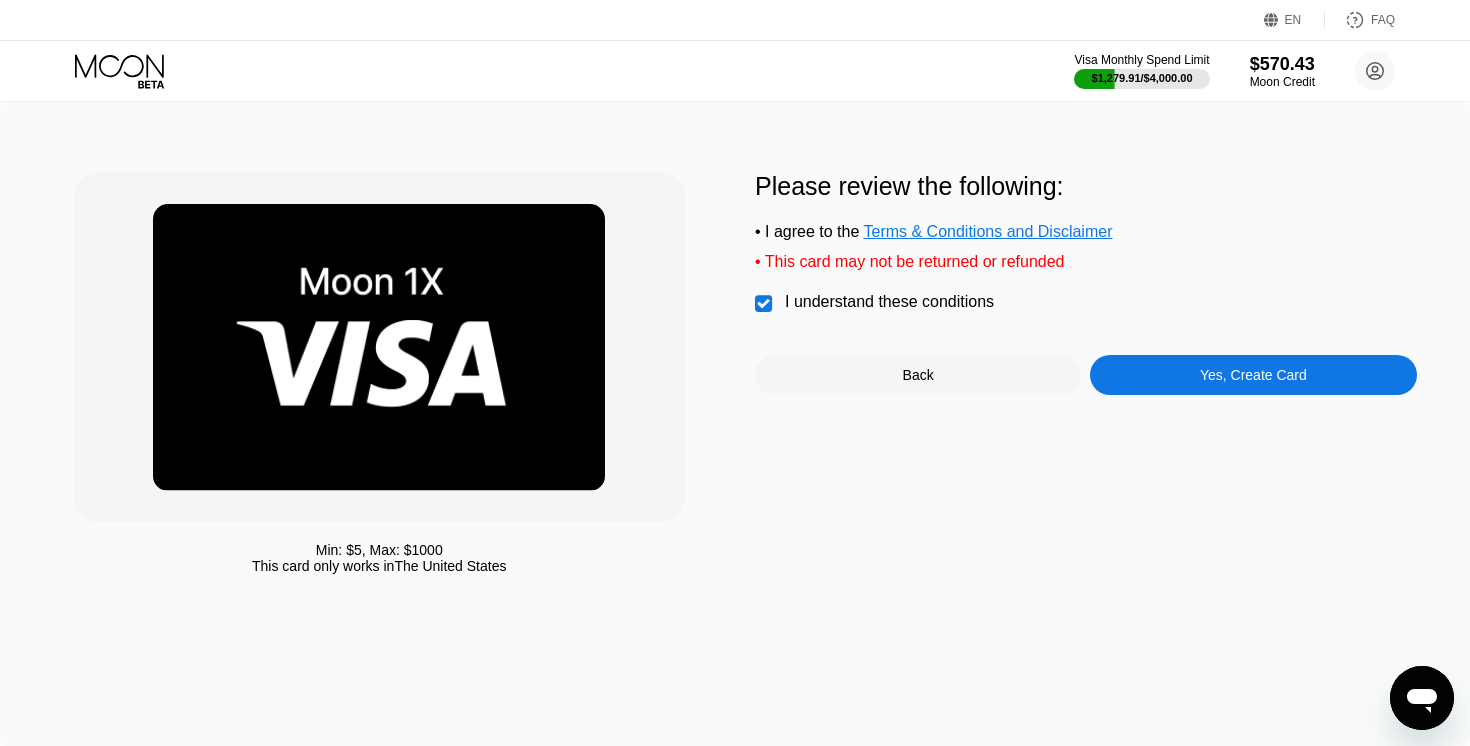 click on "Yes, Create Card" at bounding box center (1253, 375) 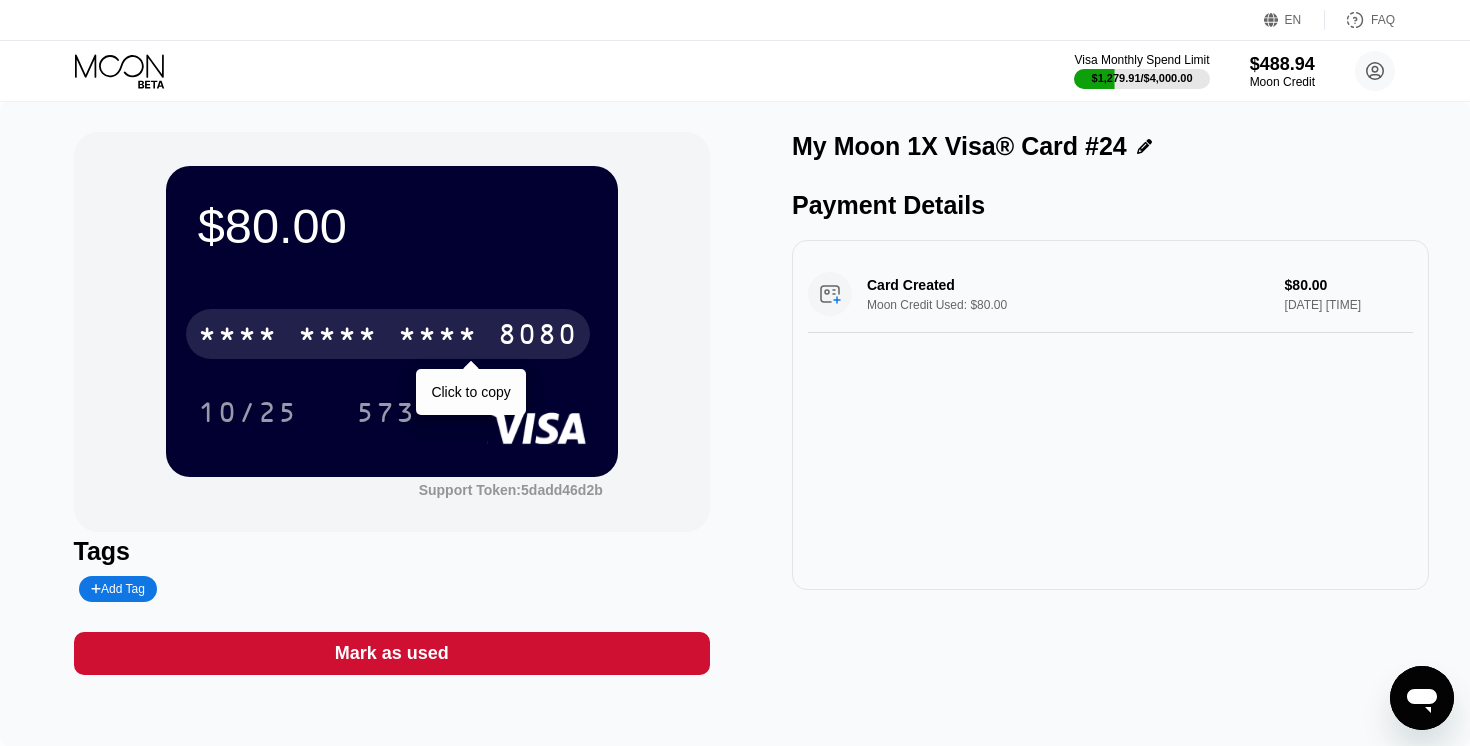 click on "8080" at bounding box center (538, 337) 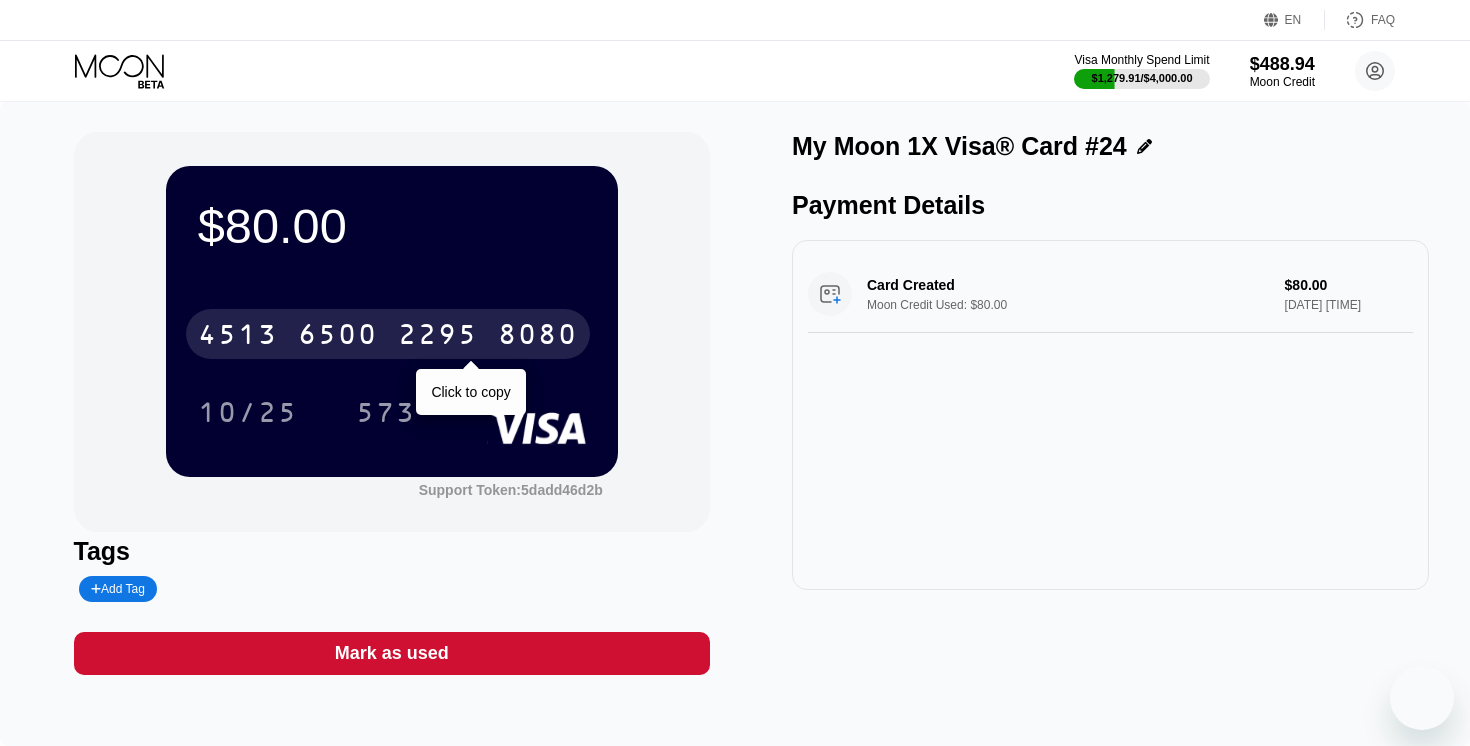scroll, scrollTop: 0, scrollLeft: 0, axis: both 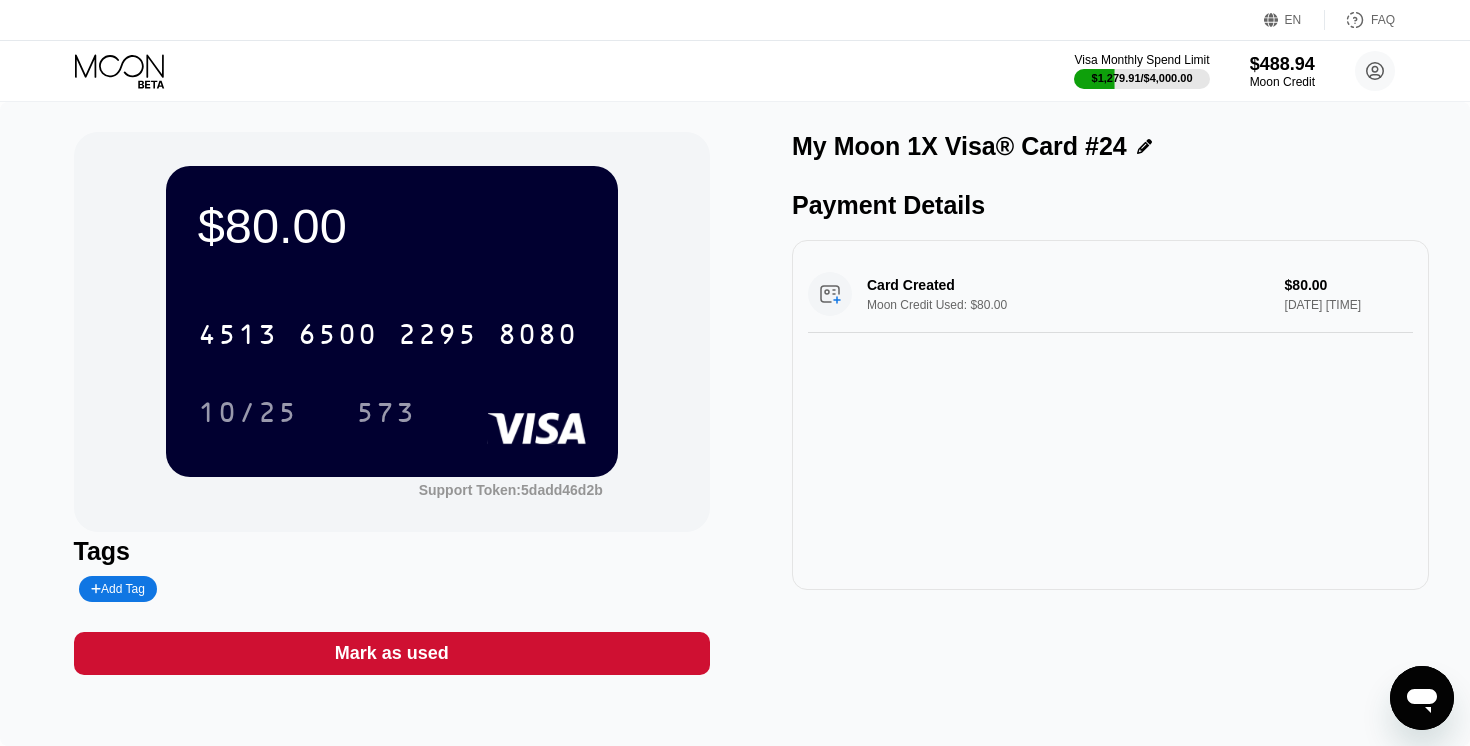 click 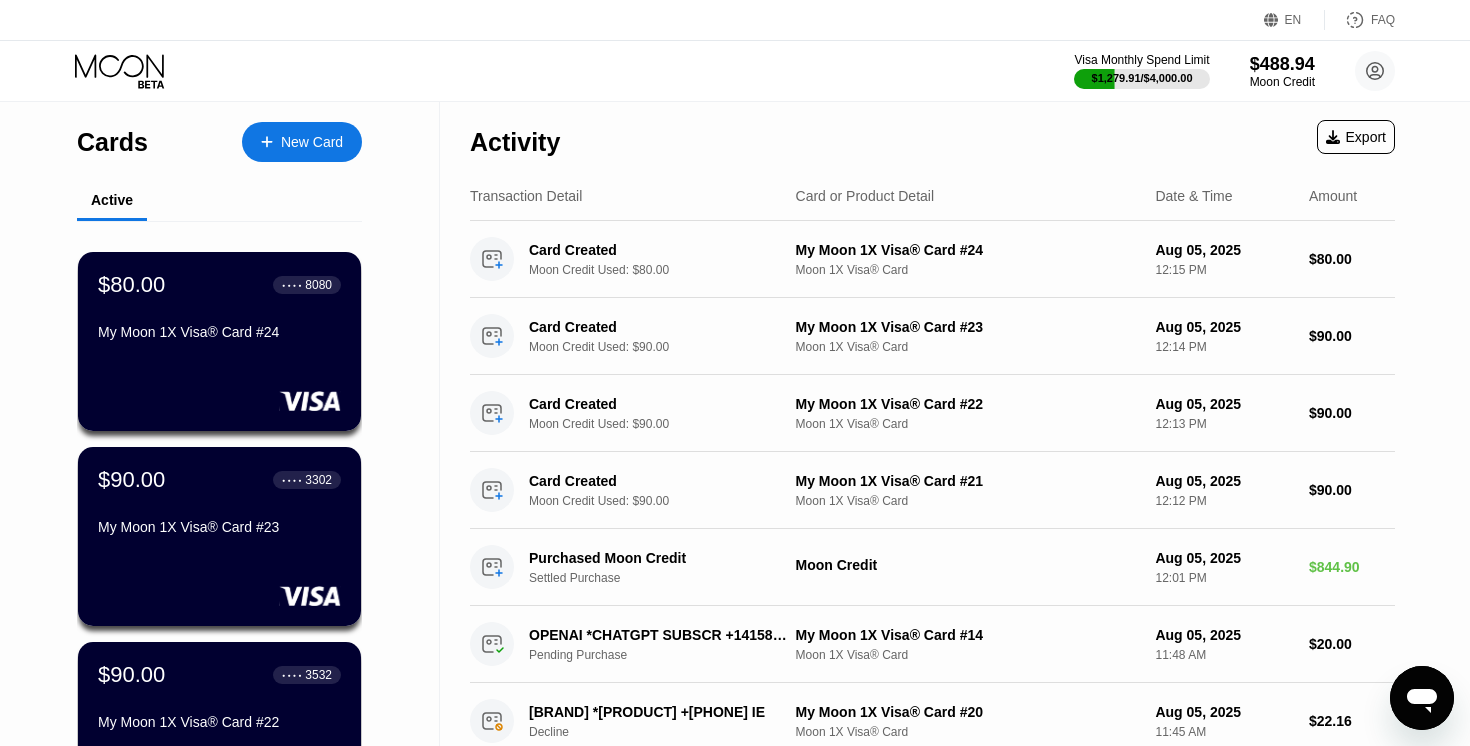 click at bounding box center (277, 142) 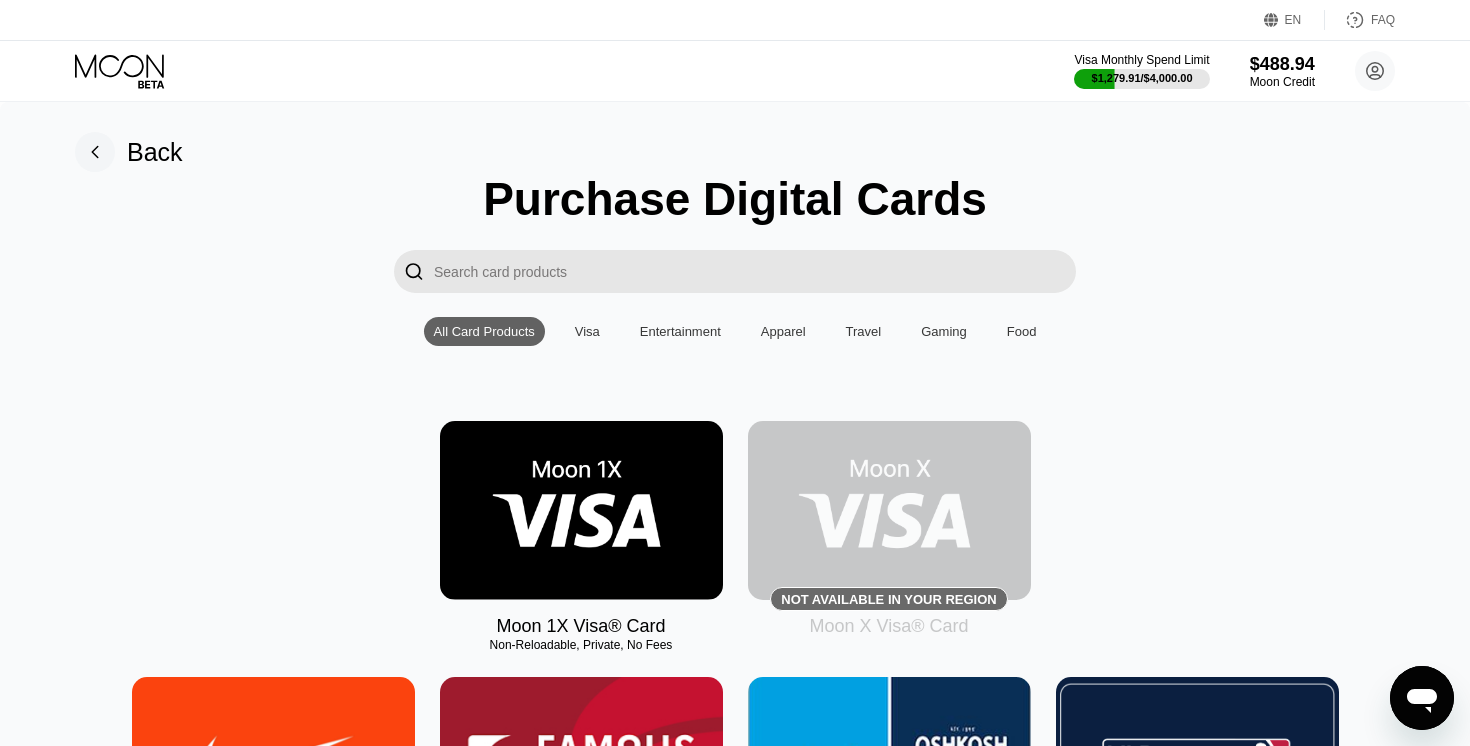 click at bounding box center (581, 510) 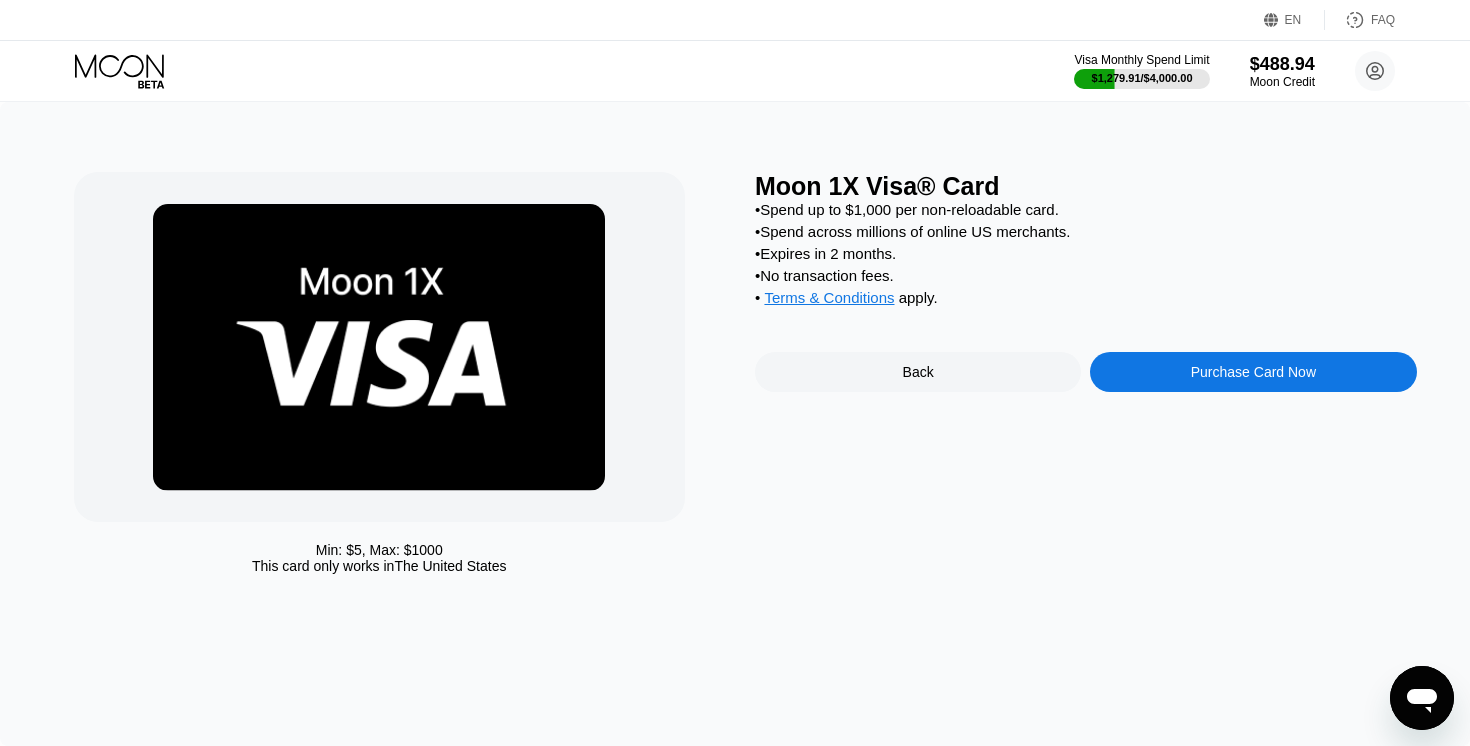 click on "Purchase Card Now" at bounding box center [1253, 372] 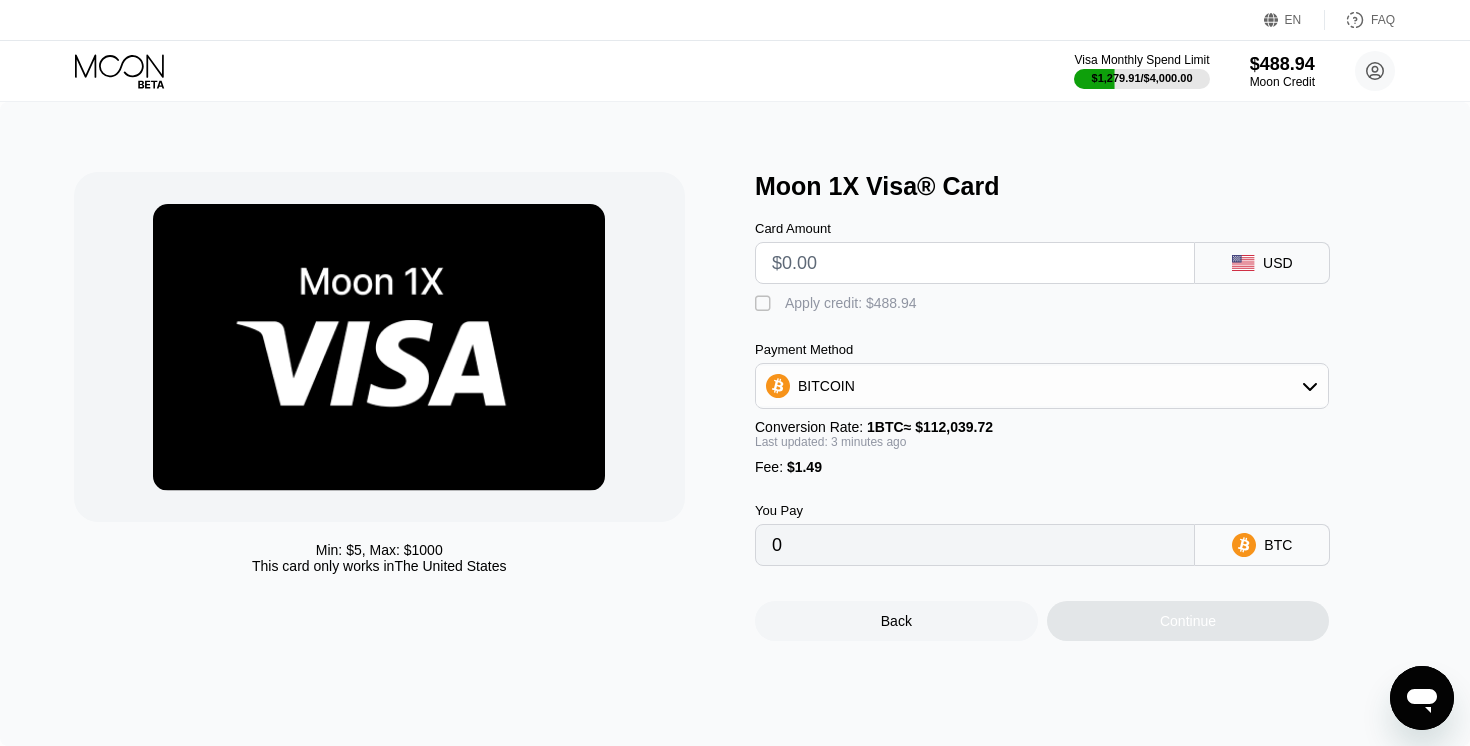 click at bounding box center (975, 263) 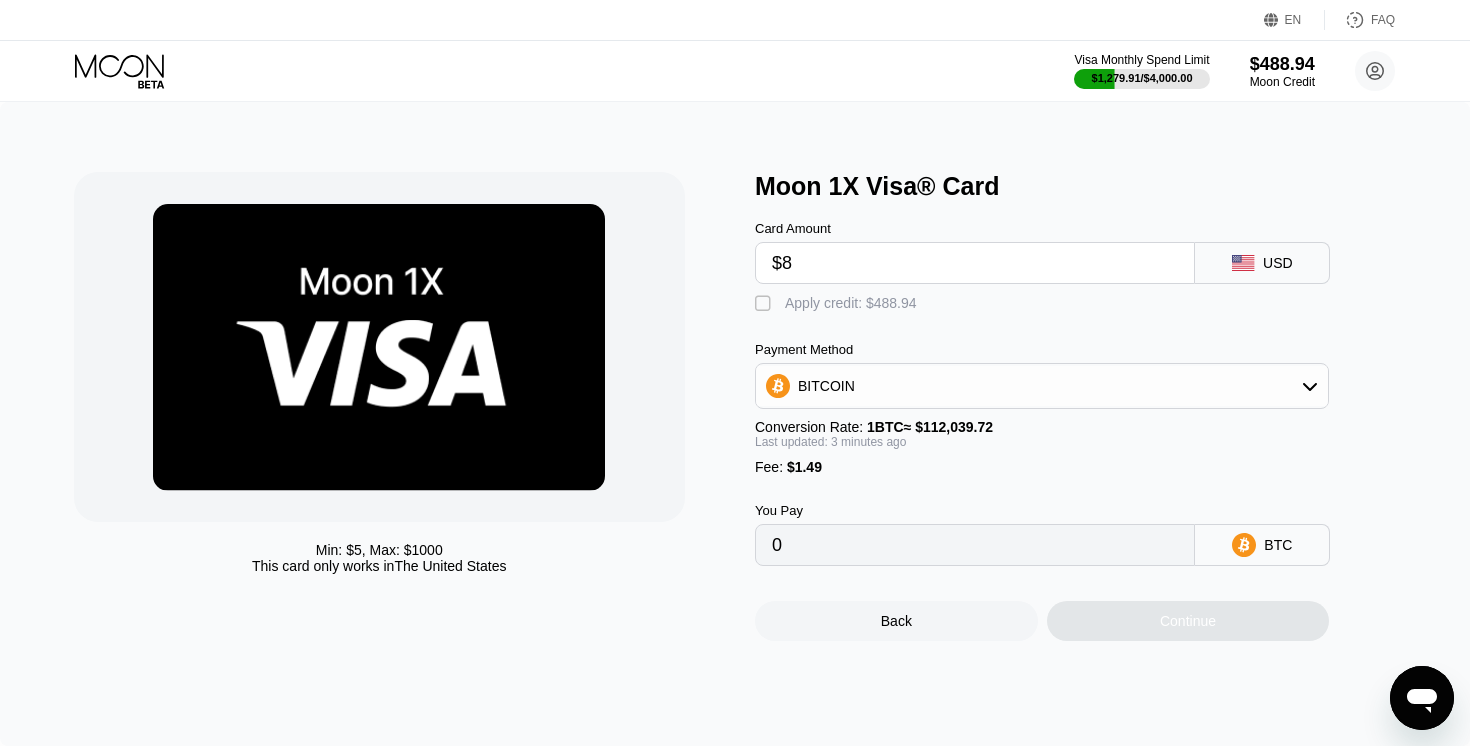type on "0.00008463" 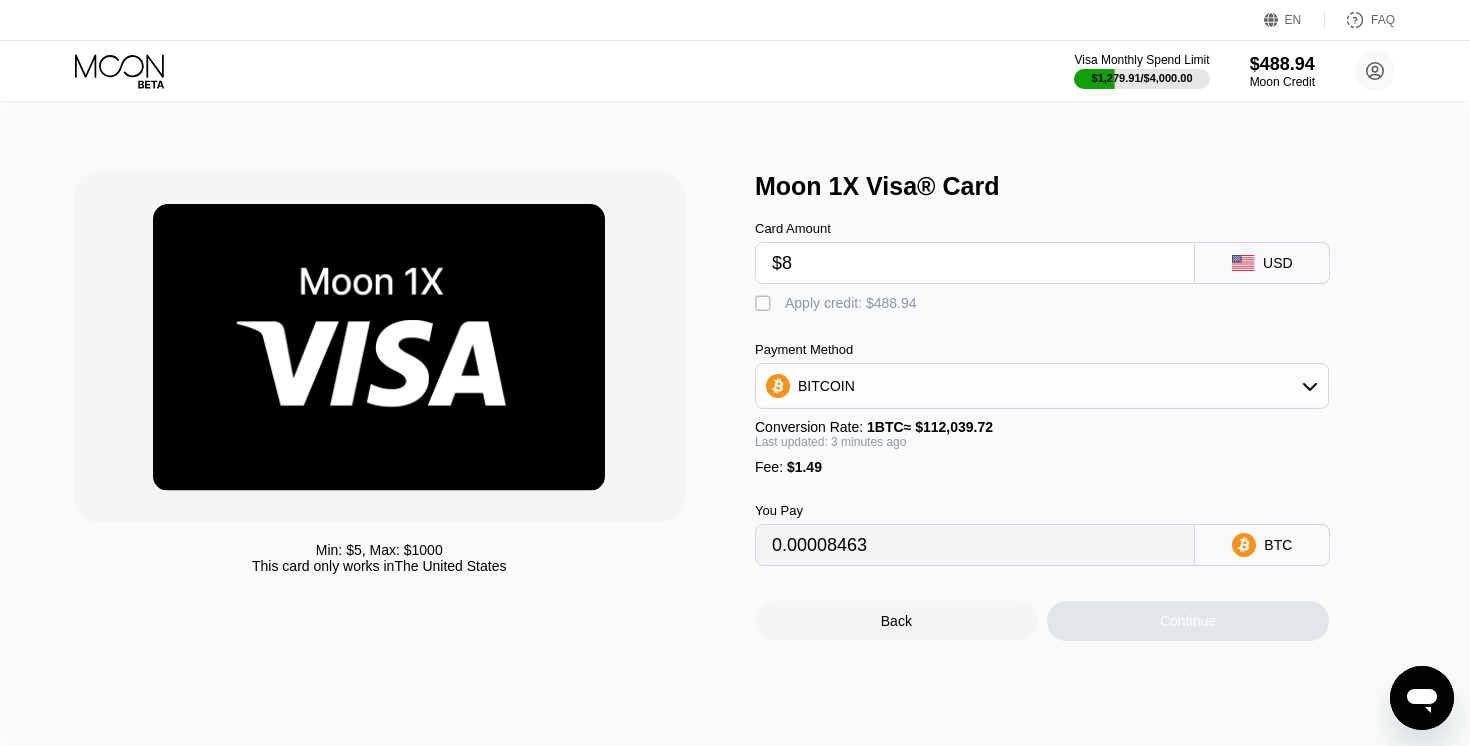 type on "$80" 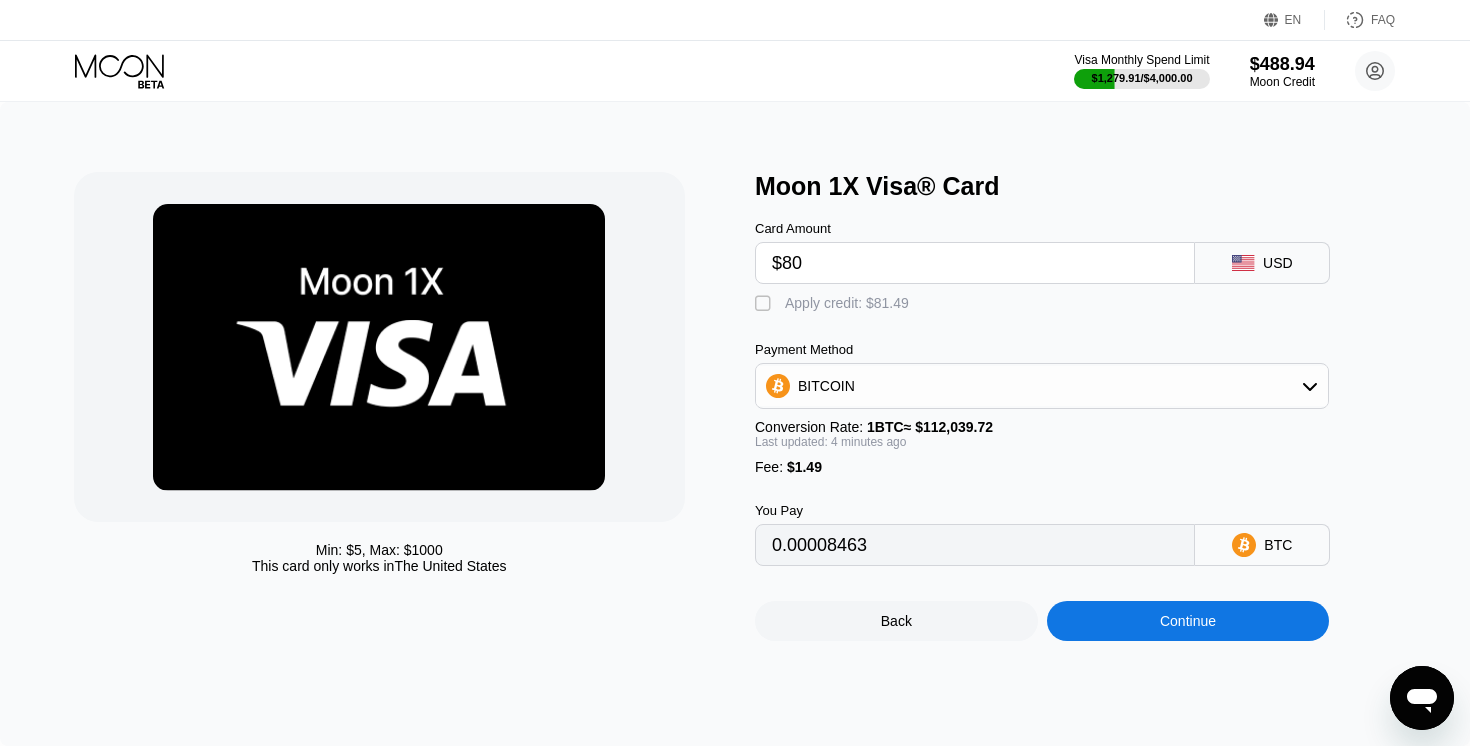 type on "0.00072669" 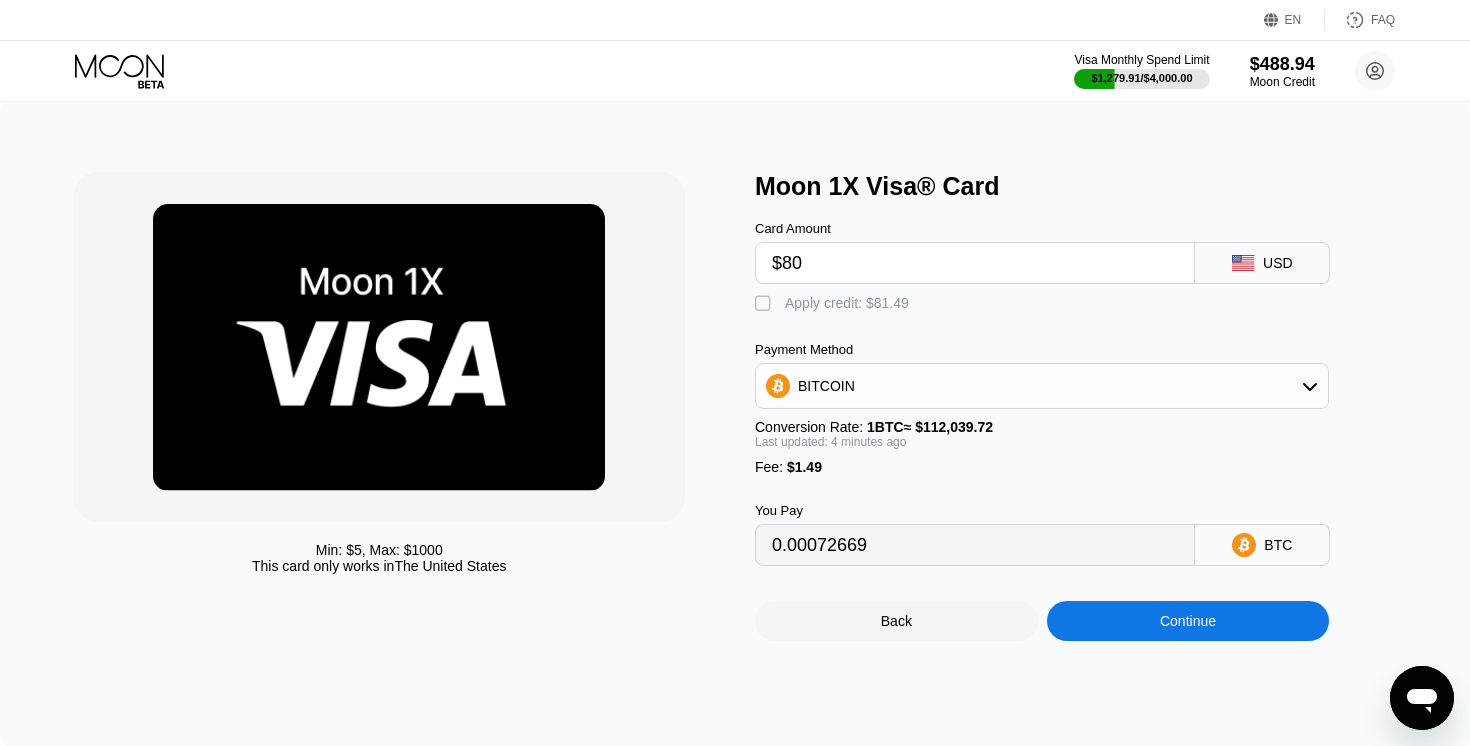 type on "$80" 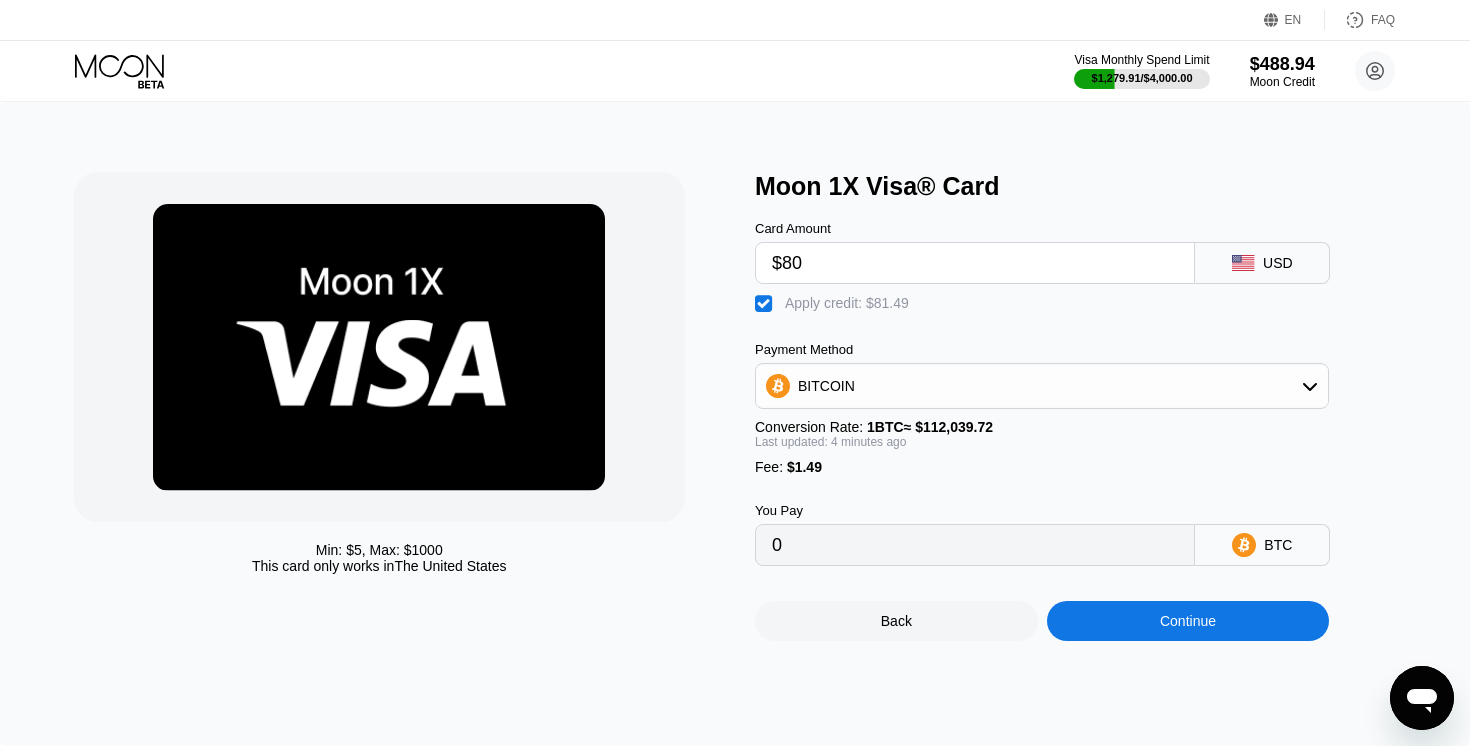 click on "Continue" at bounding box center [1188, 621] 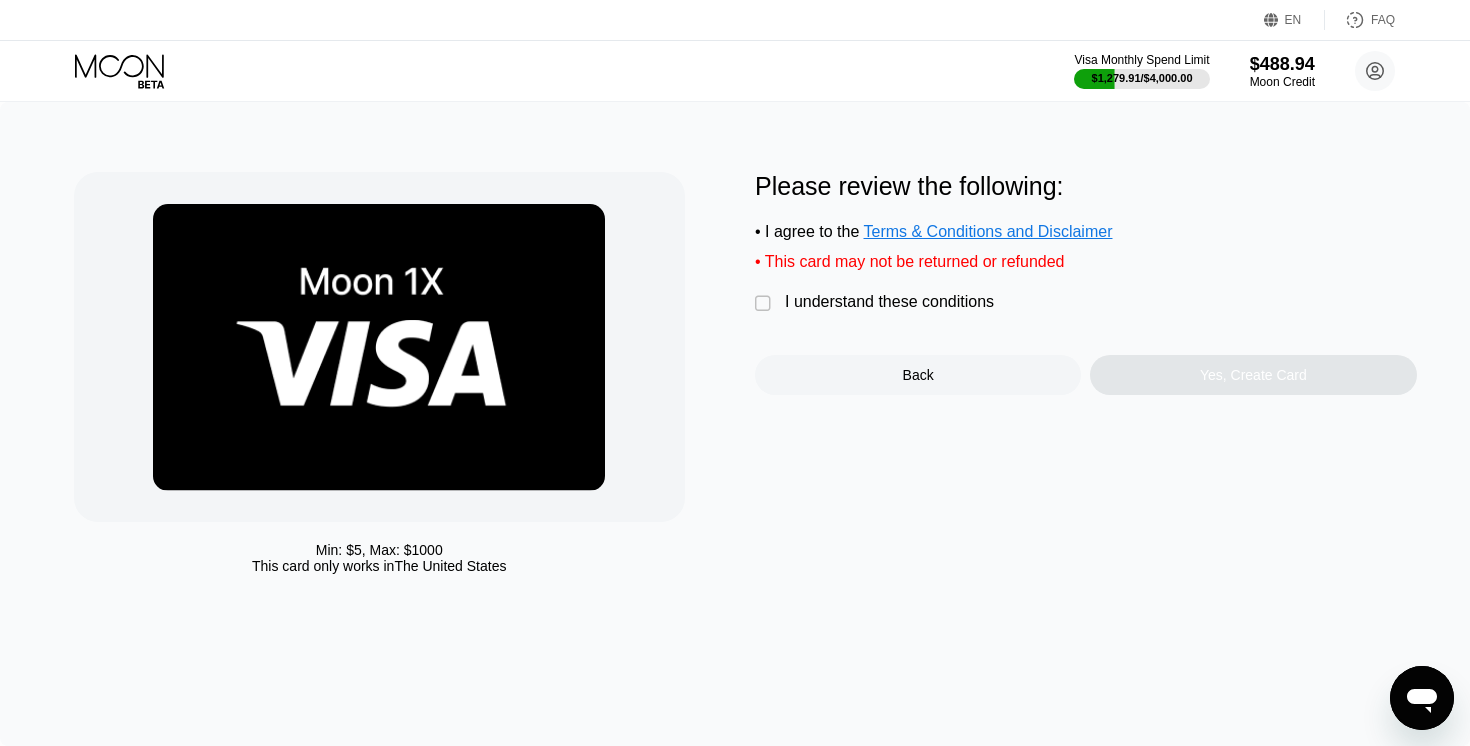 click on "I understand these conditions" at bounding box center [889, 302] 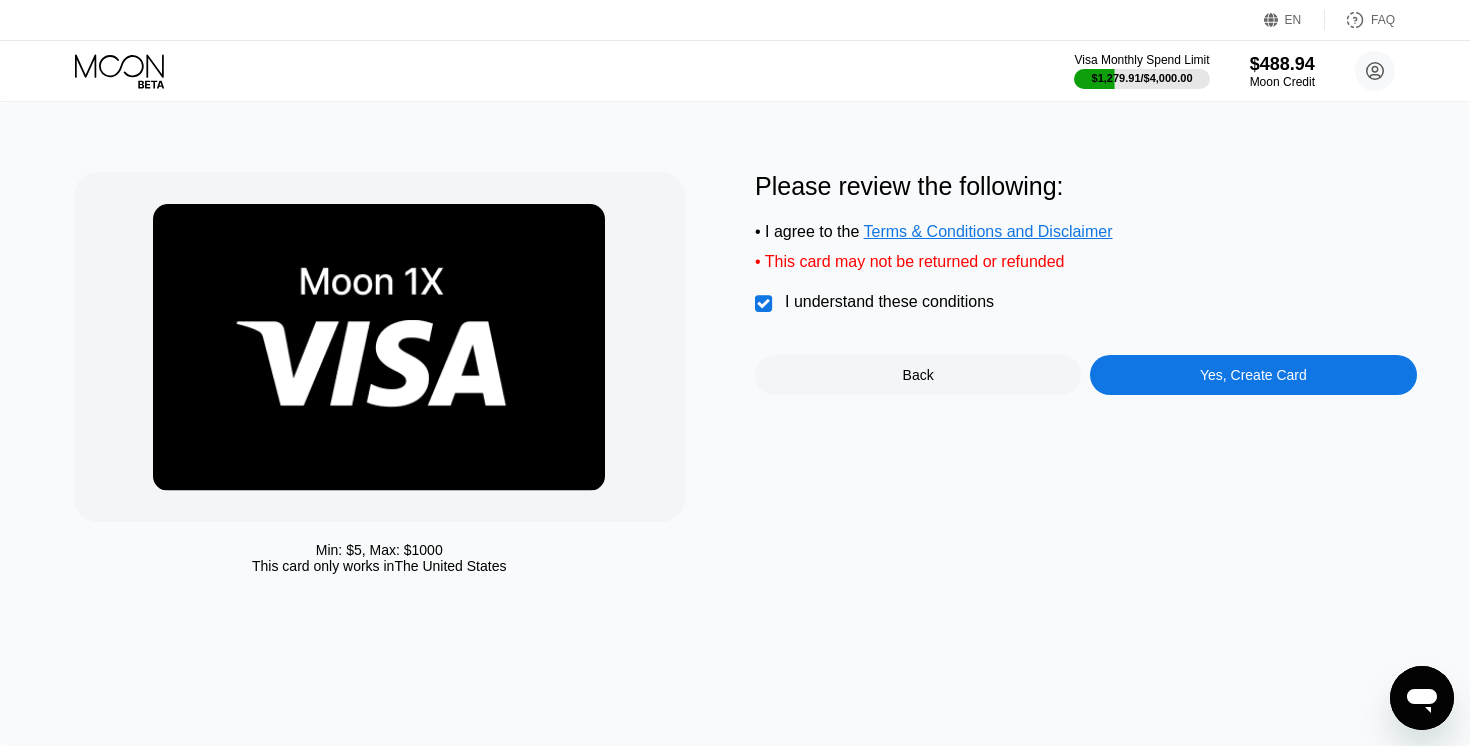 click on "Yes, Create Card" at bounding box center (1253, 375) 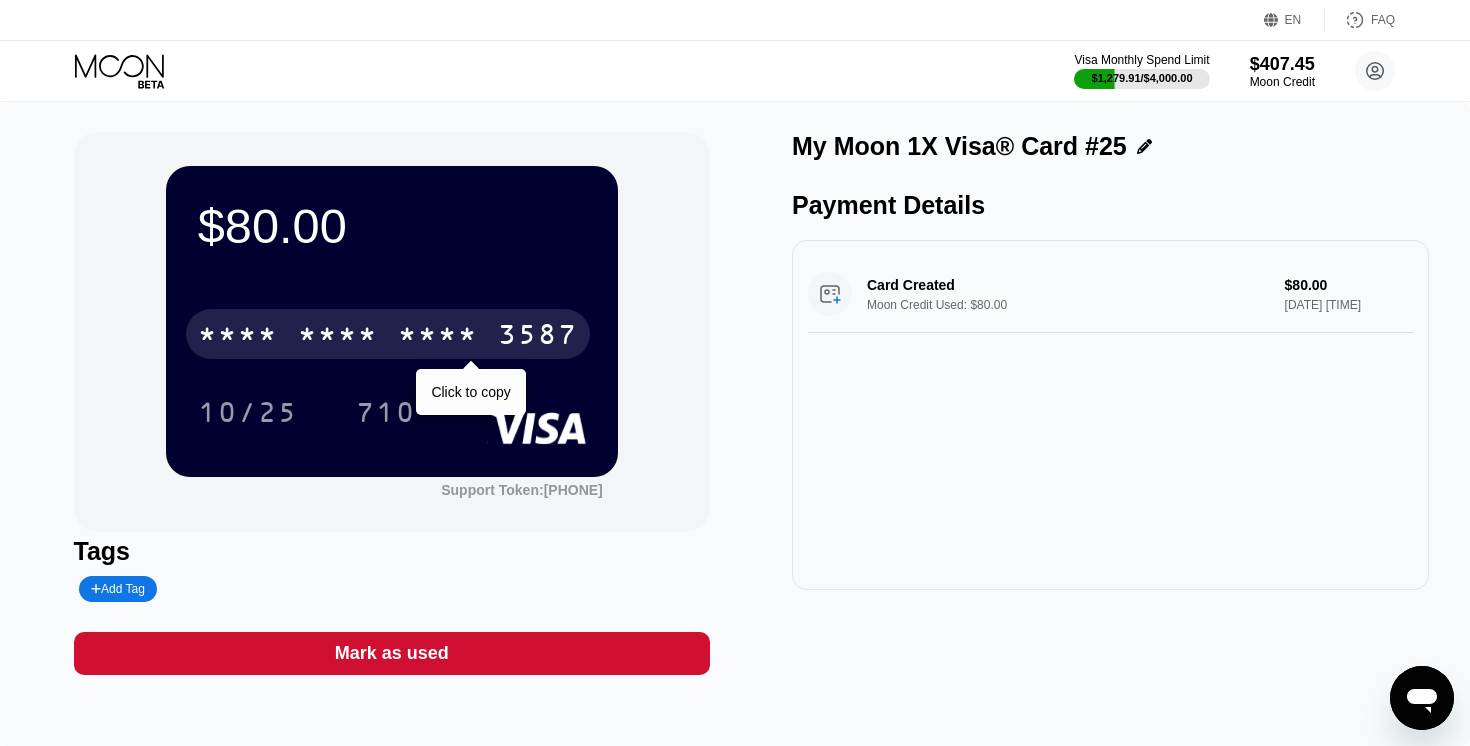 click on "3587" at bounding box center [538, 337] 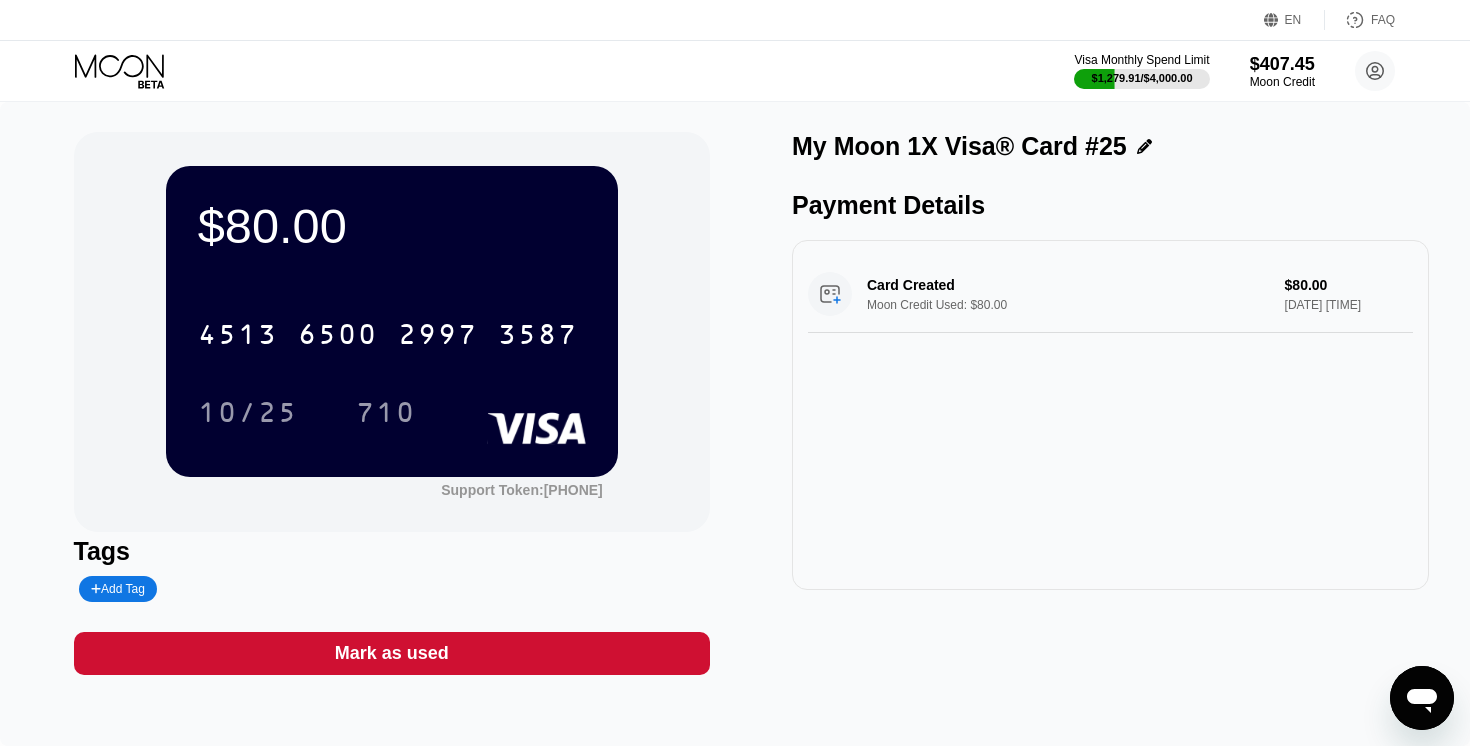 click 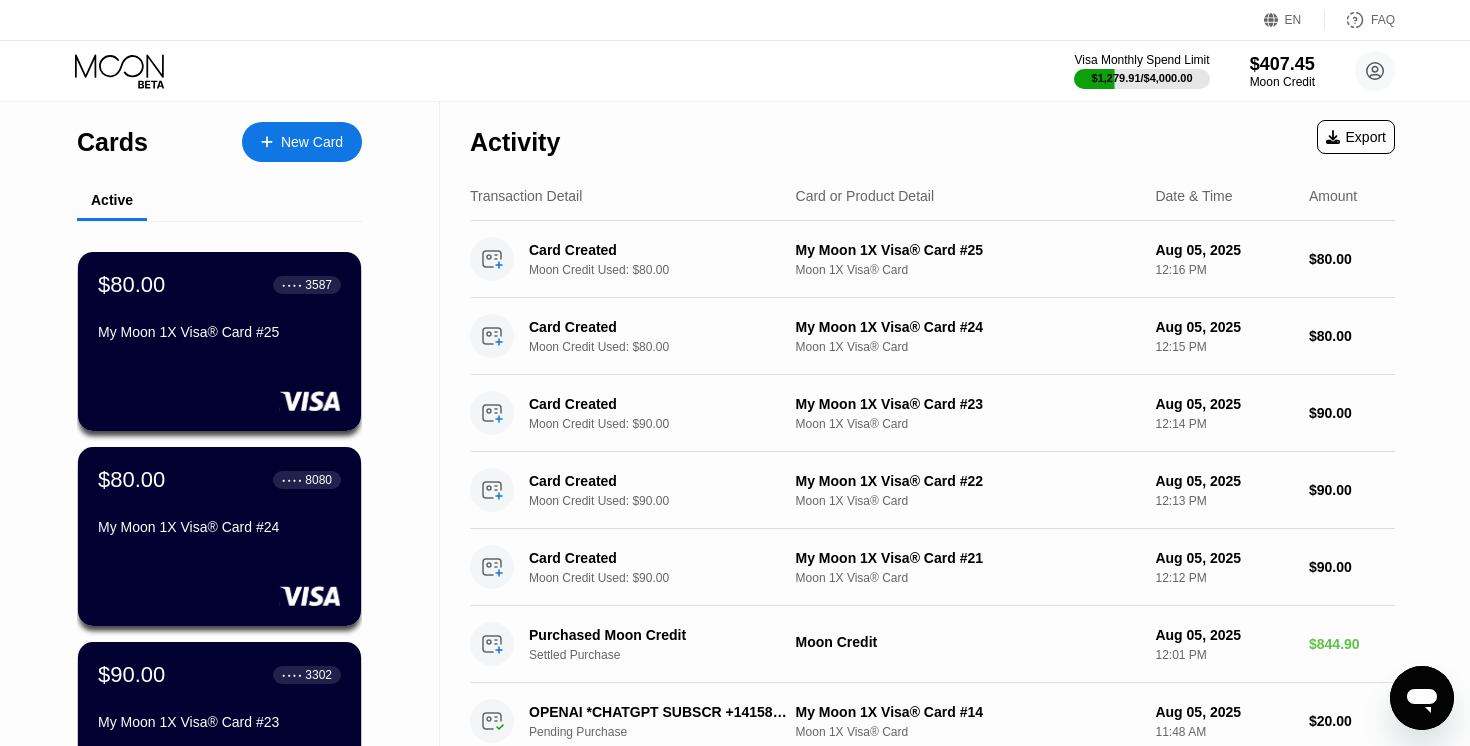 click on "New Card" at bounding box center [312, 142] 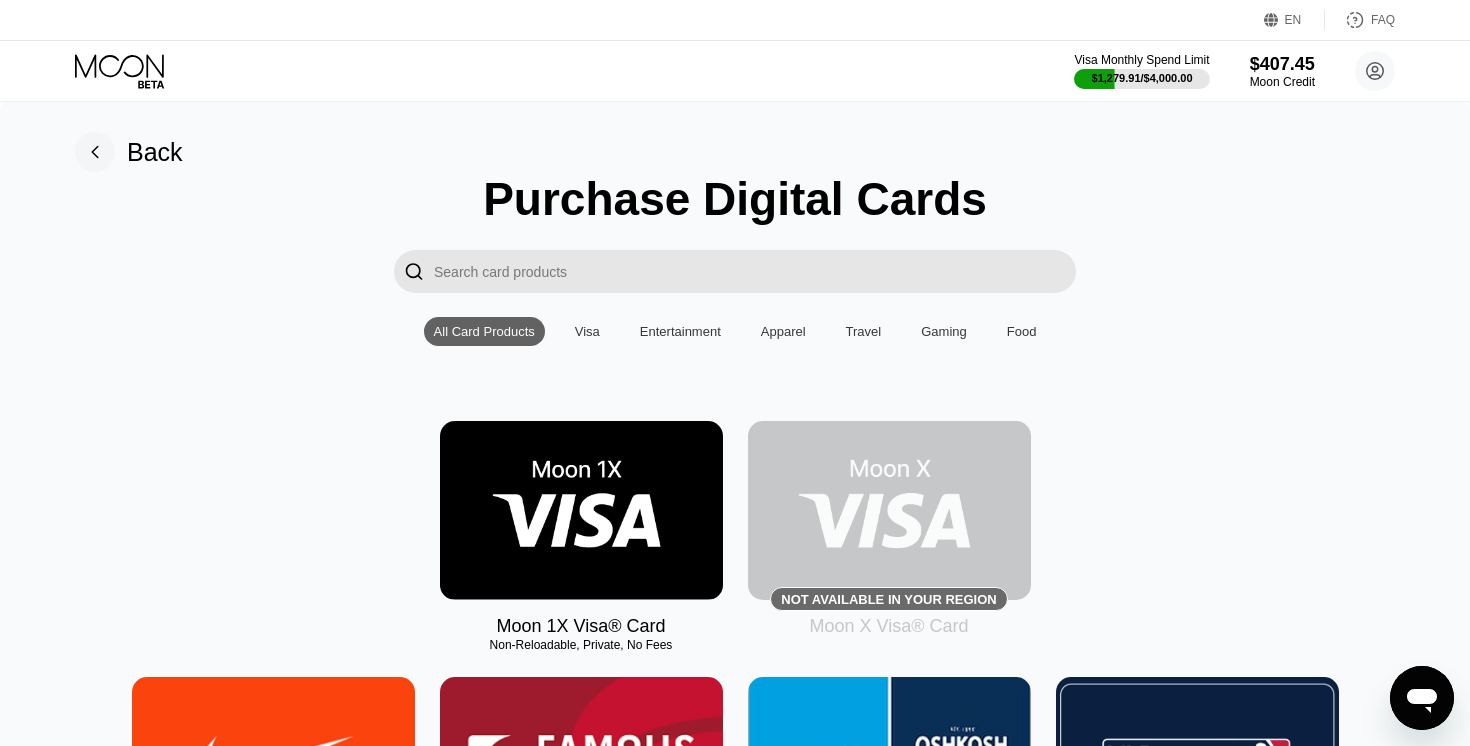 click at bounding box center (581, 510) 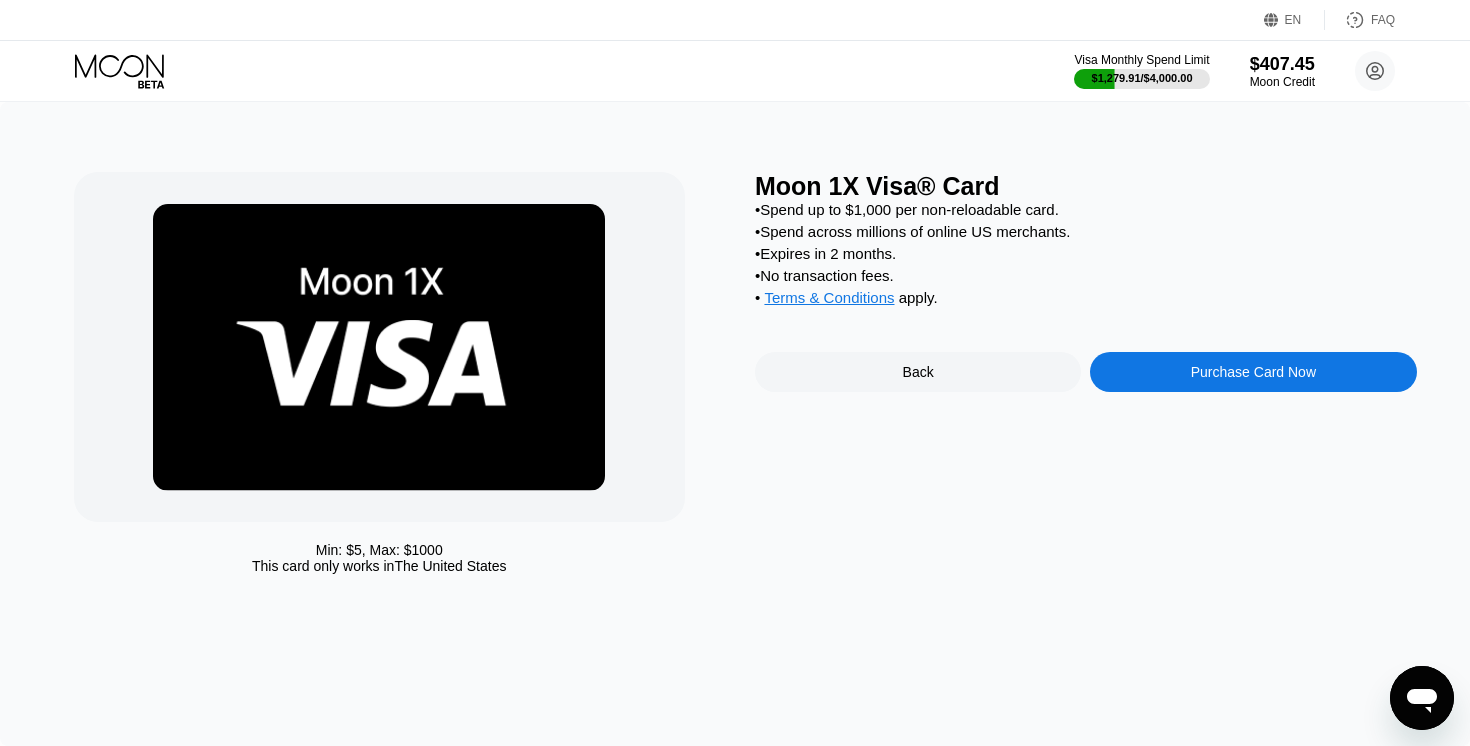 click on "Purchase Card Now" at bounding box center [1253, 372] 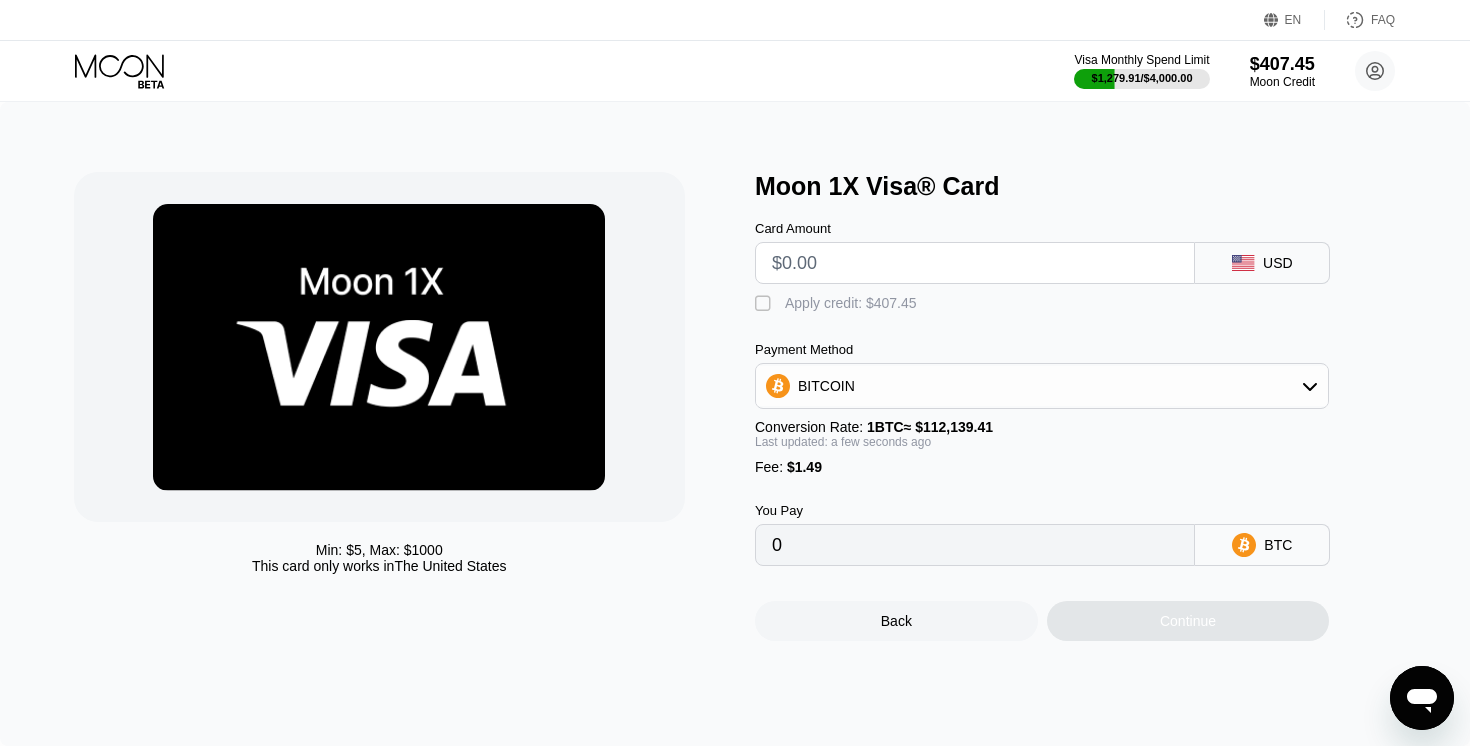 click at bounding box center (975, 263) 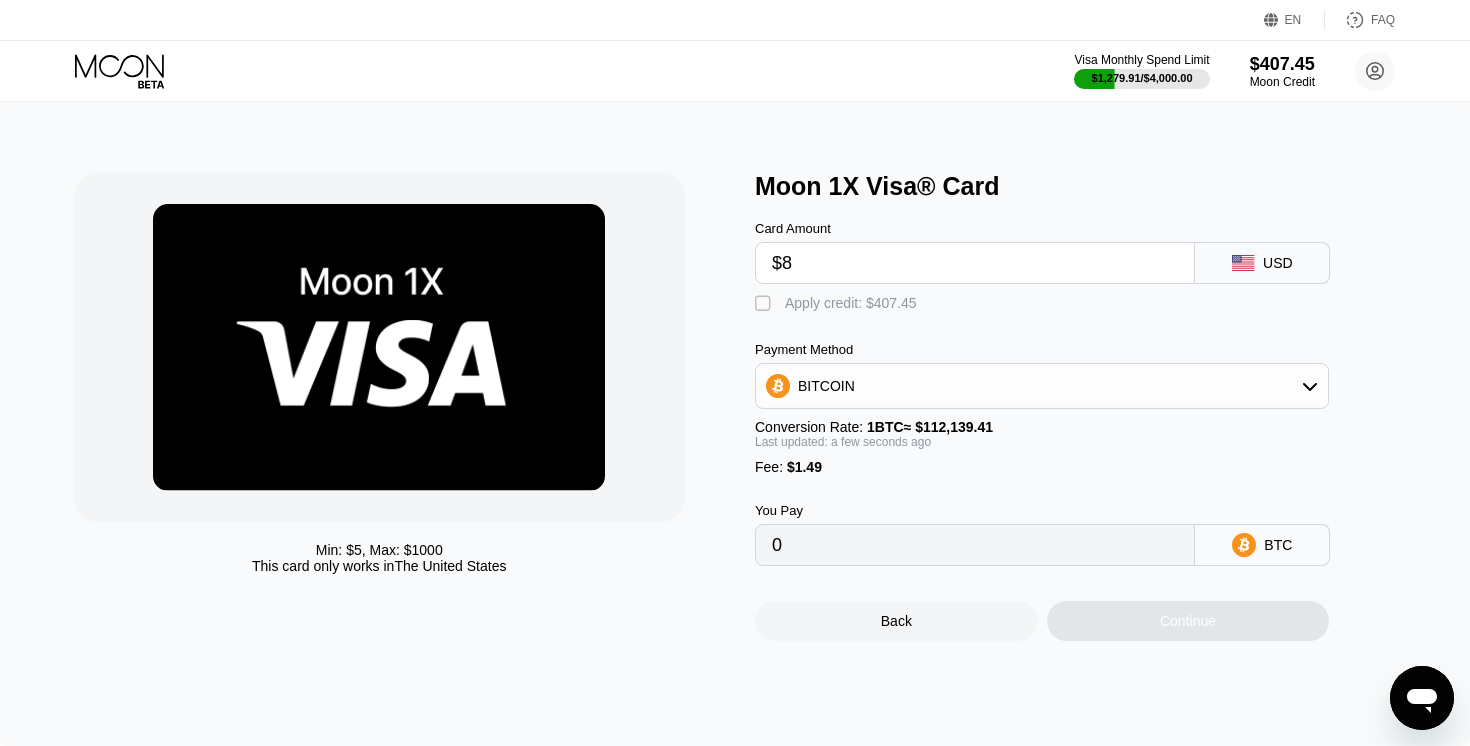 type on "0.00008463" 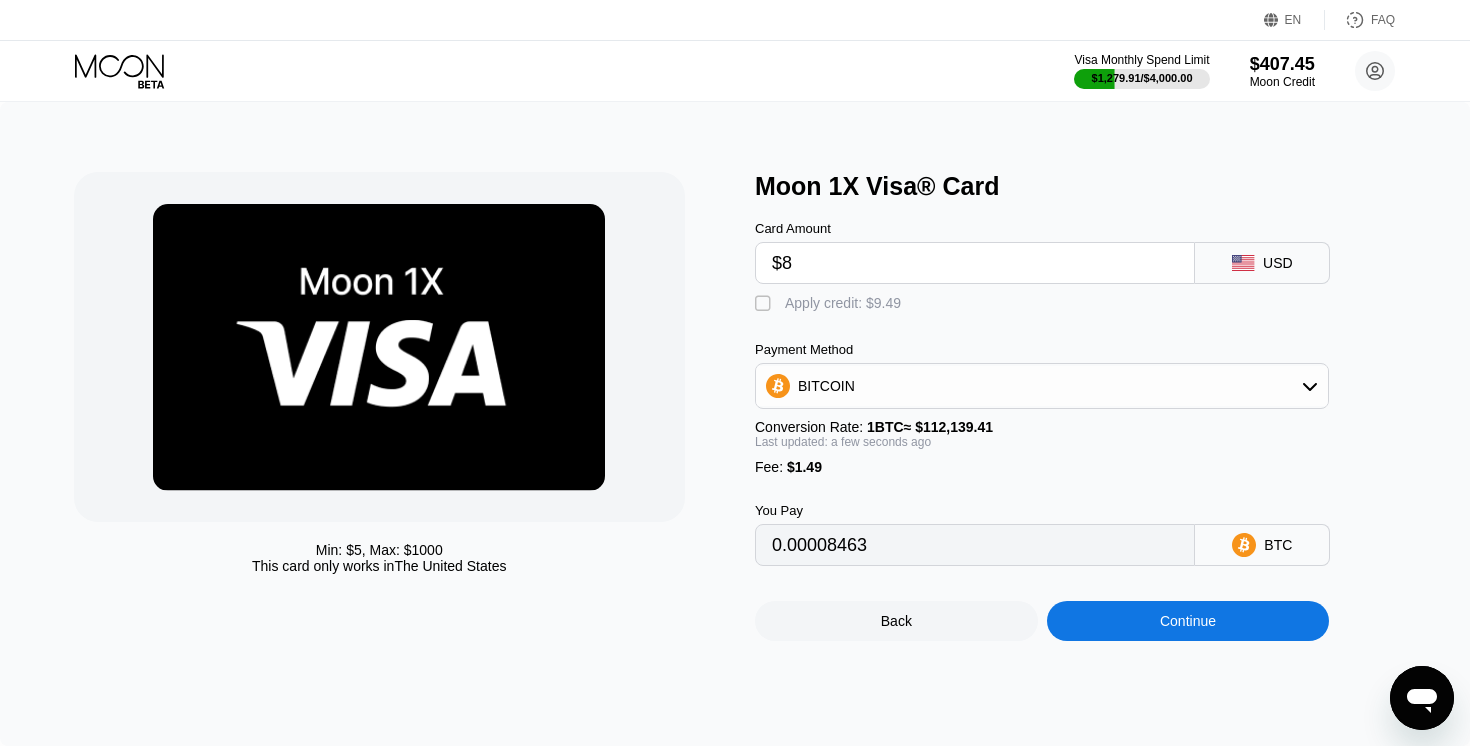 type on "$80" 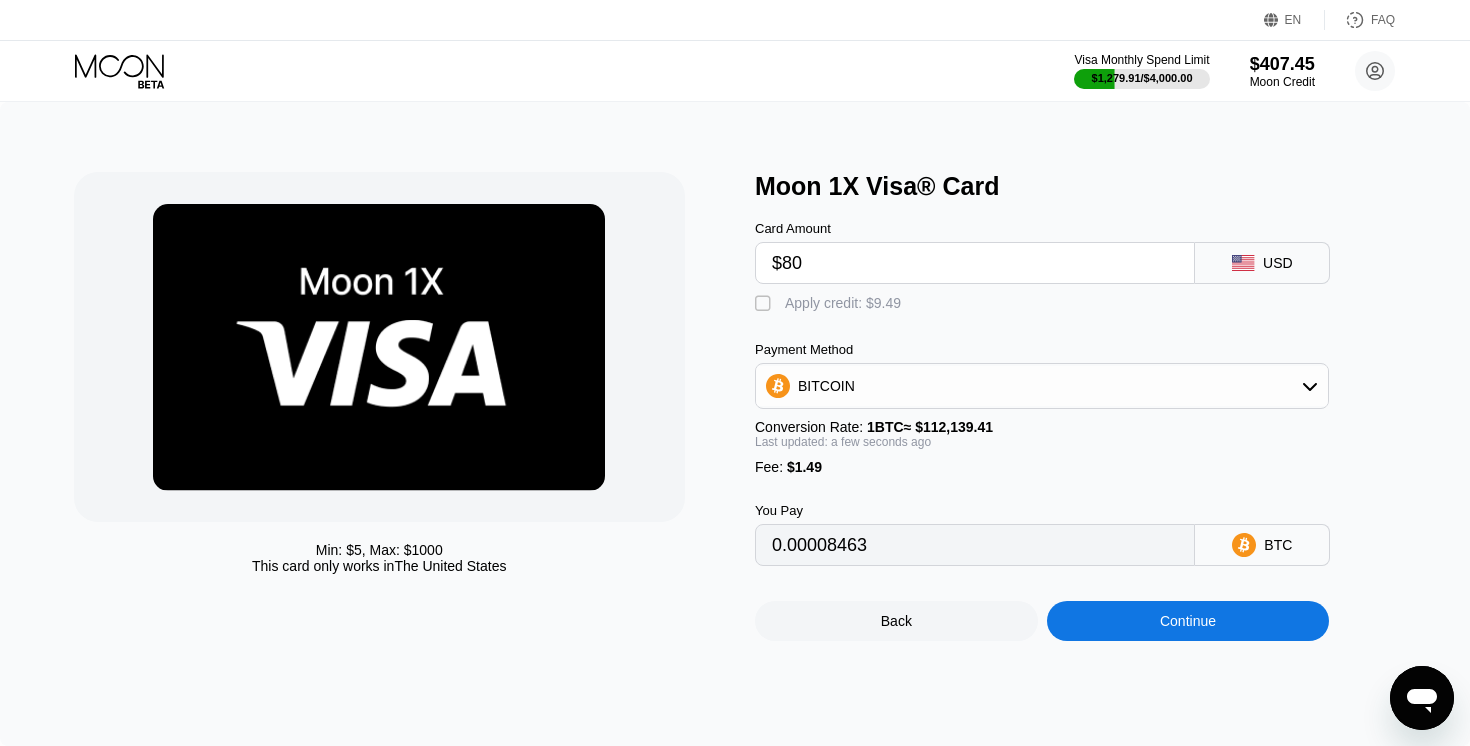 type on "0.00072669" 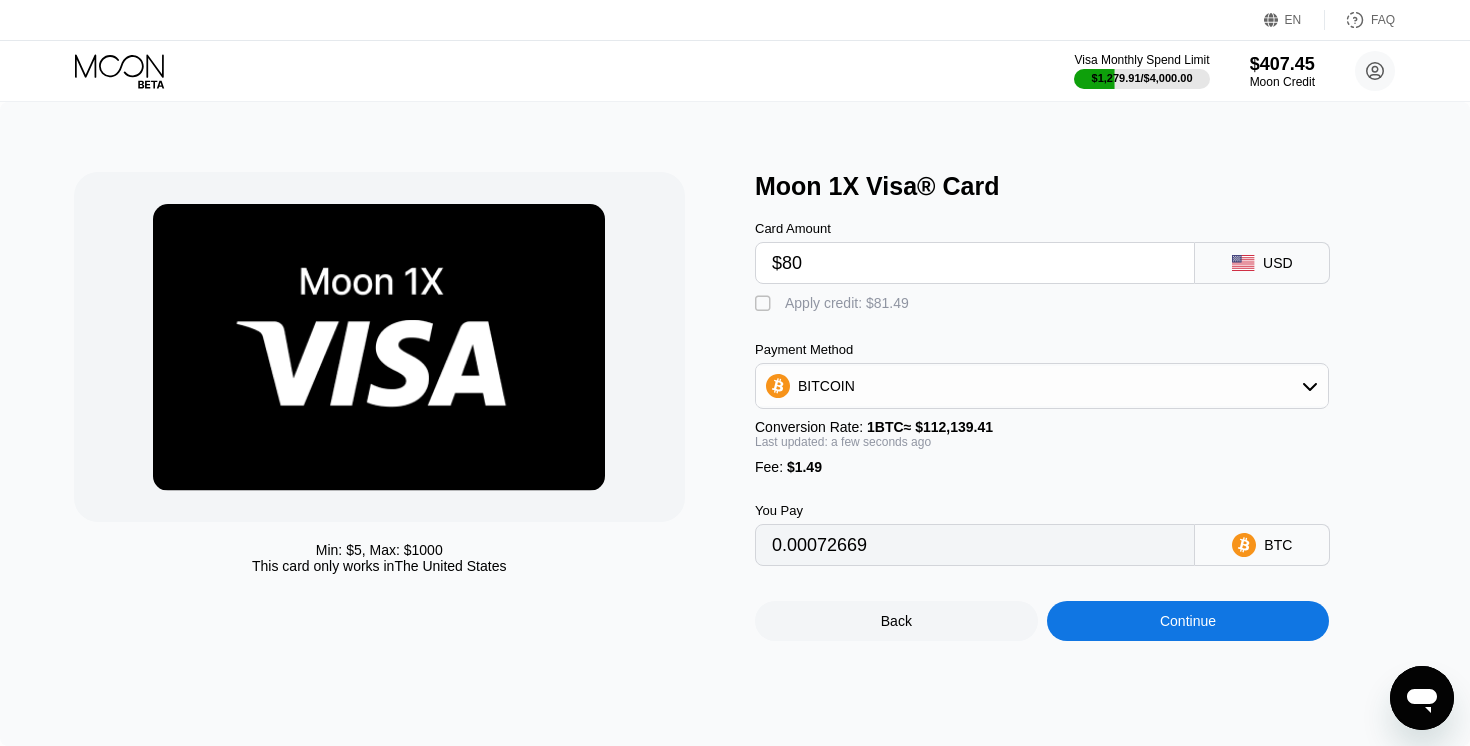 type on "$80" 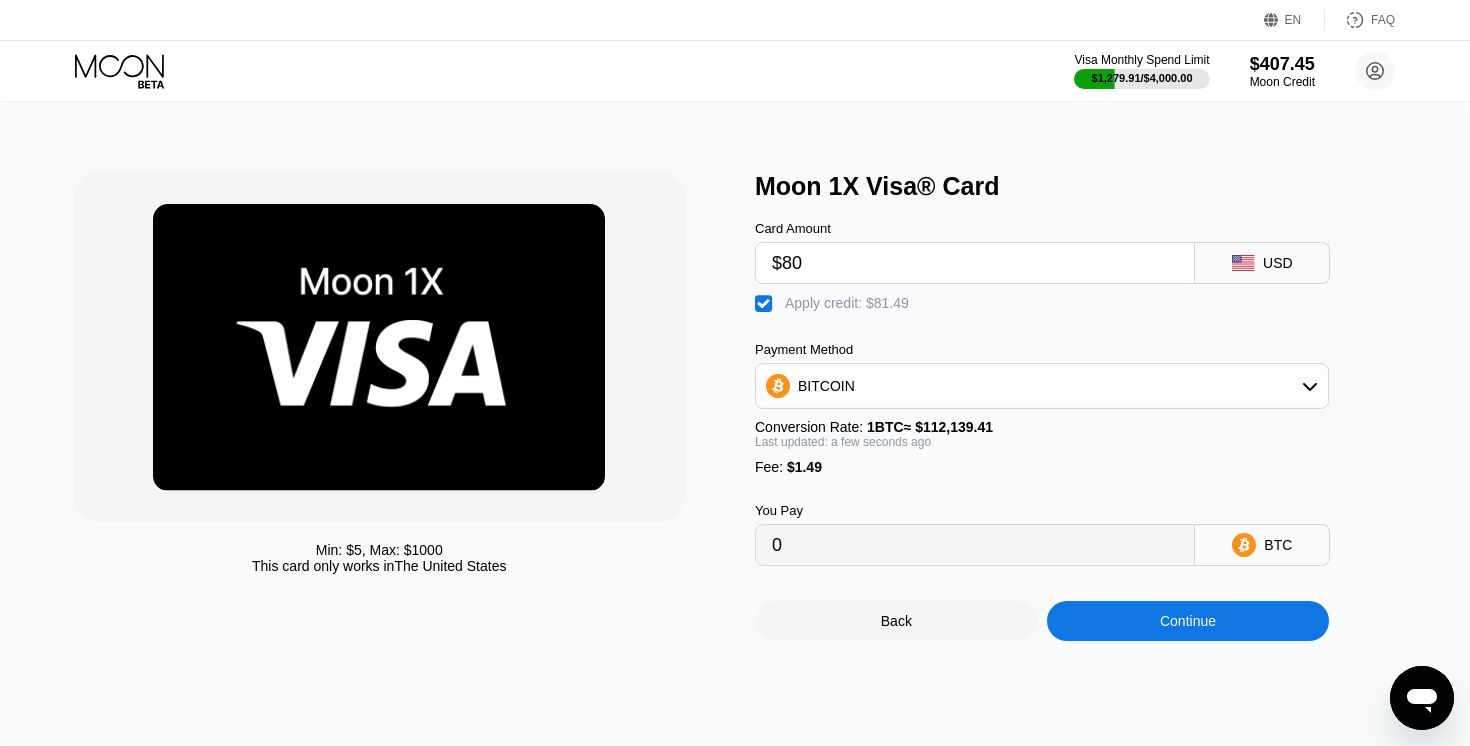 click on "Continue" at bounding box center [1188, 621] 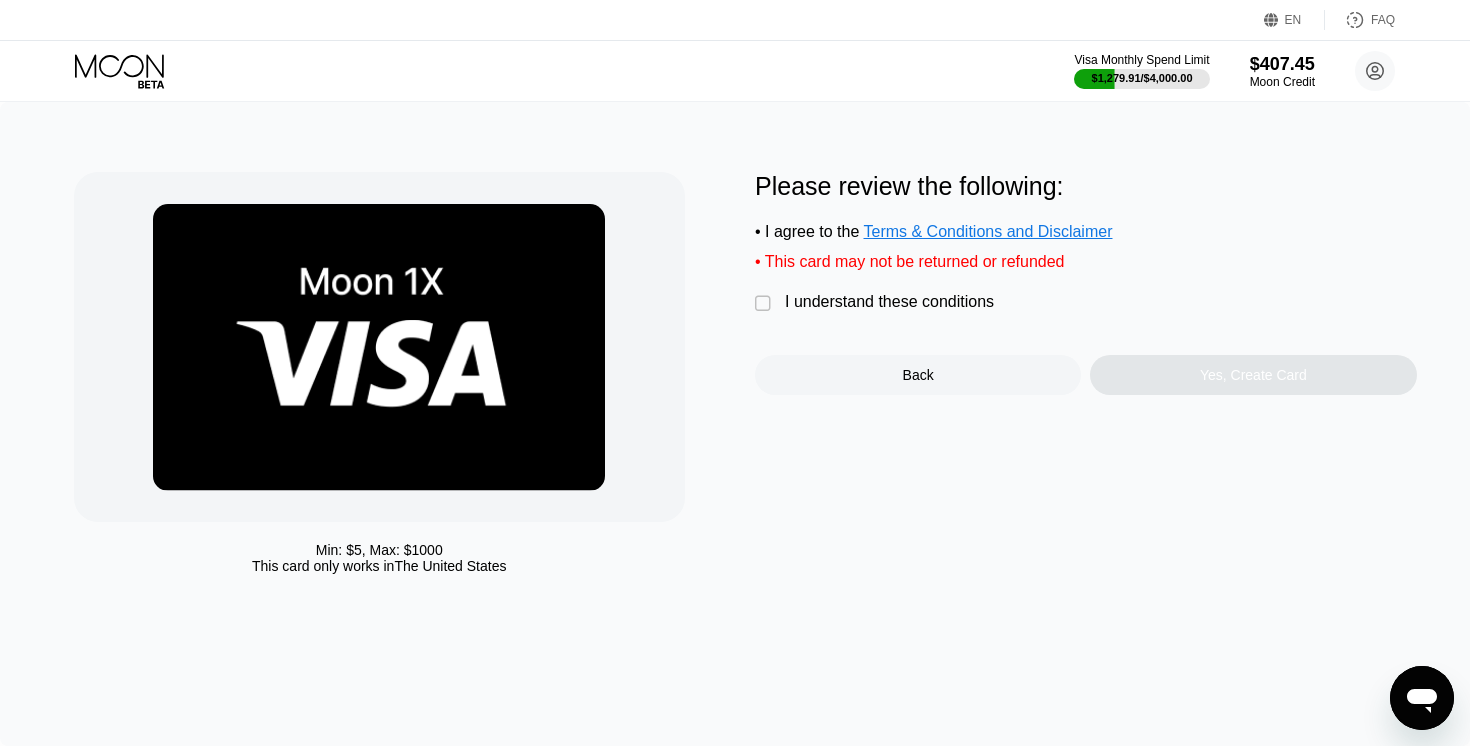 click on "I understand these conditions" at bounding box center [889, 302] 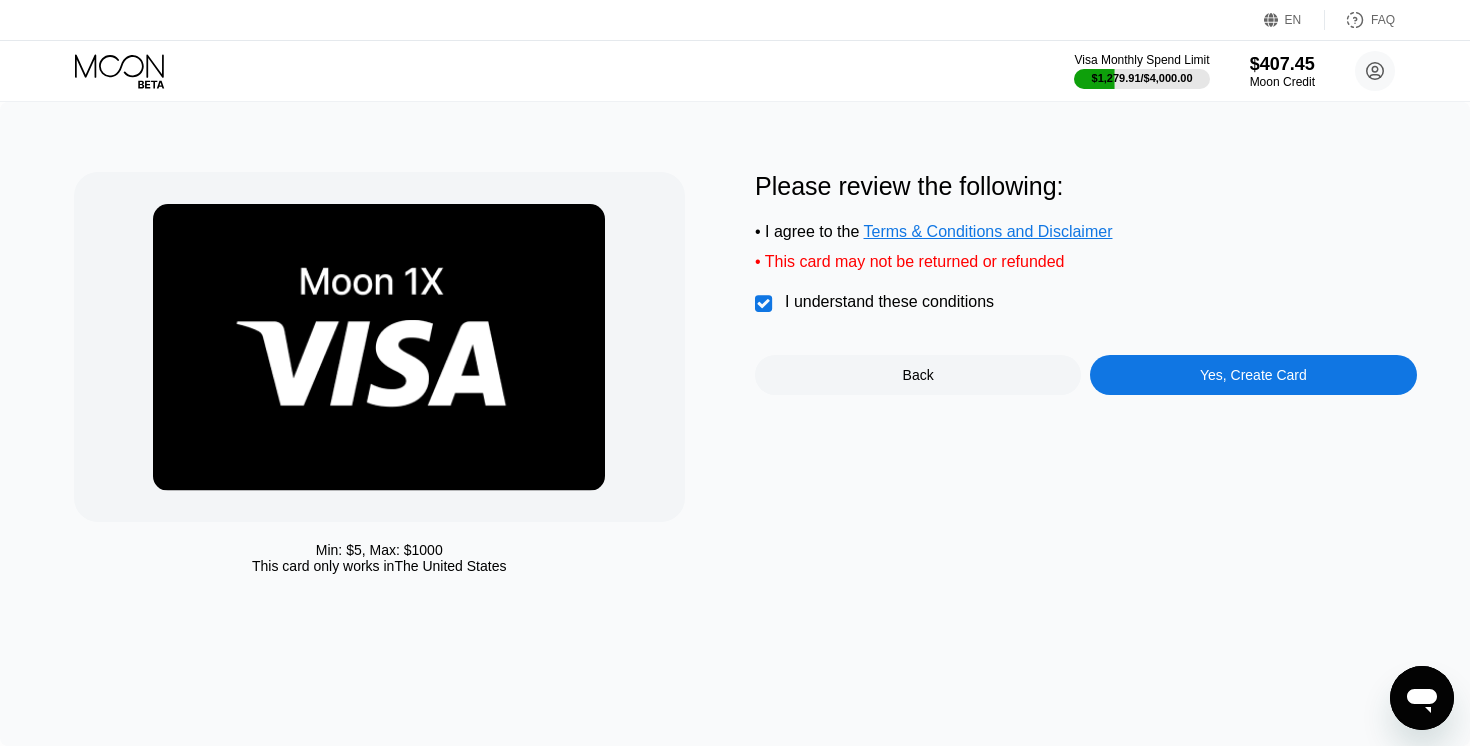 click on "Yes, Create Card" at bounding box center [1253, 375] 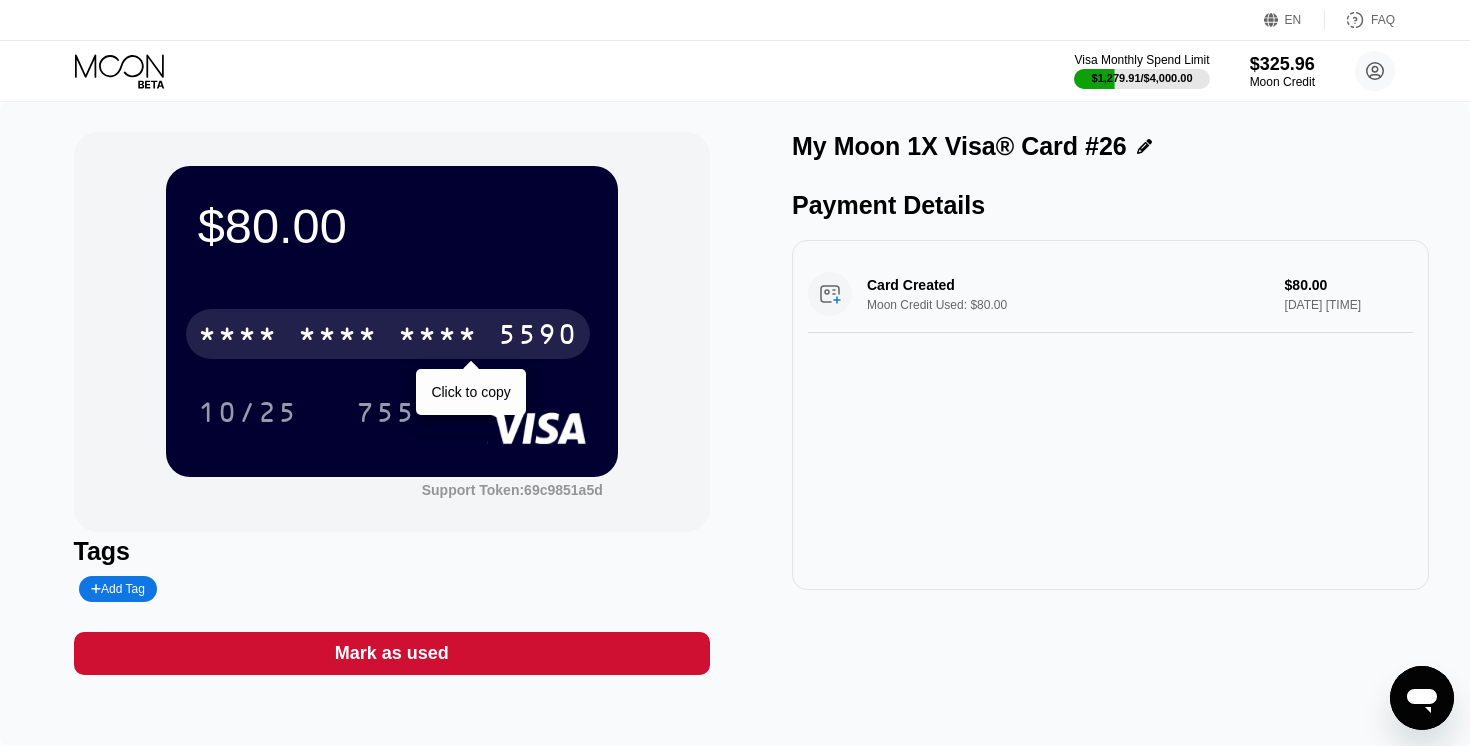 click on "5590" at bounding box center (538, 337) 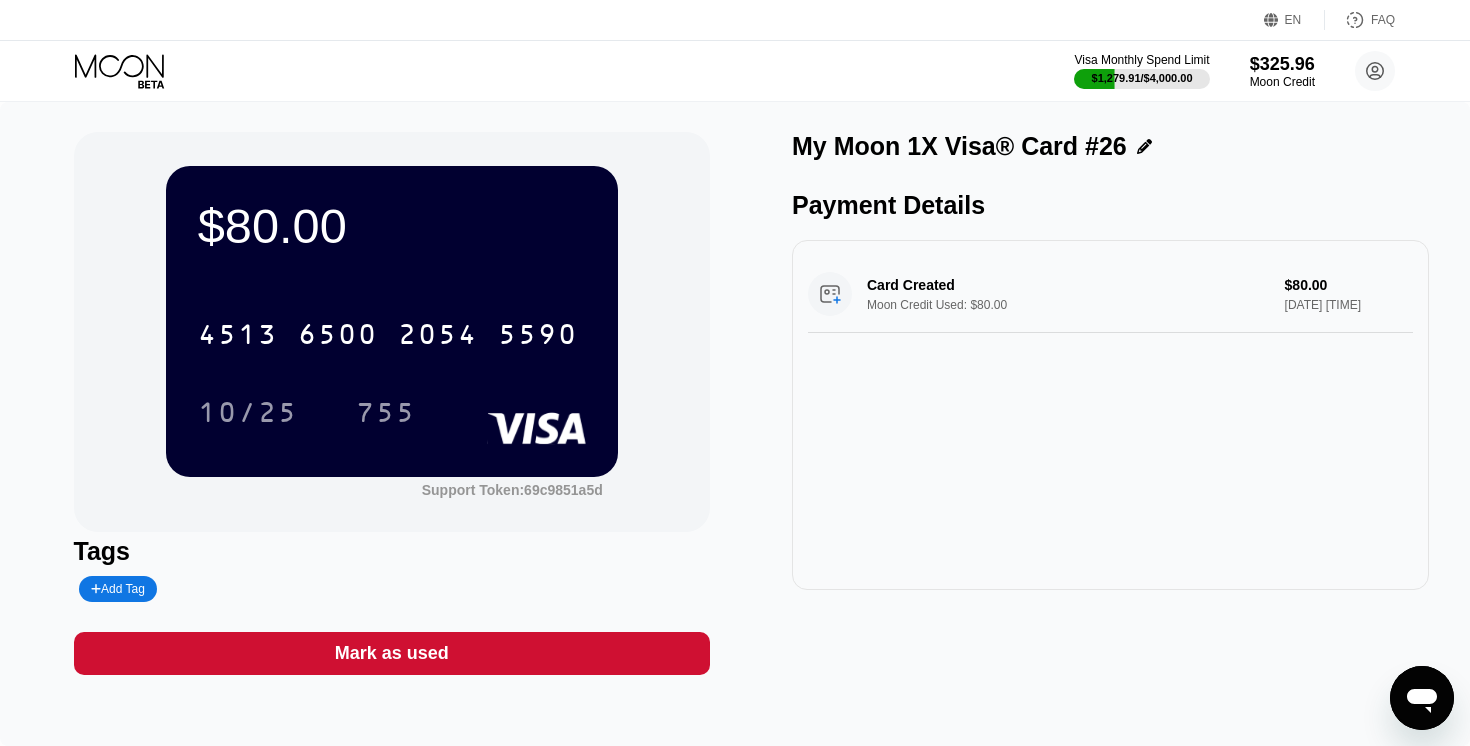 click 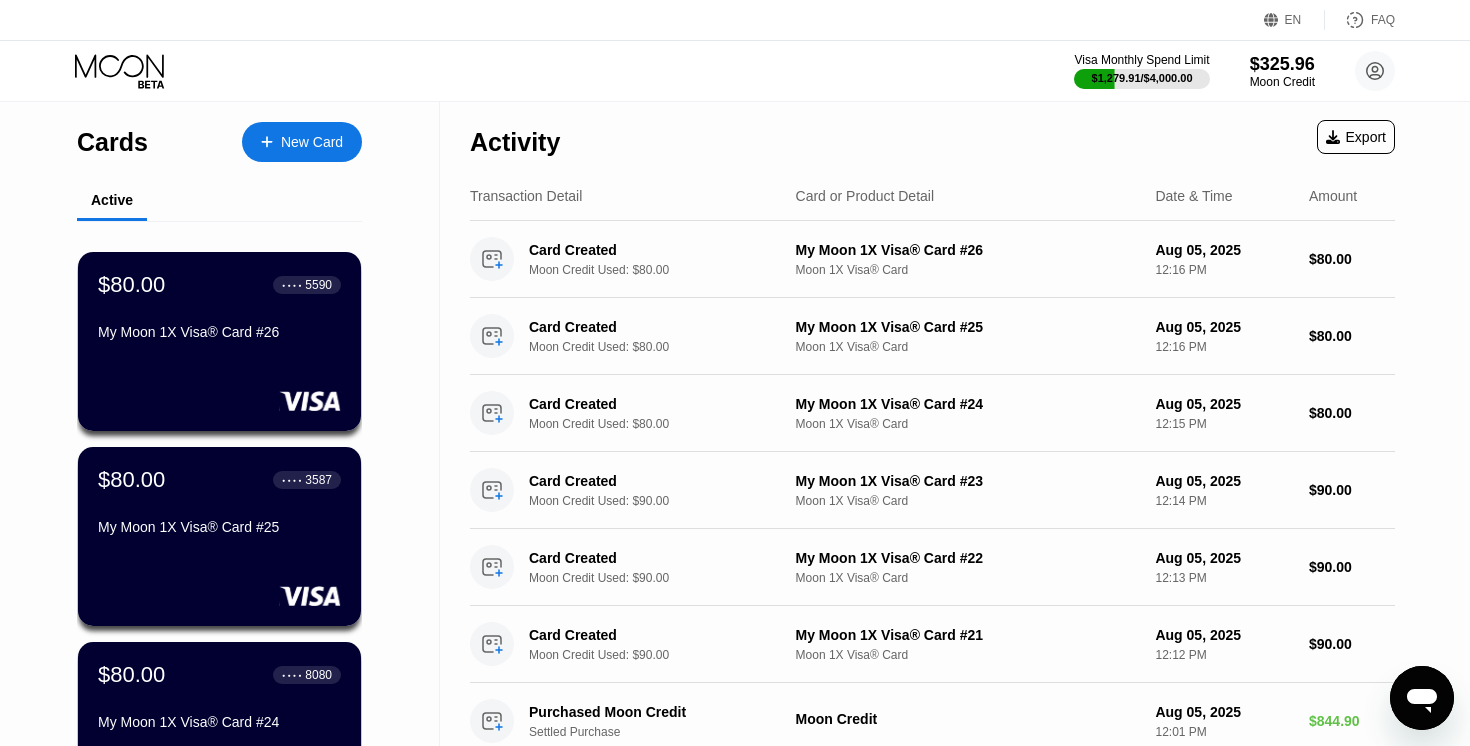 click on "New Card" at bounding box center (312, 142) 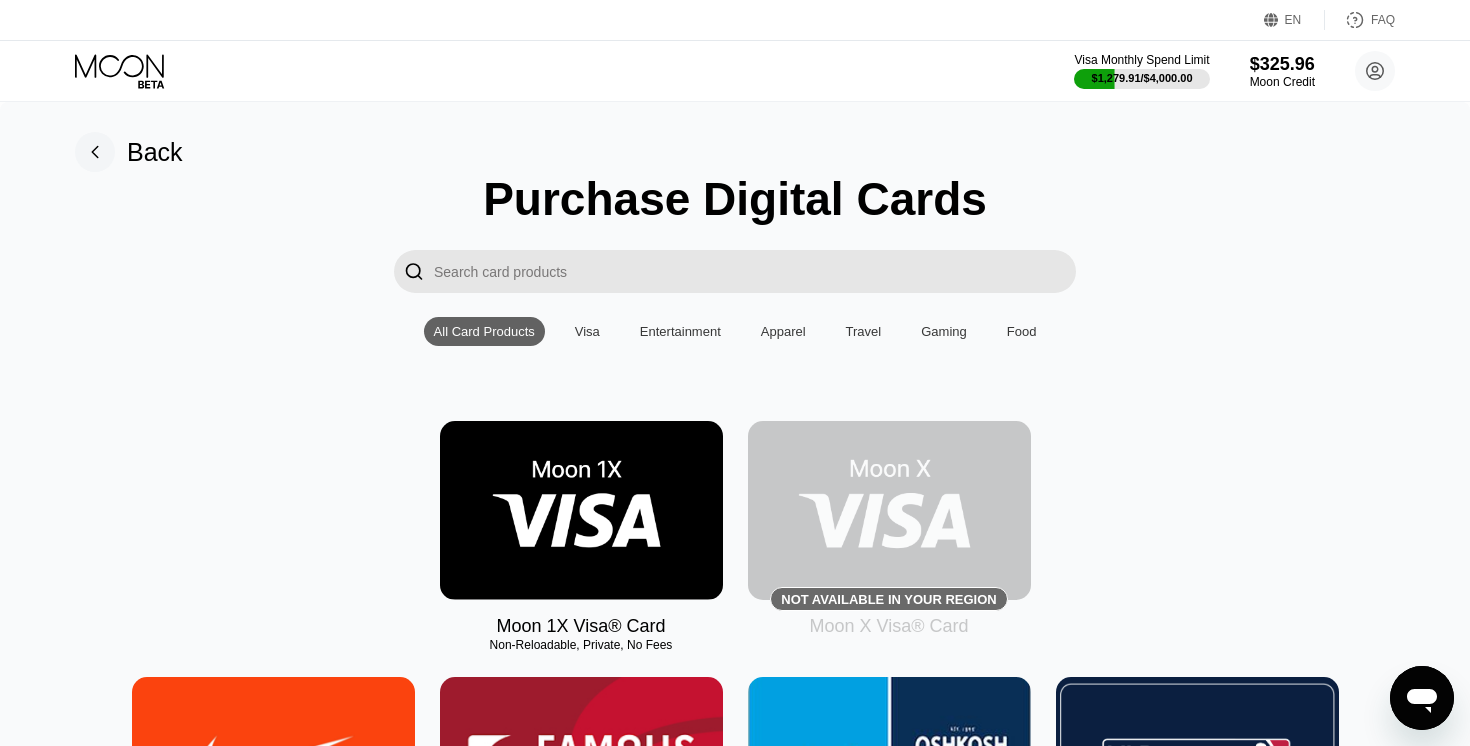 click at bounding box center (581, 510) 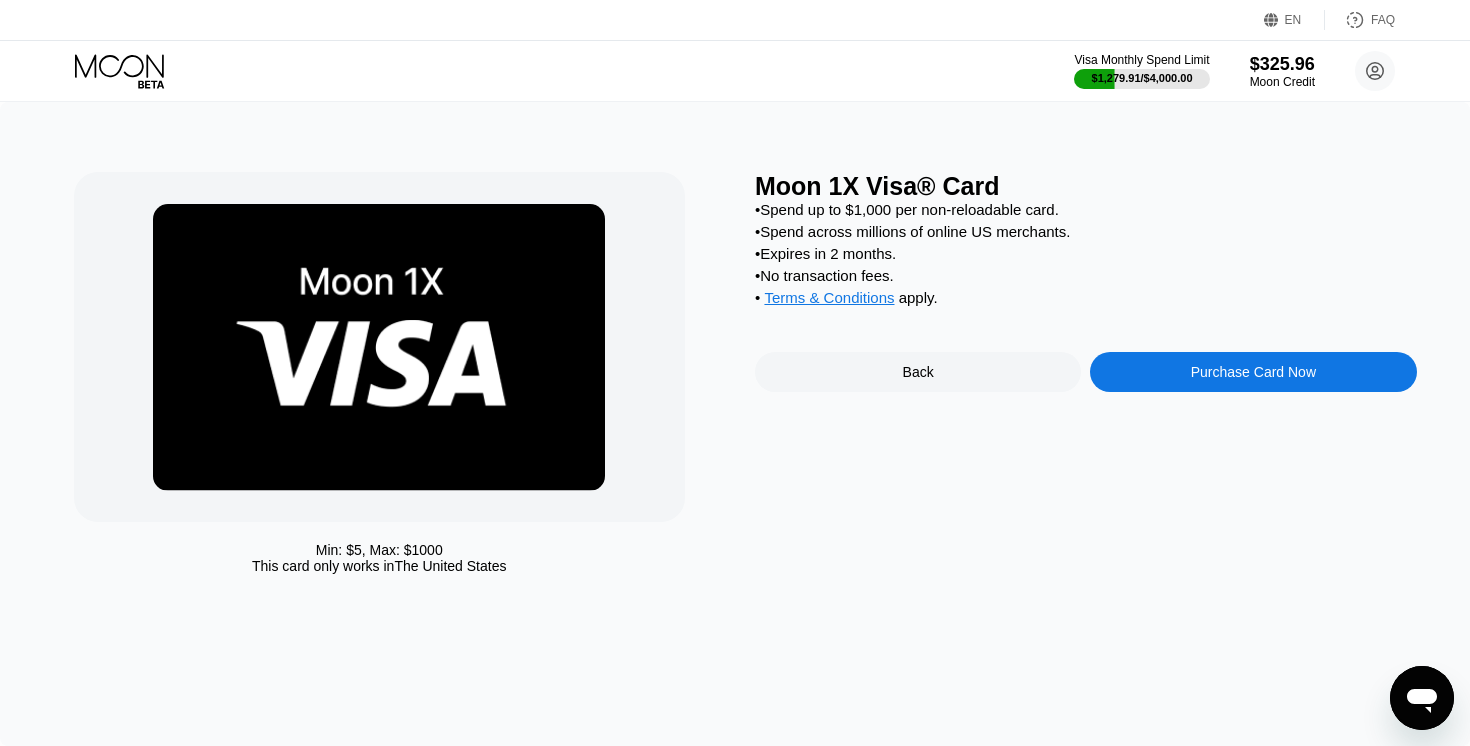 click on "Purchase Card Now" at bounding box center (1253, 372) 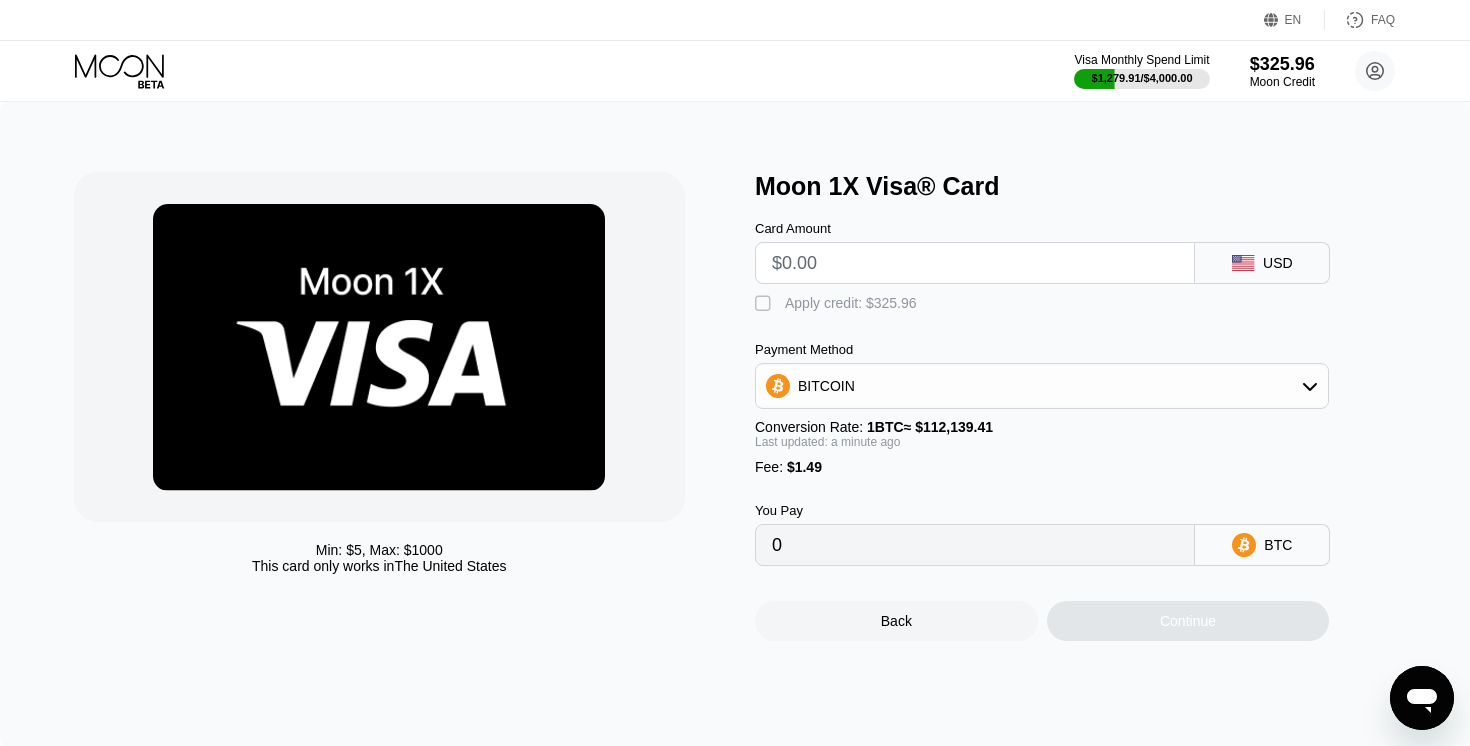click at bounding box center [975, 263] 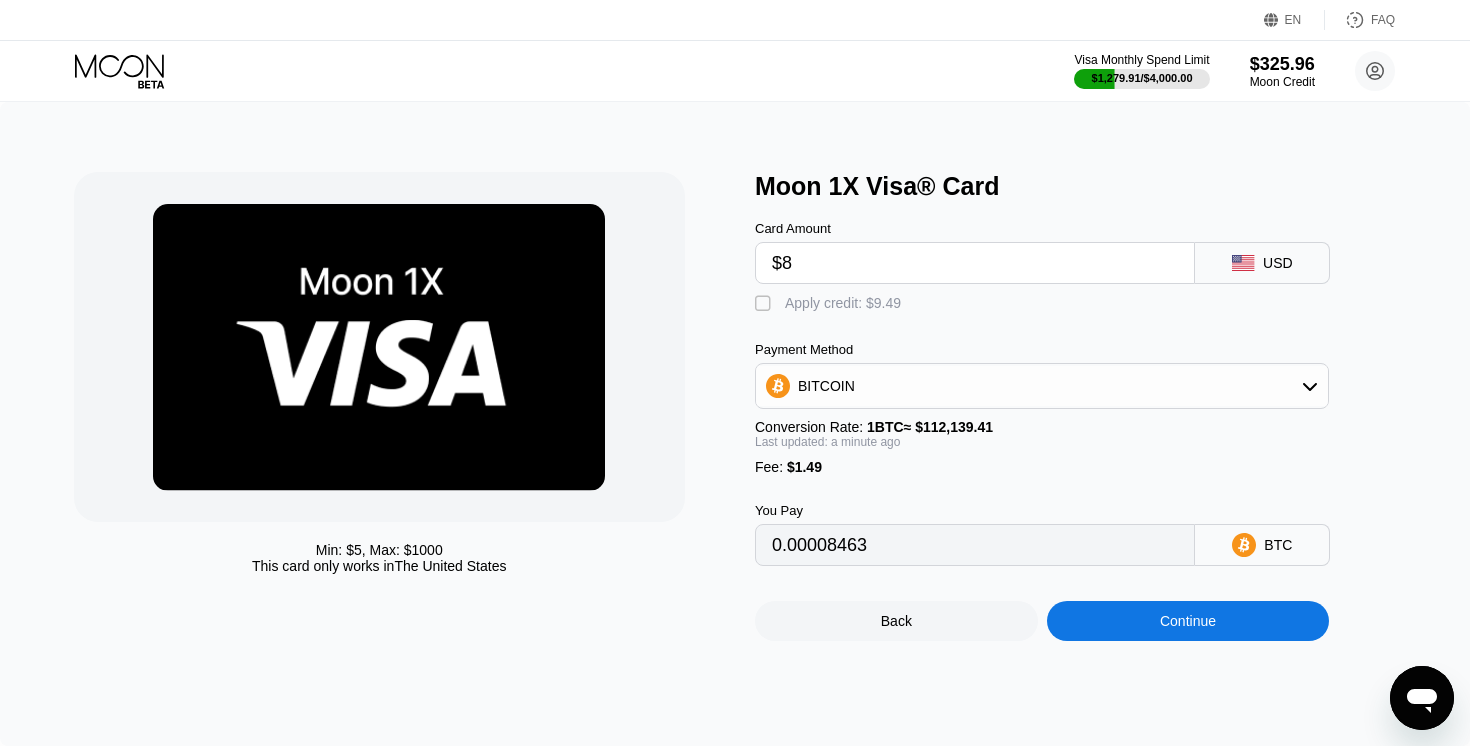 type on "0.00008463" 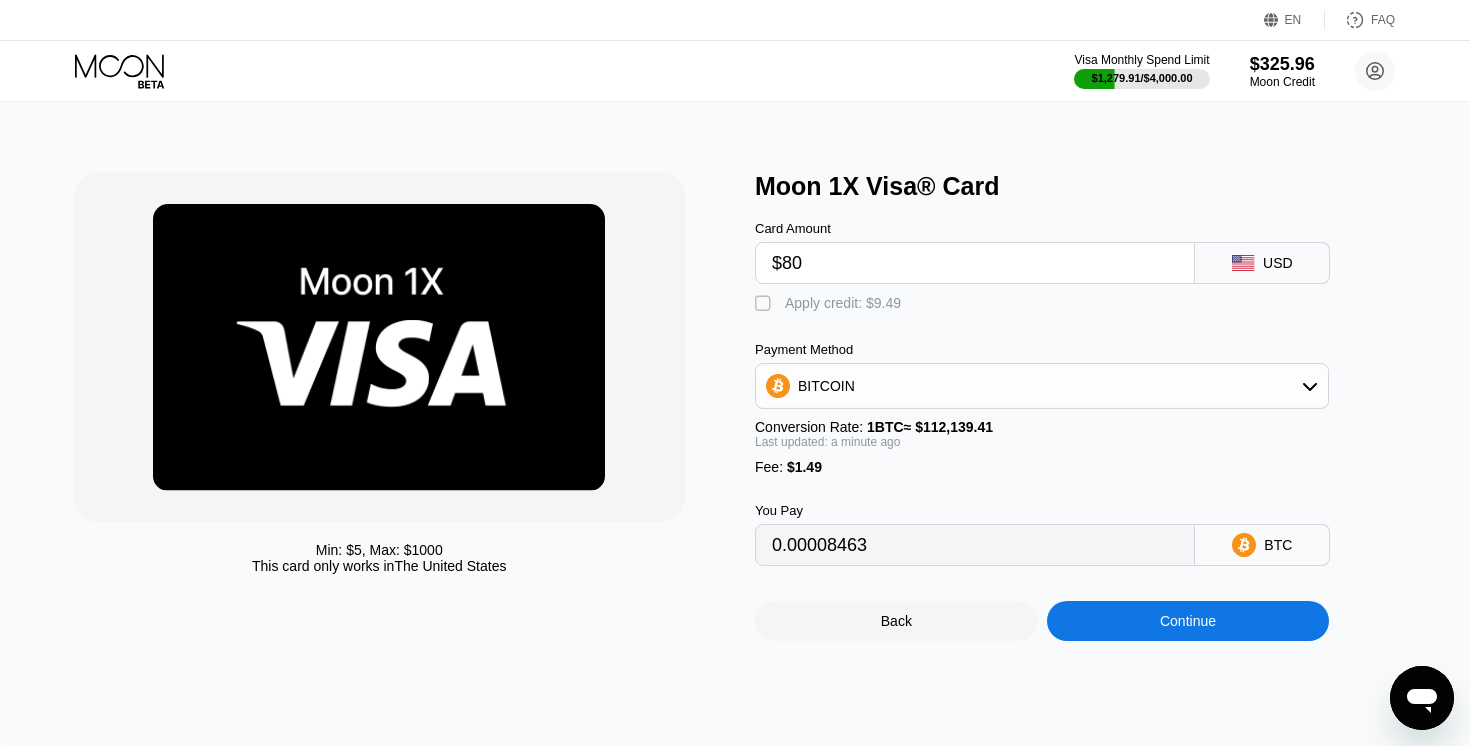 type on "0.00072669" 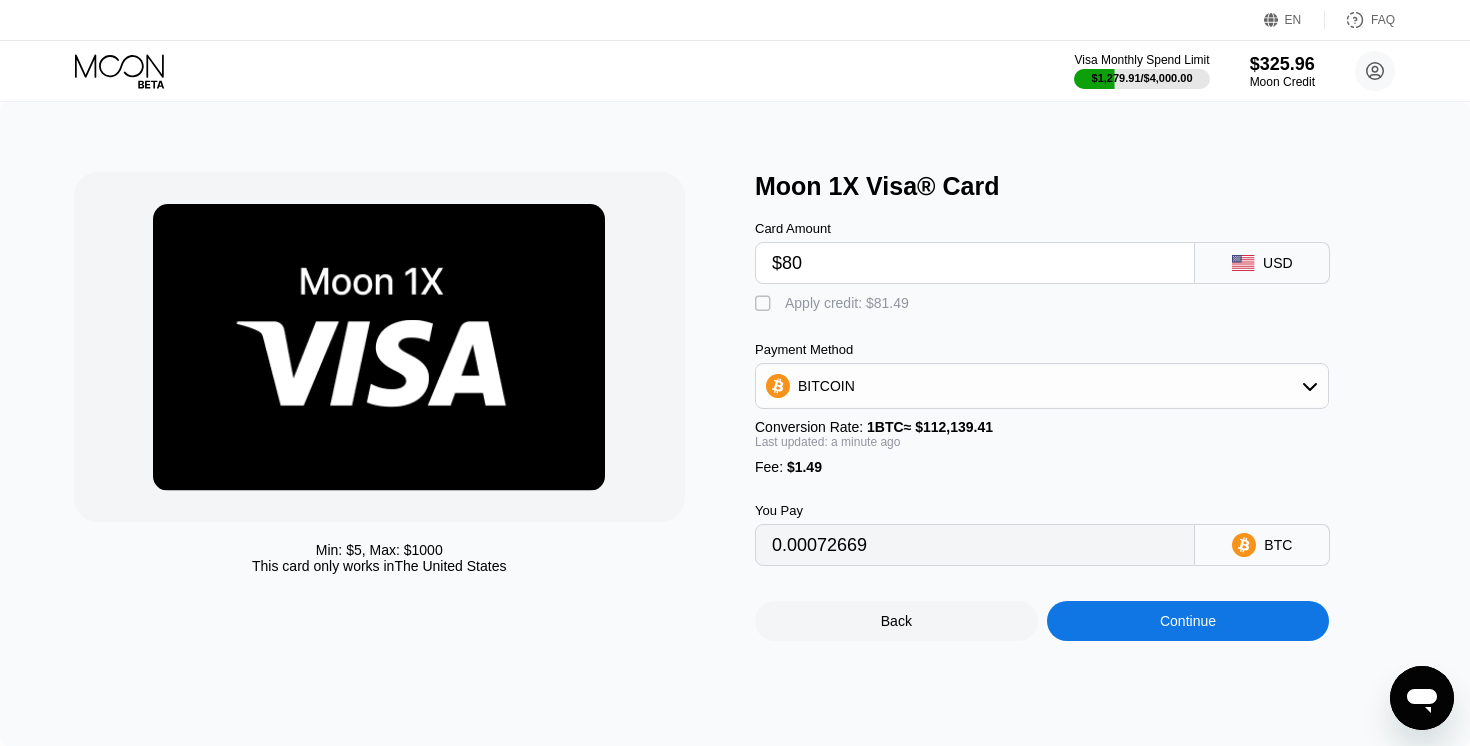 type on "$80" 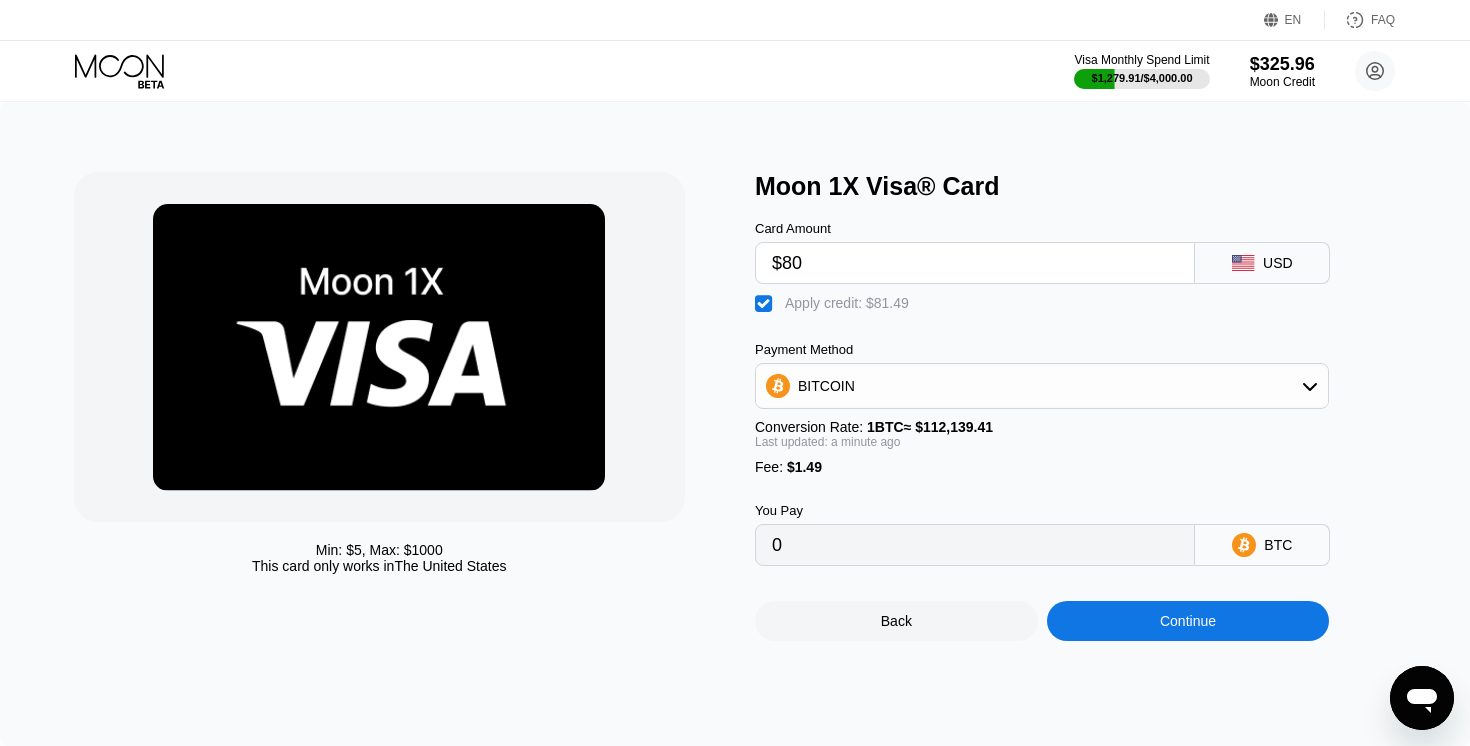 click on "Continue" at bounding box center [1188, 621] 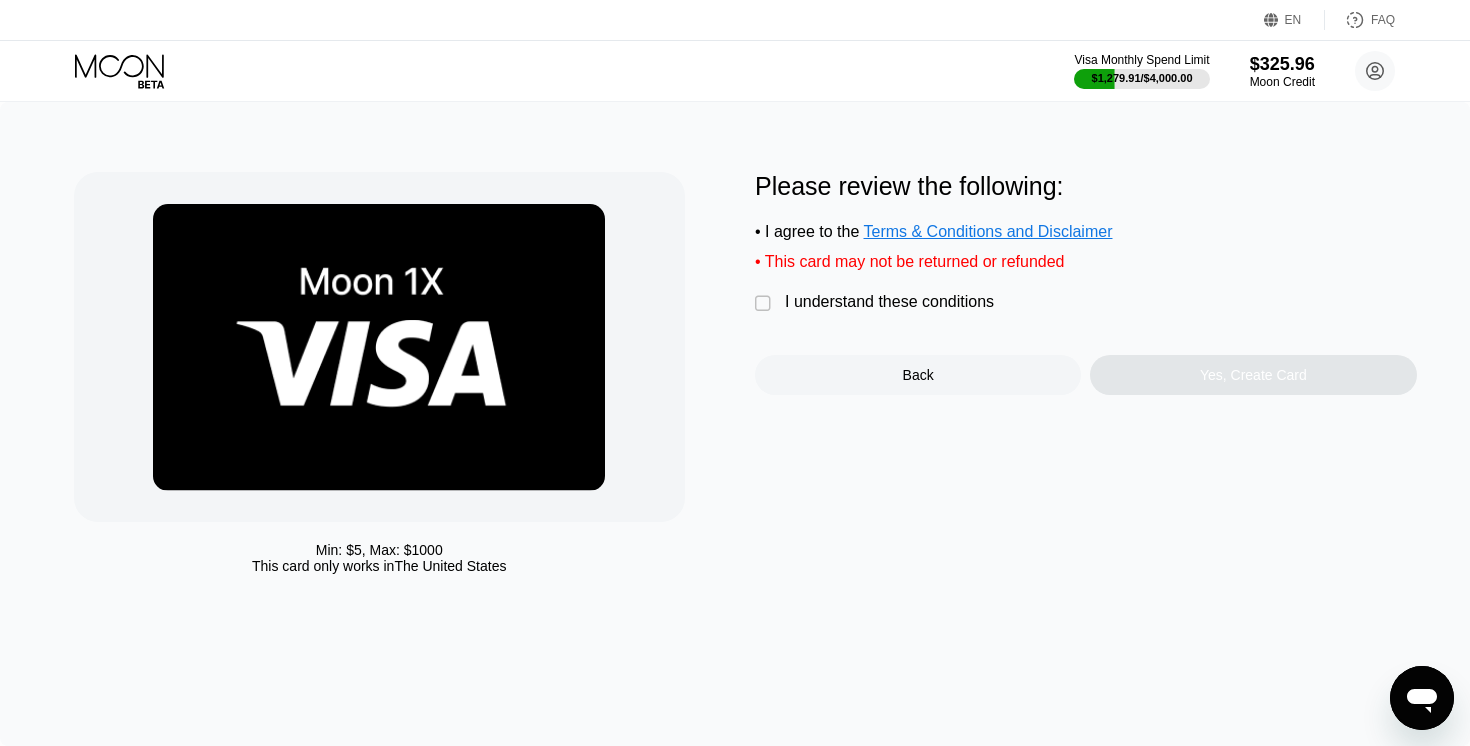 click on "I understand these conditions" at bounding box center [889, 302] 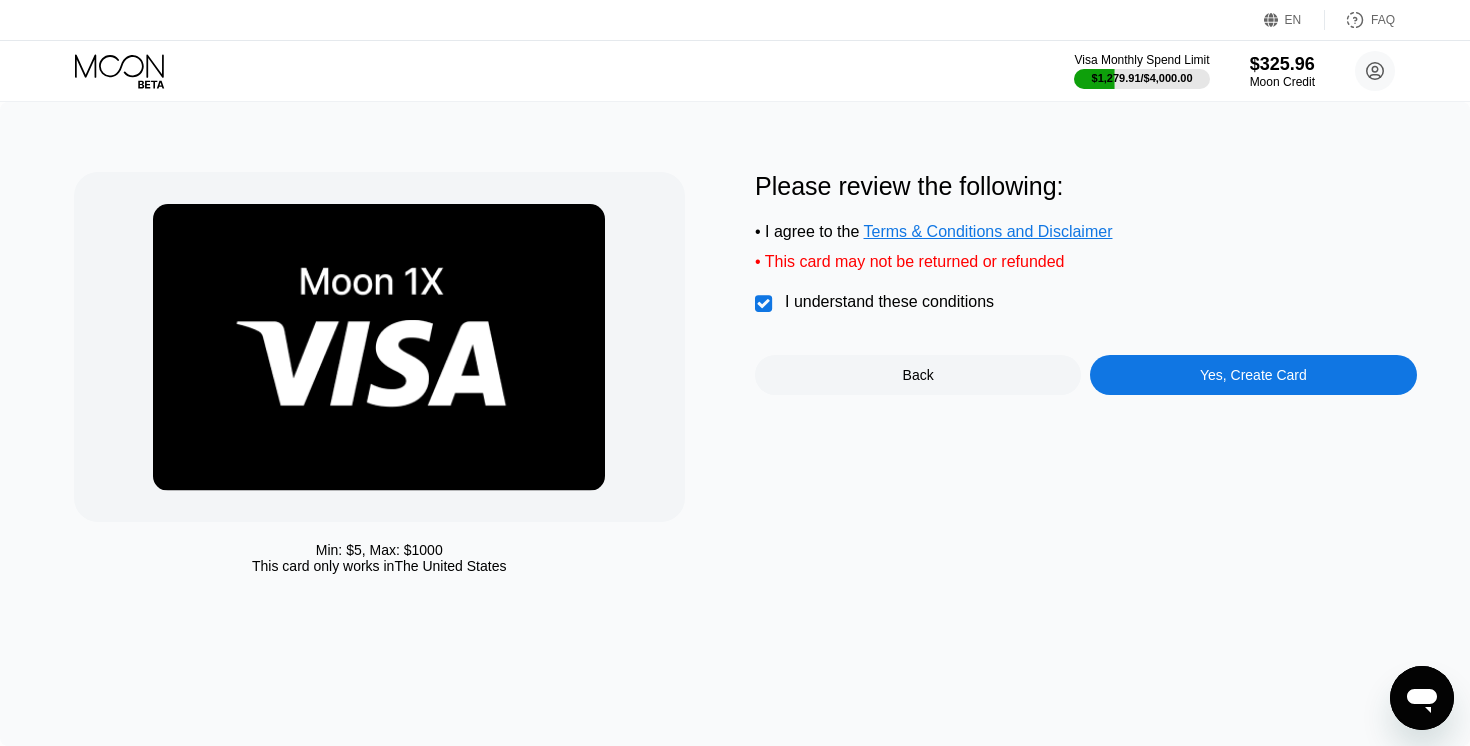 click on "Yes, Create Card" at bounding box center [1253, 375] 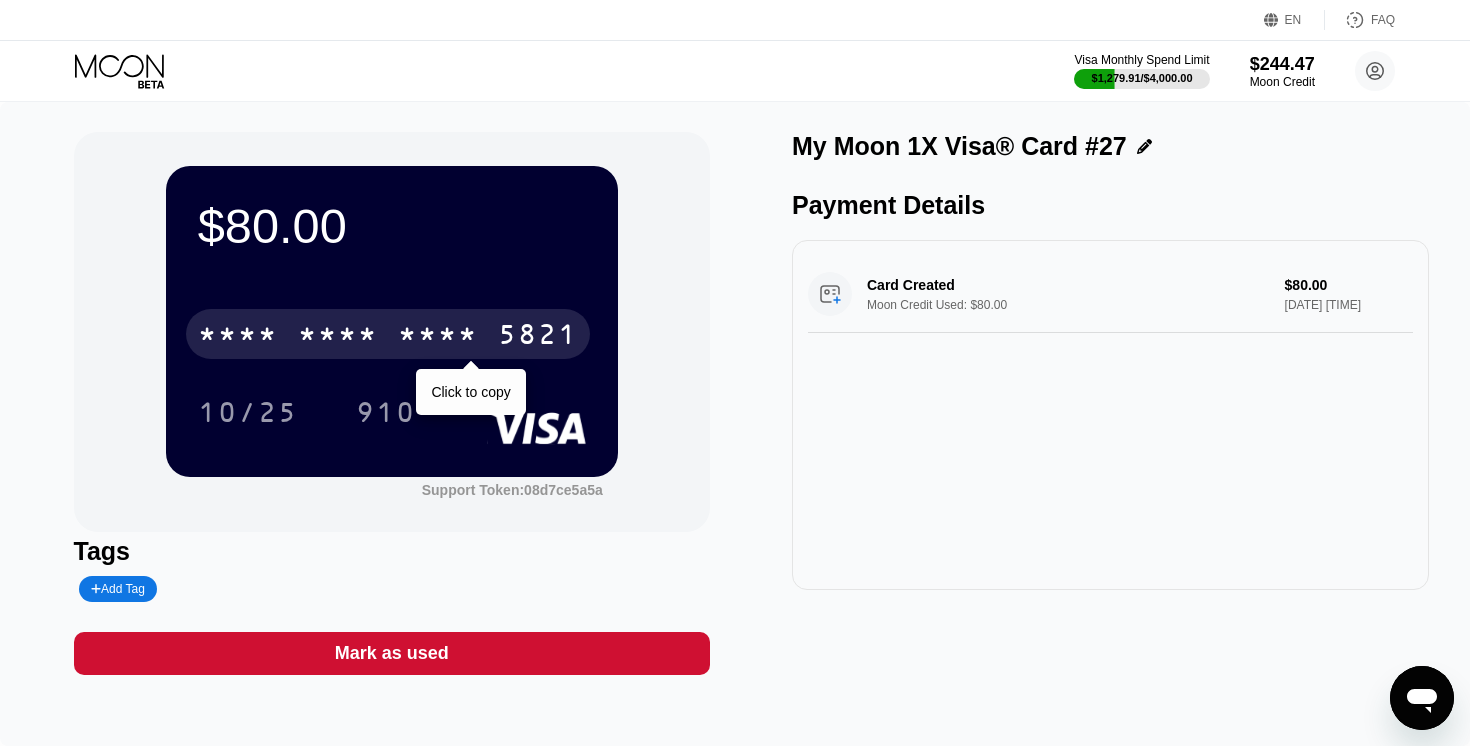 click on "* * * *" at bounding box center (438, 337) 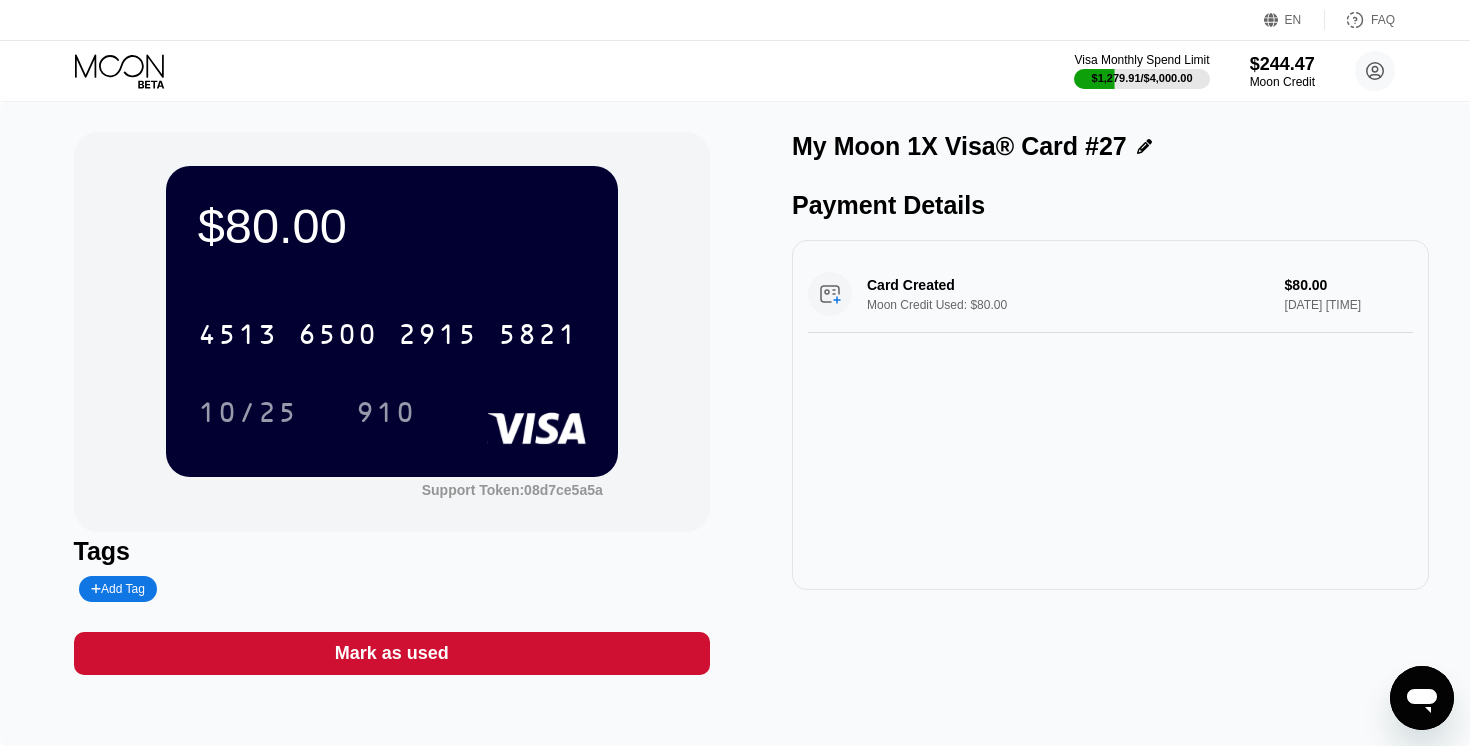click 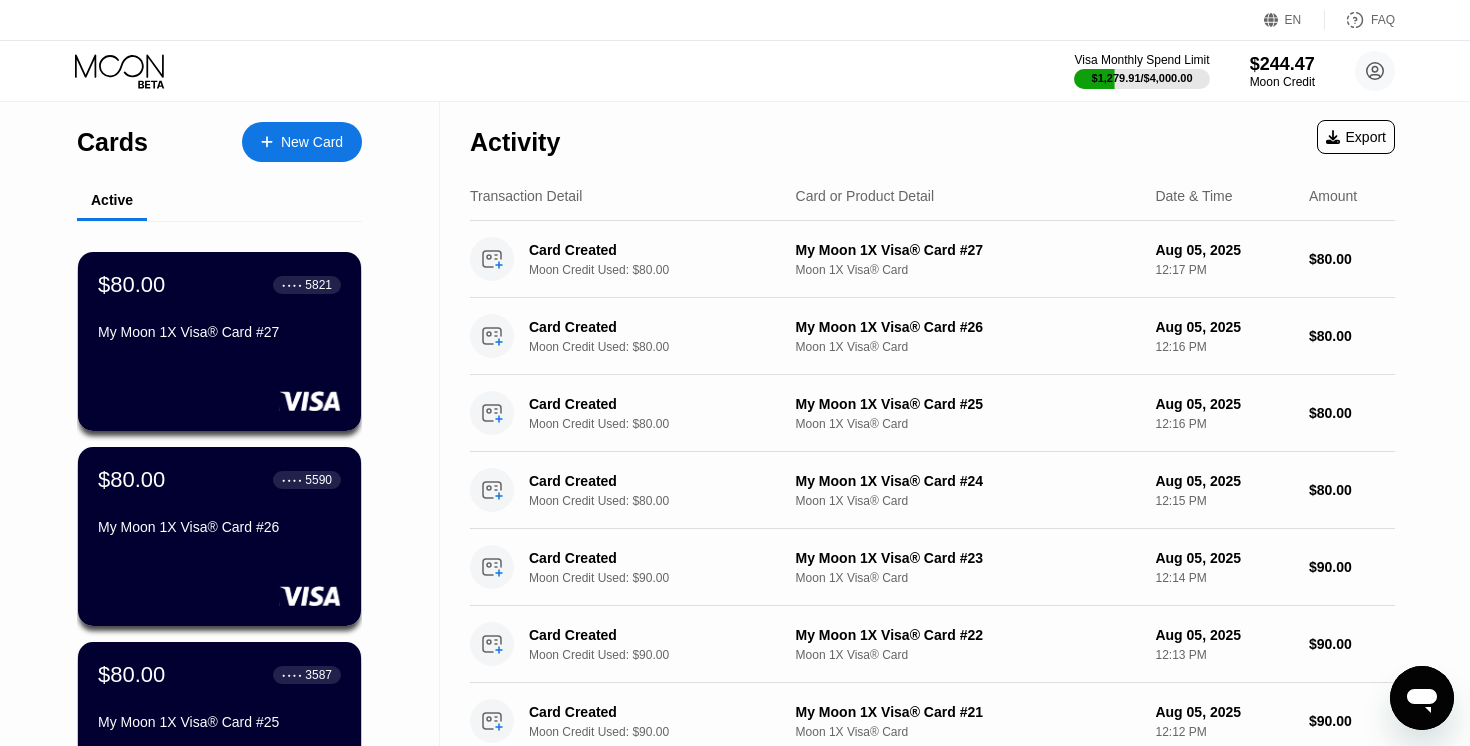 click on "New Card" at bounding box center [312, 142] 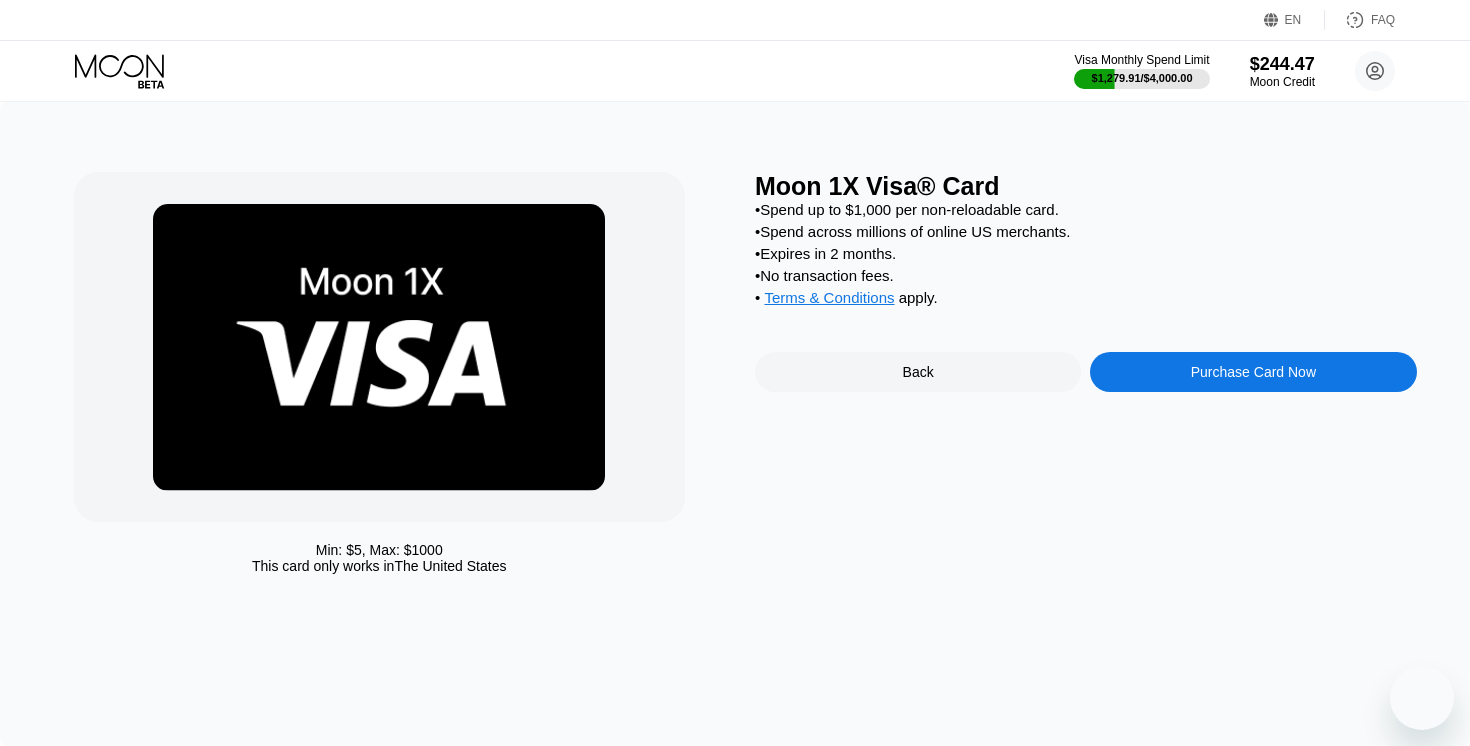 scroll, scrollTop: 0, scrollLeft: 0, axis: both 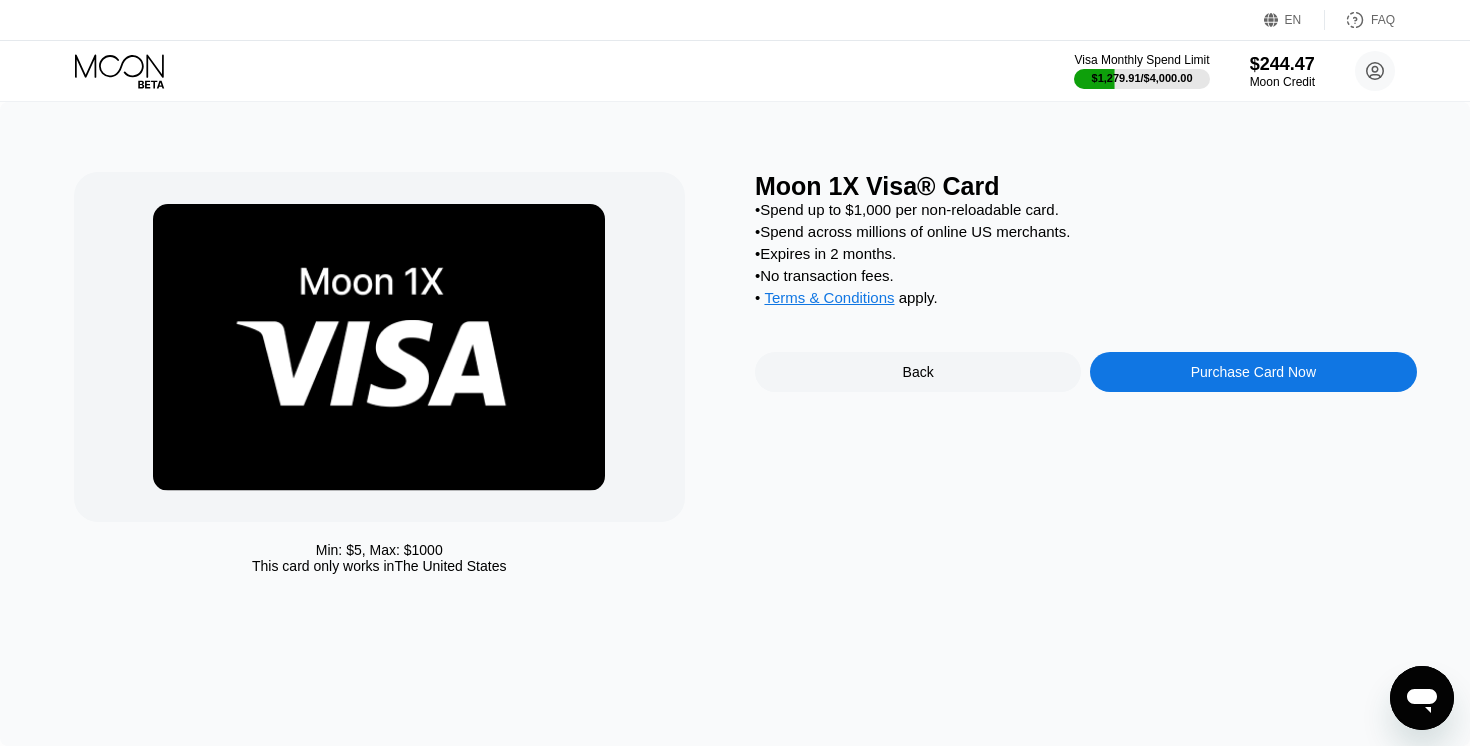 click on "Purchase Card Now" at bounding box center [1253, 372] 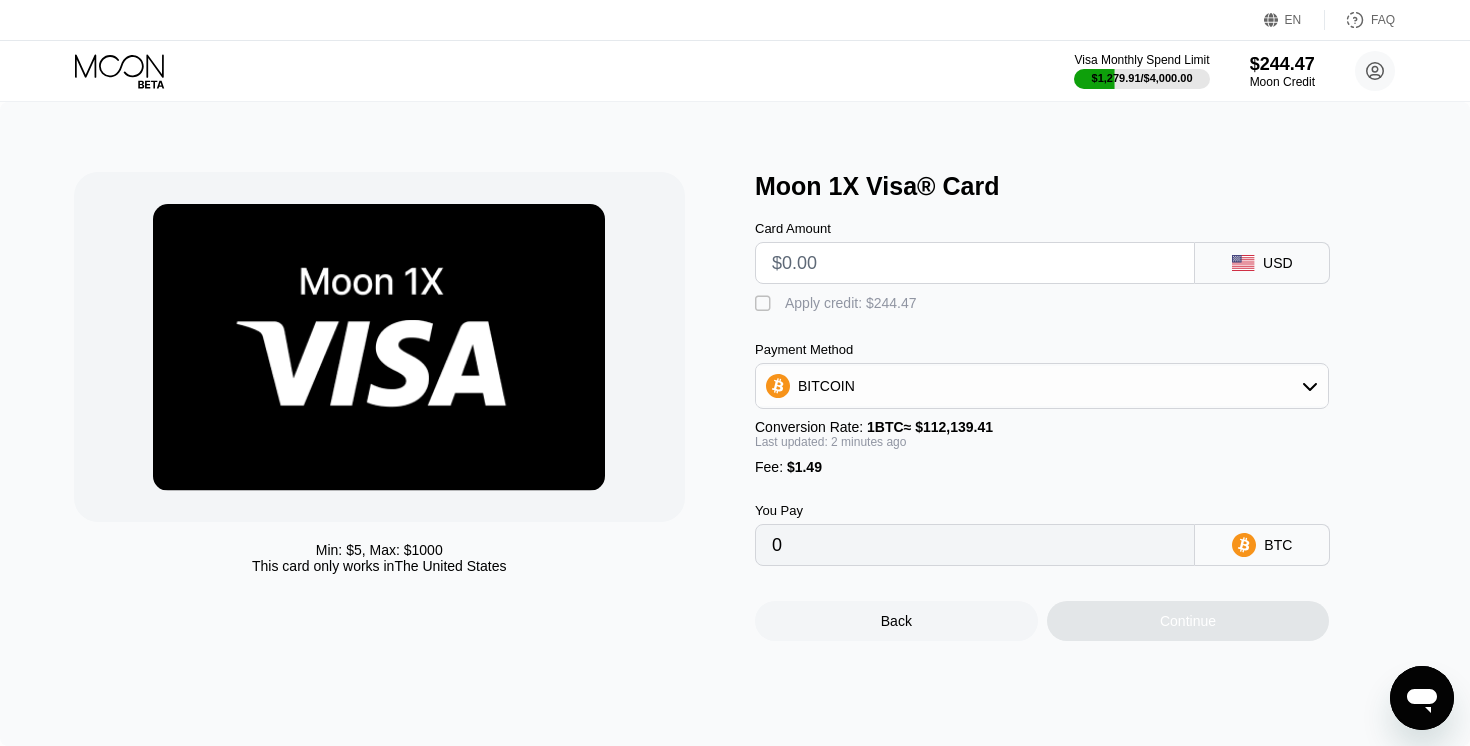 click at bounding box center [975, 263] 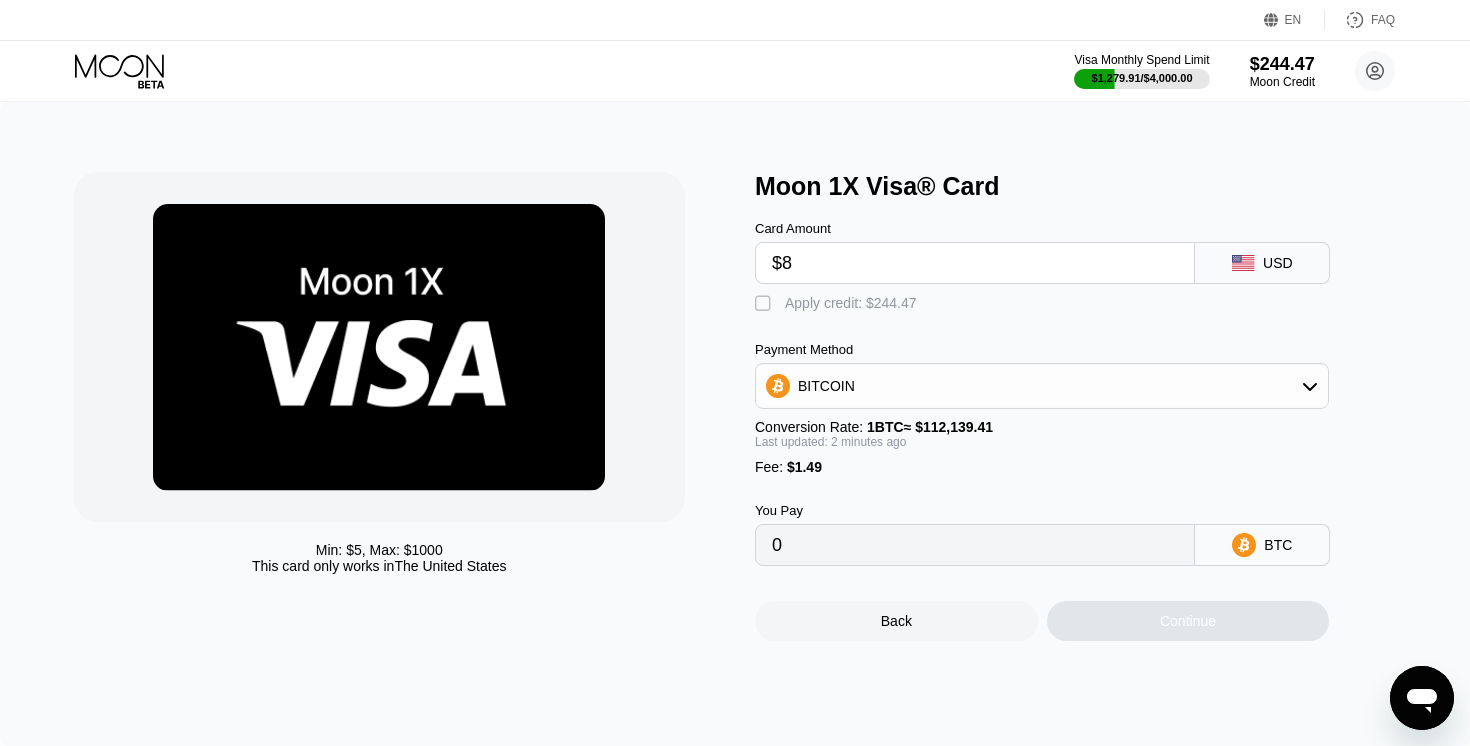 type on "$80" 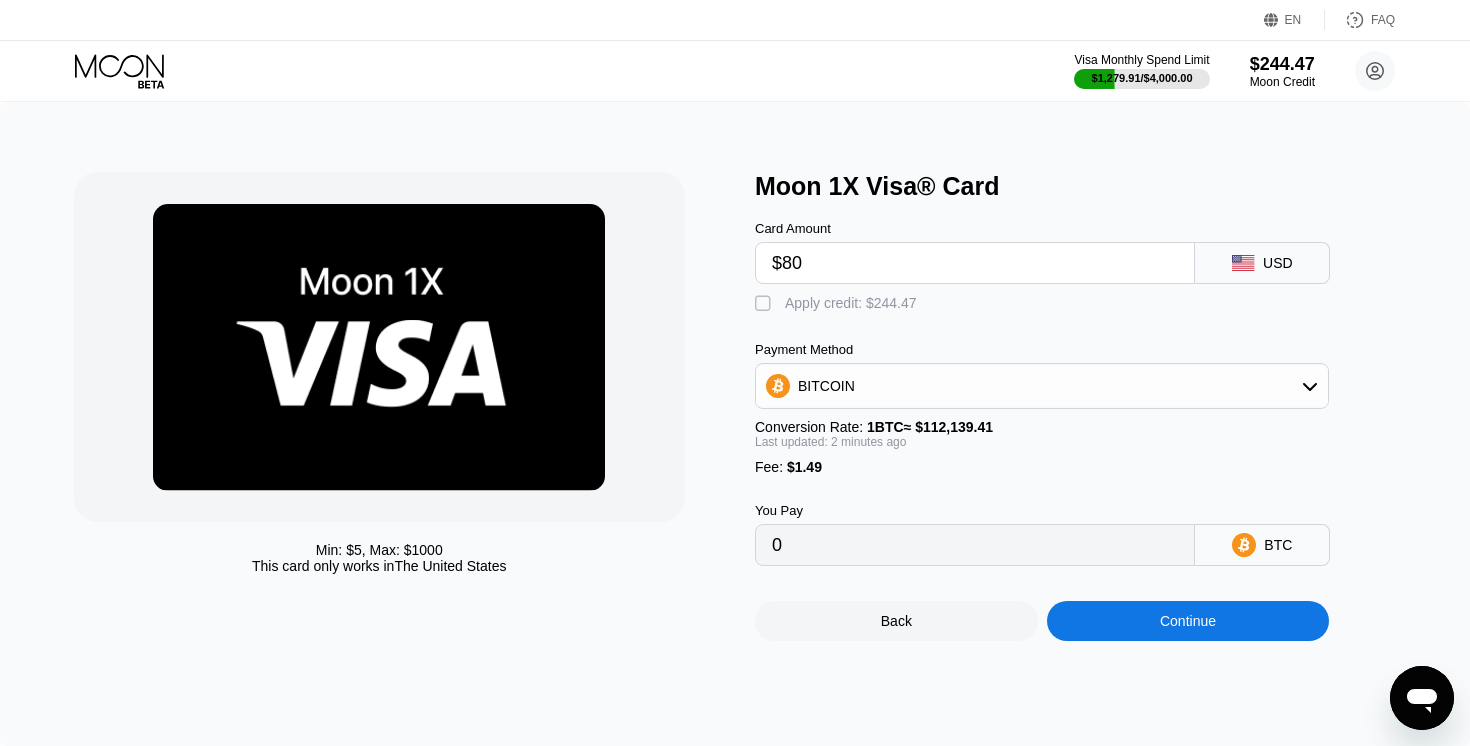 type on "0.00072669" 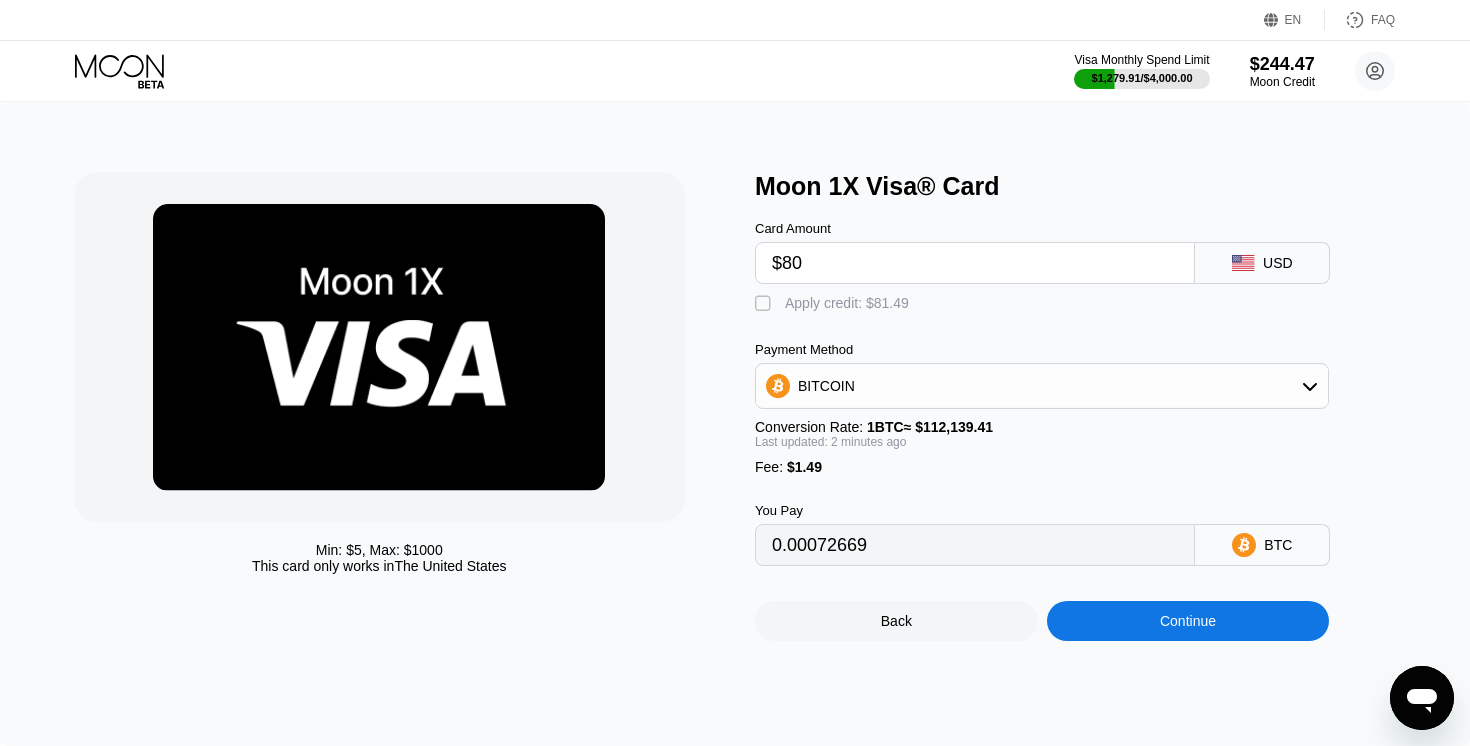 type on "$80" 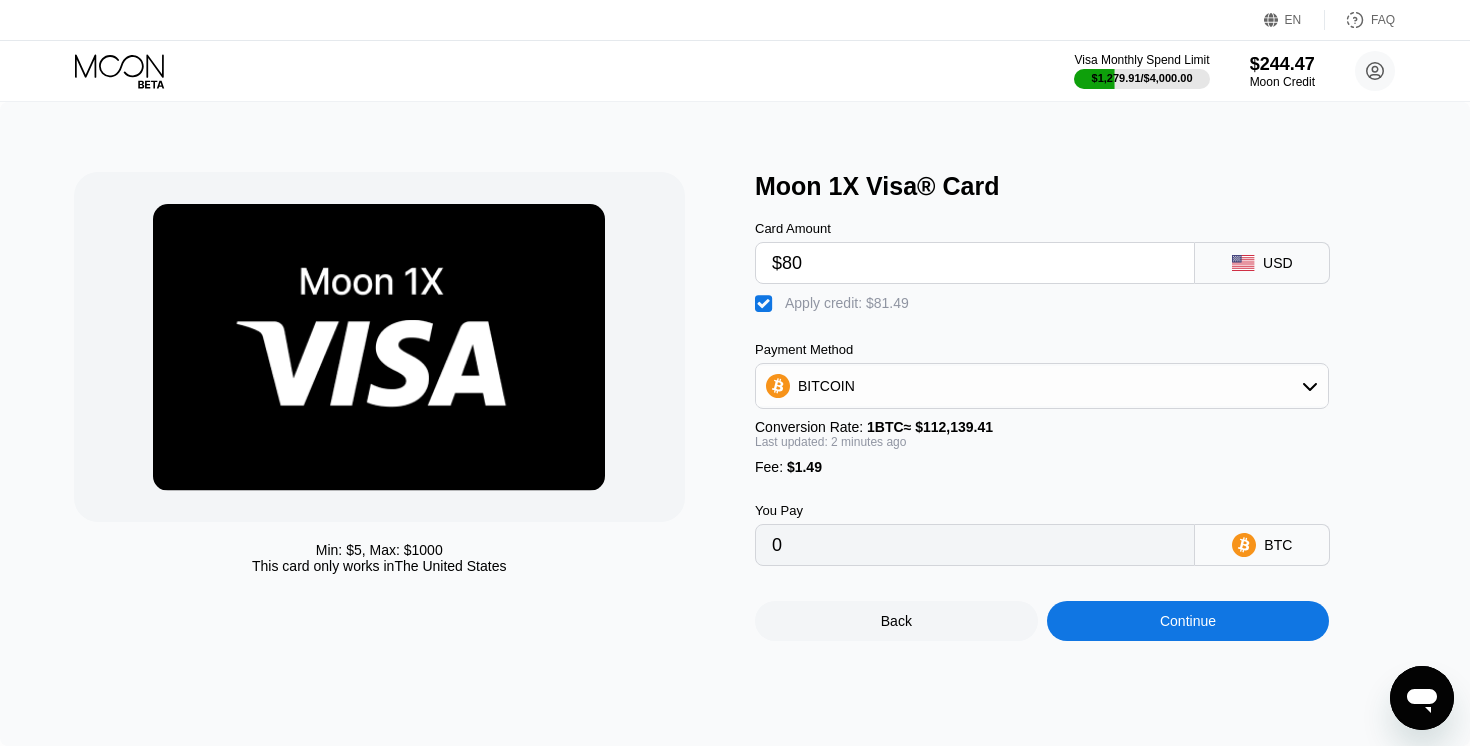 click on "Continue" at bounding box center [1188, 621] 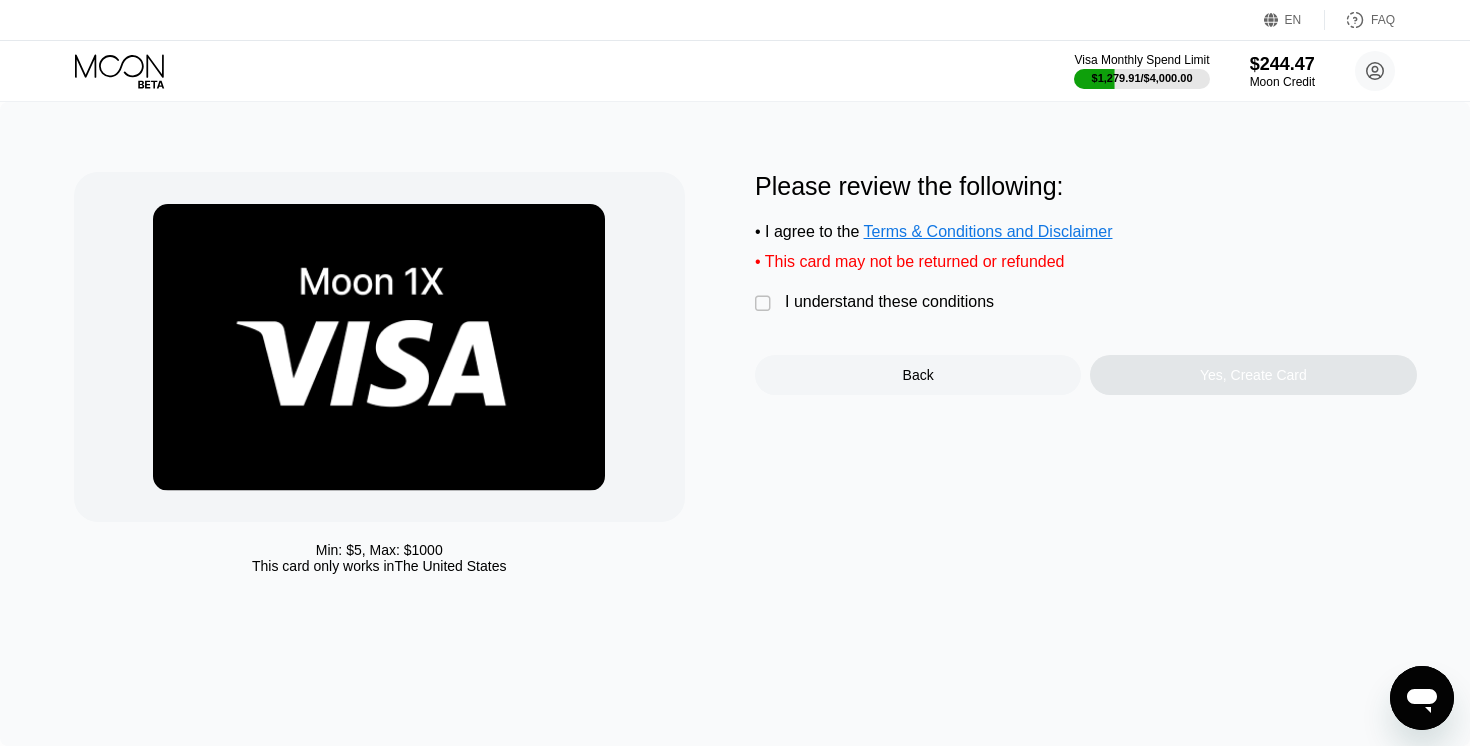click on "I understand these conditions" at bounding box center (889, 302) 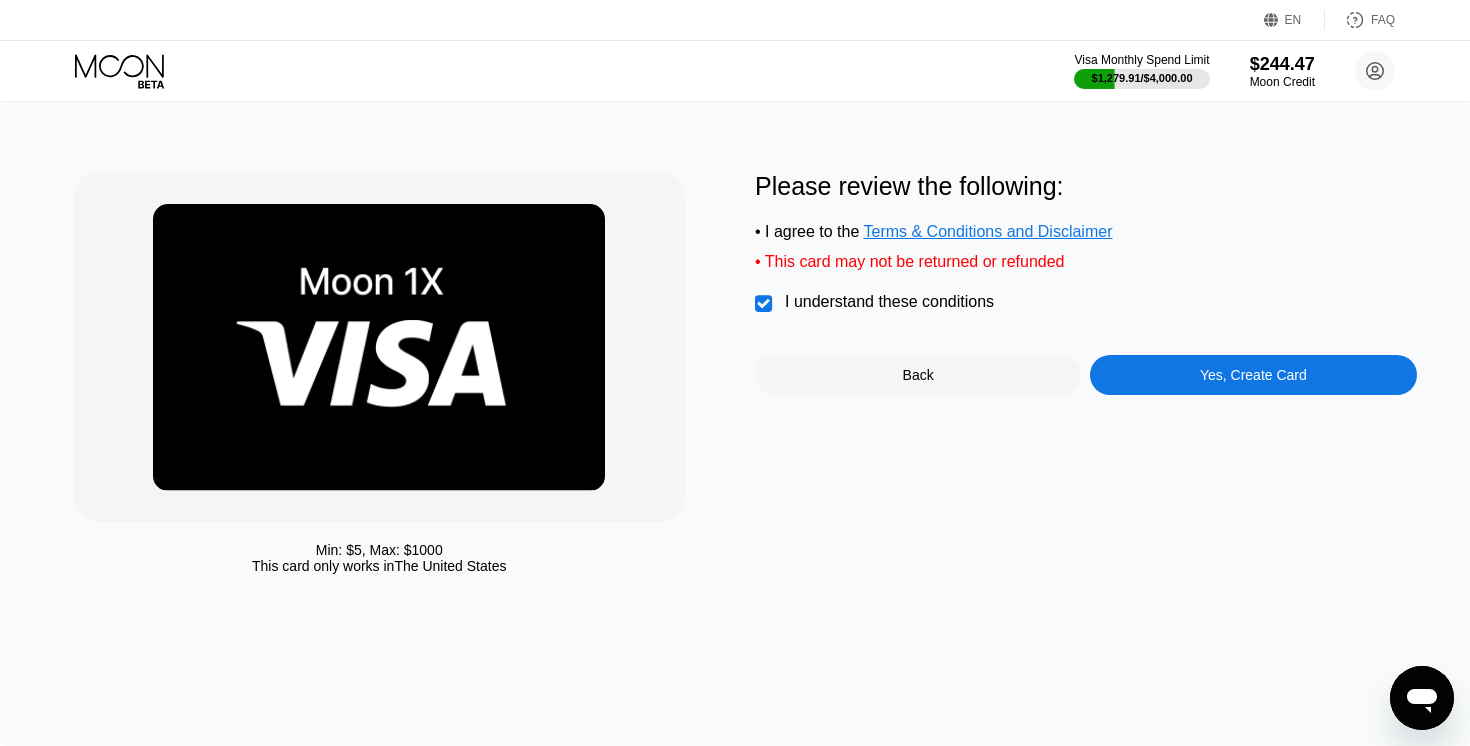 click on "Yes, Create Card" at bounding box center [1253, 375] 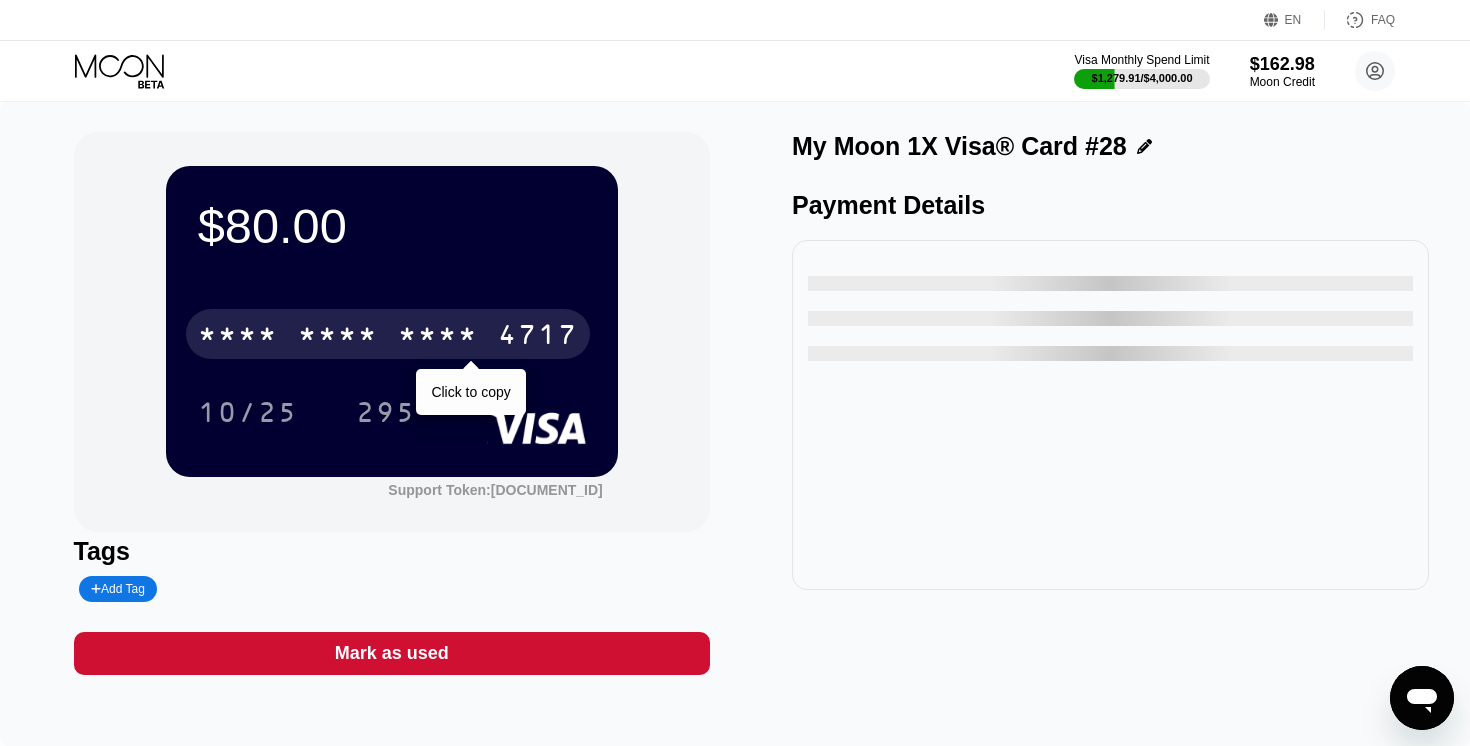 click on "[CARD_NUMBER]" at bounding box center (388, 334) 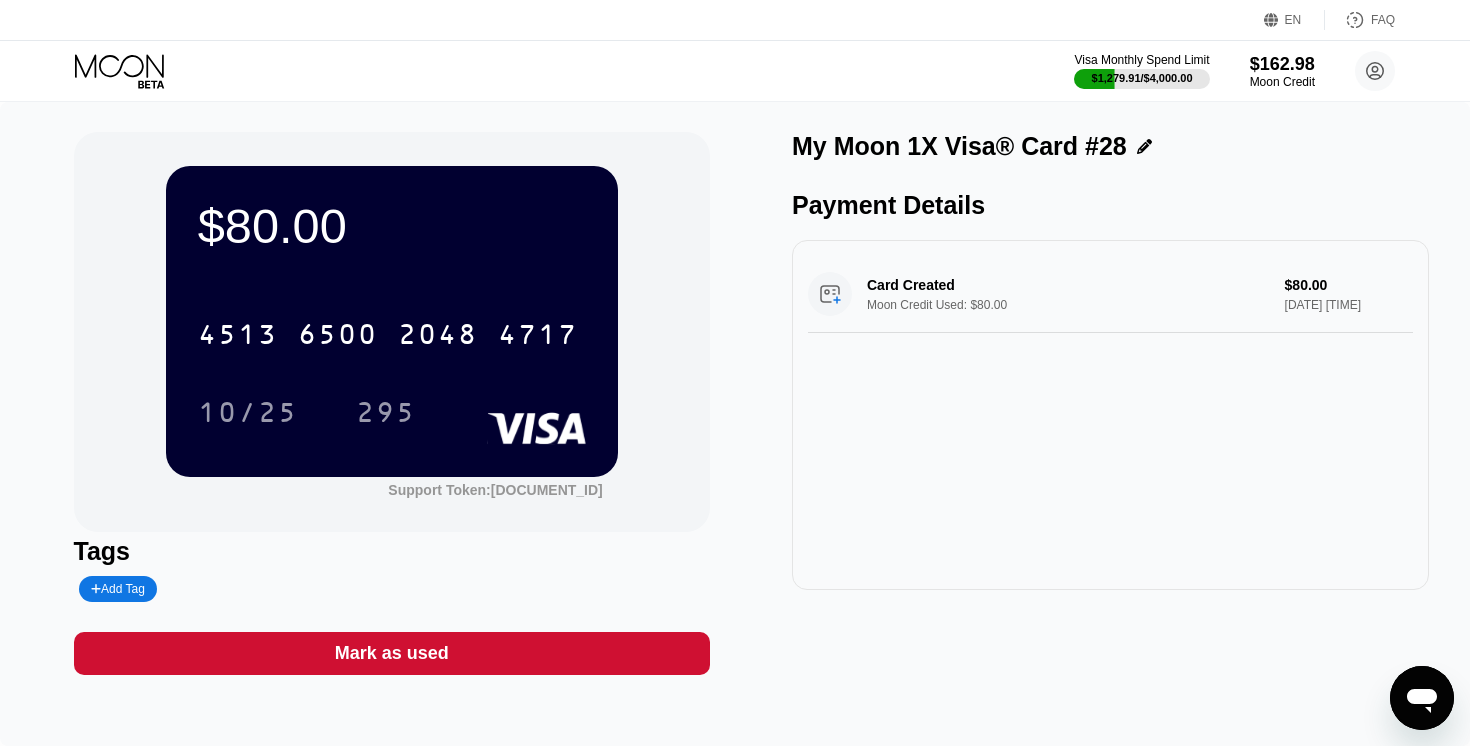 click 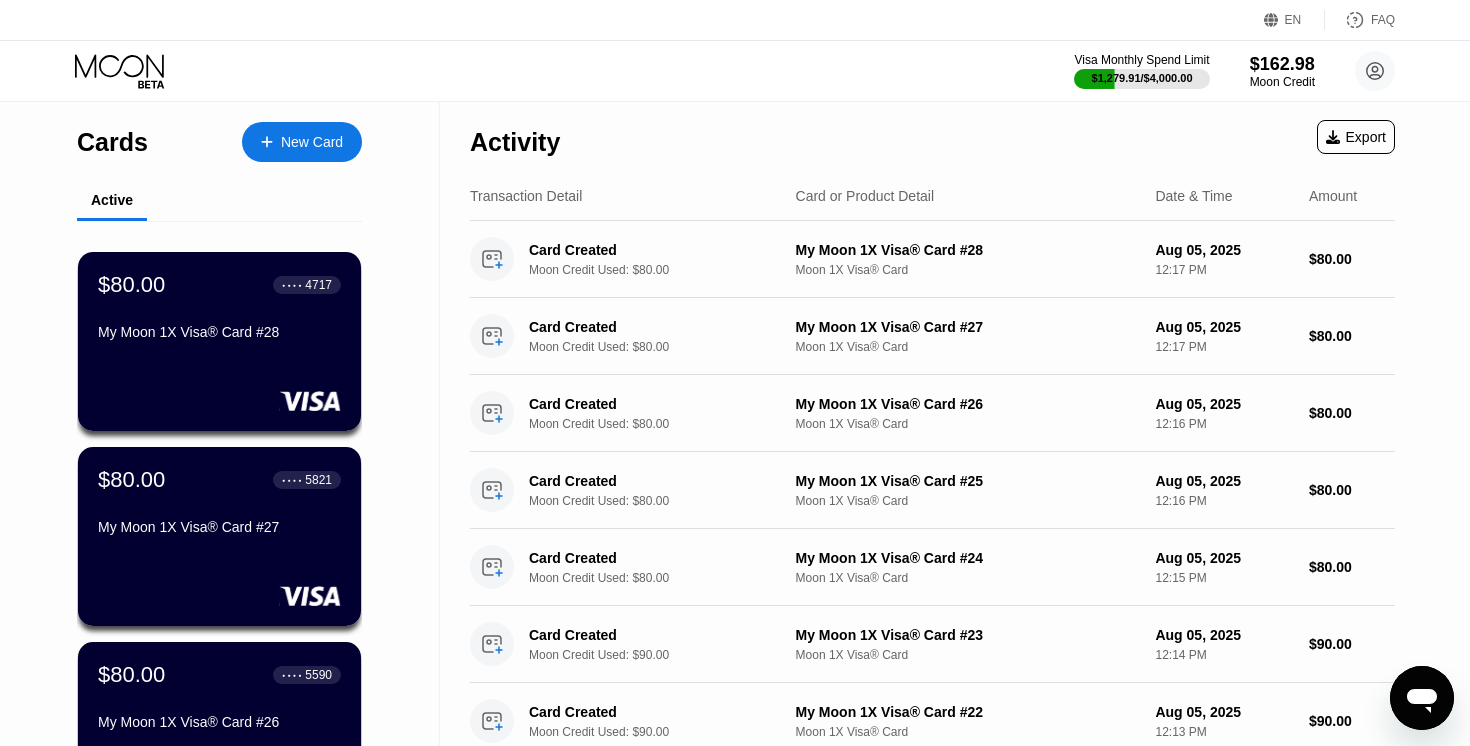 click on "New Card" at bounding box center (312, 142) 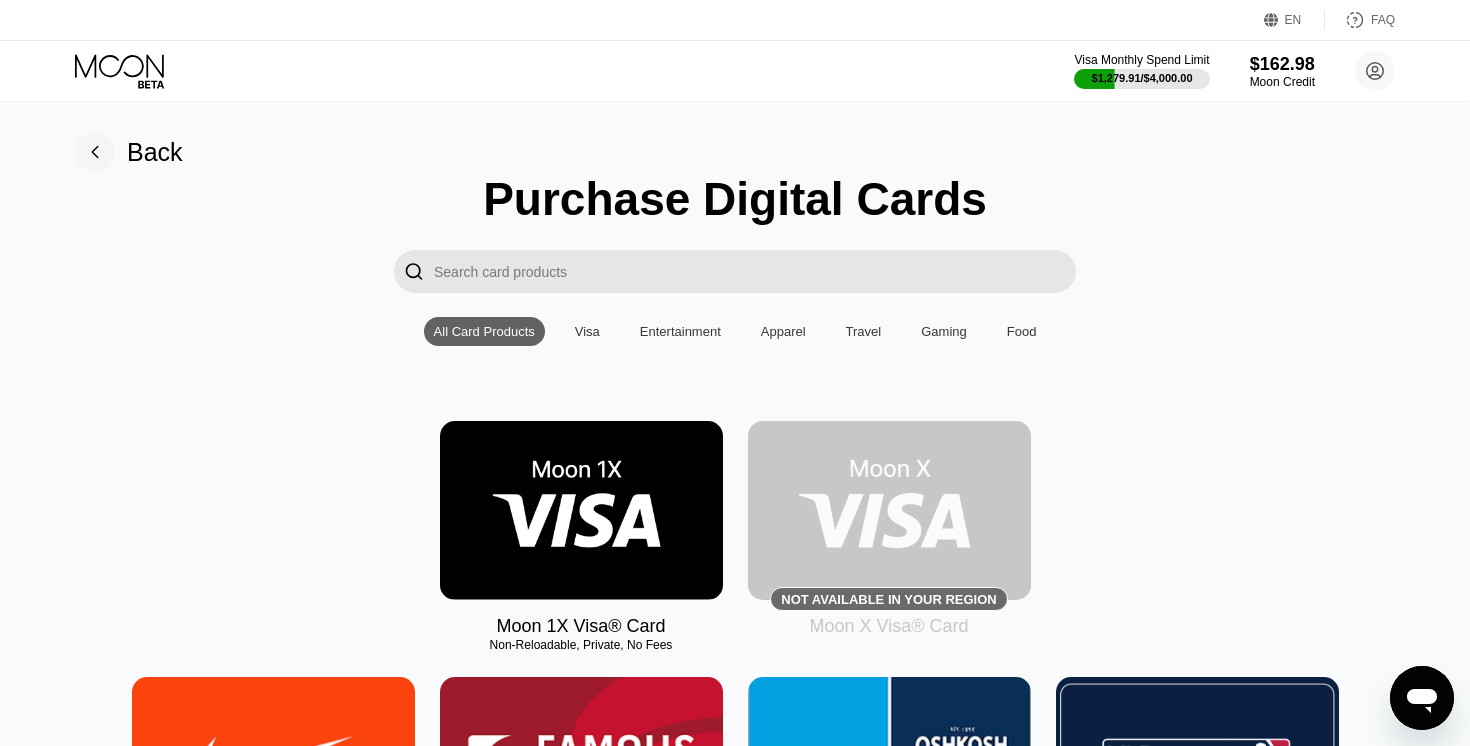 click at bounding box center [581, 510] 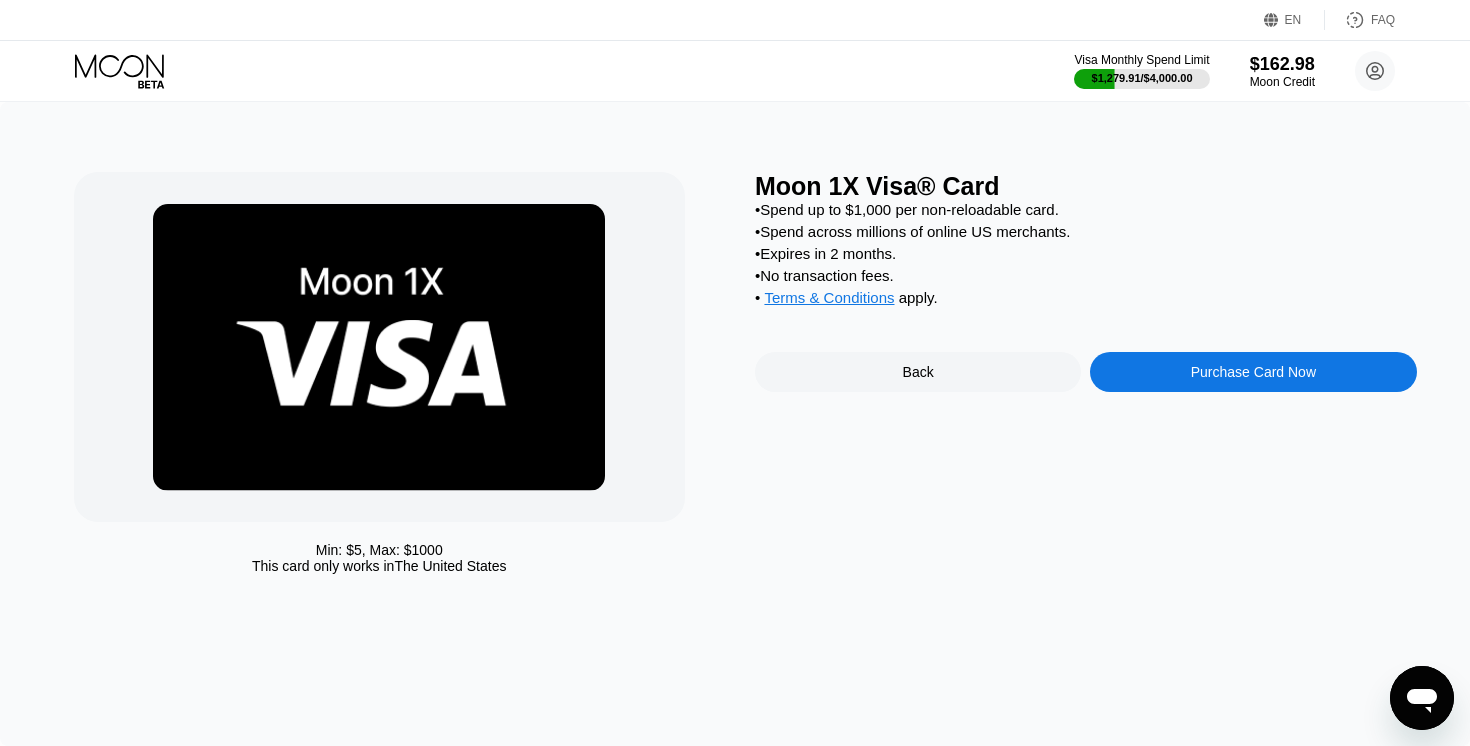 click on "Purchase Card Now" at bounding box center [1253, 372] 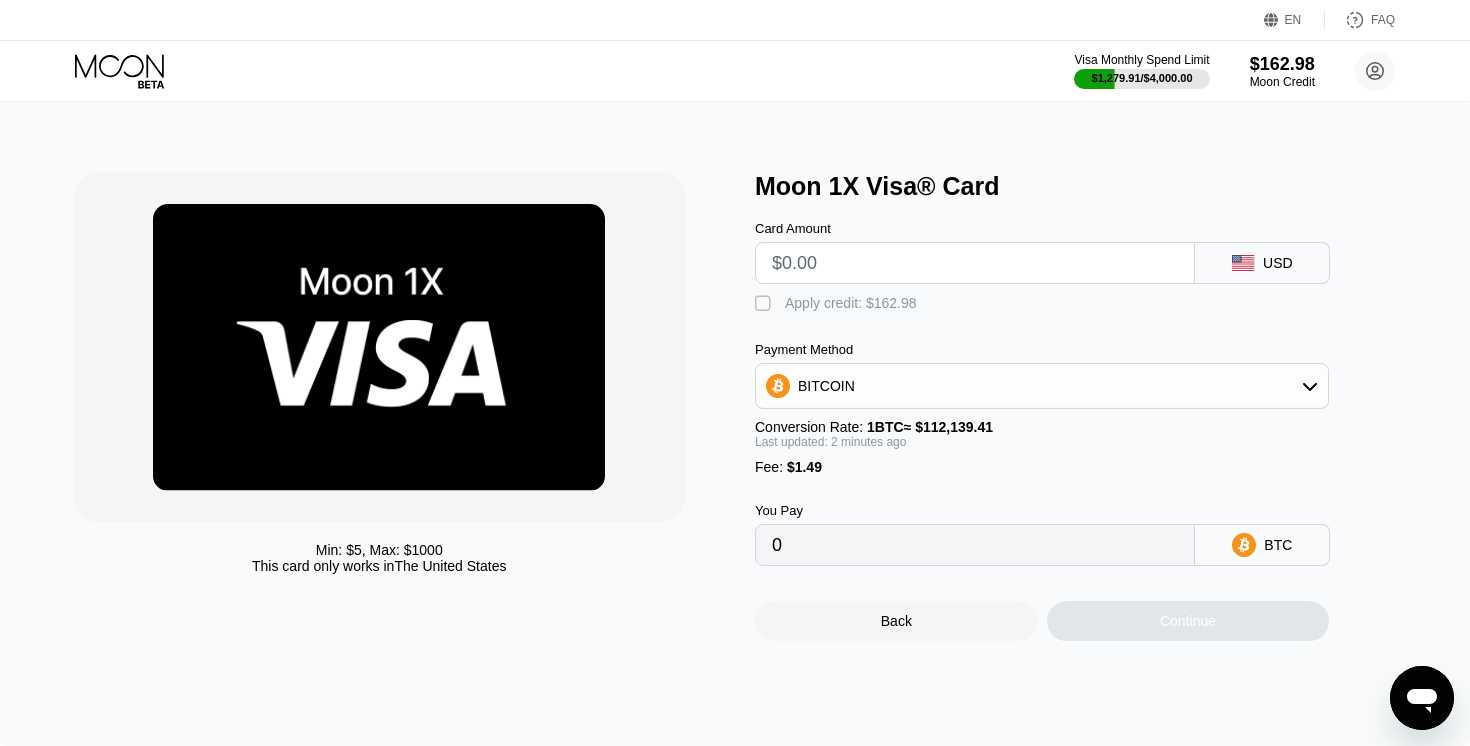 click at bounding box center (975, 263) 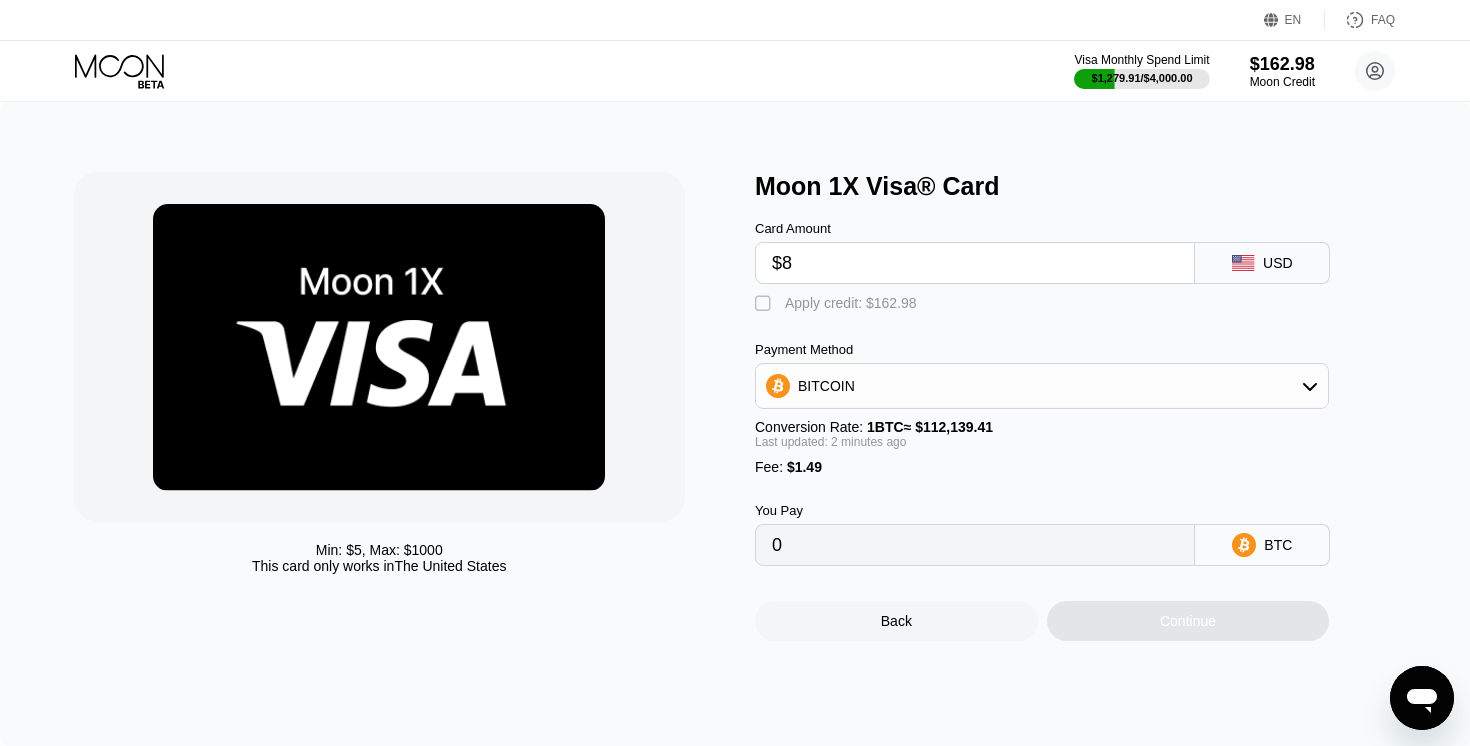 type on "0.00008463" 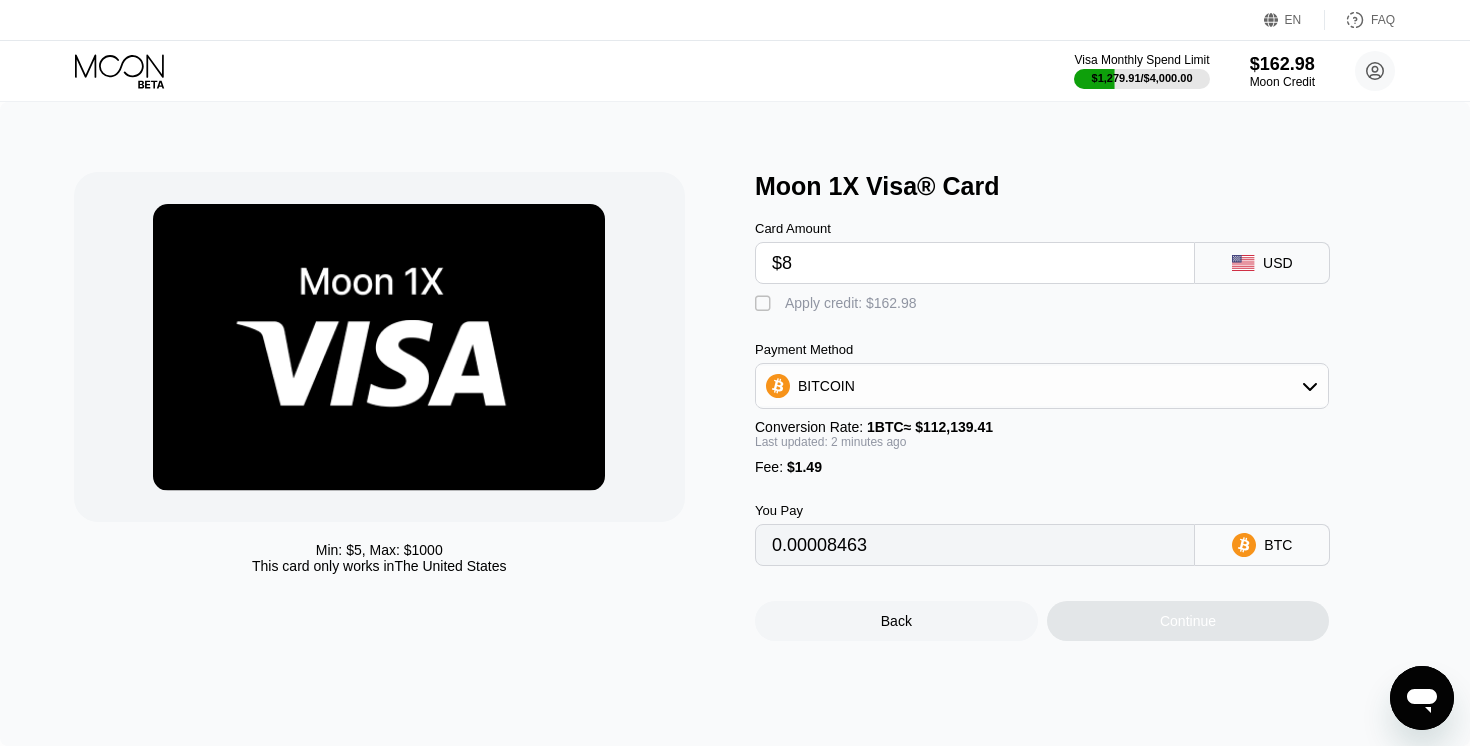 type on "$80" 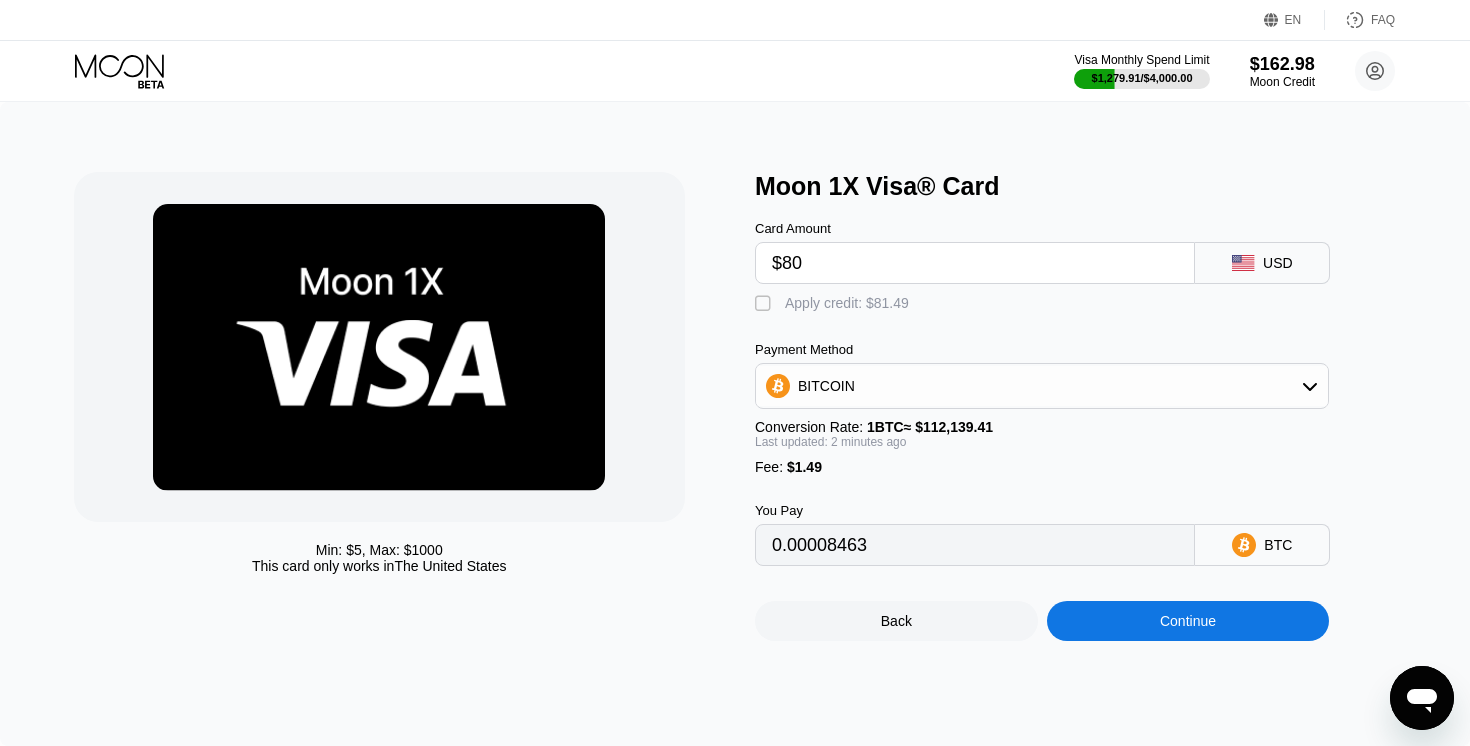 type on "0.00072669" 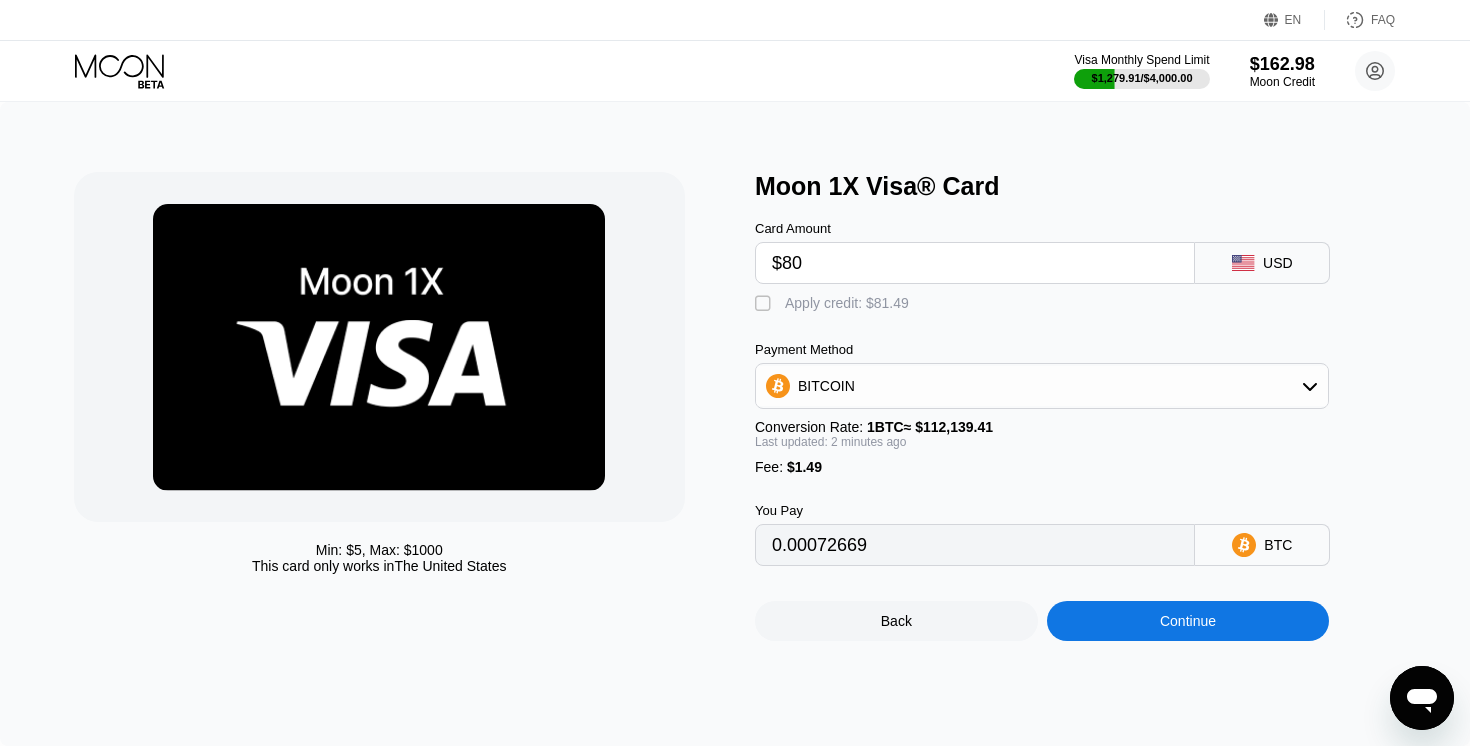 type on "$80" 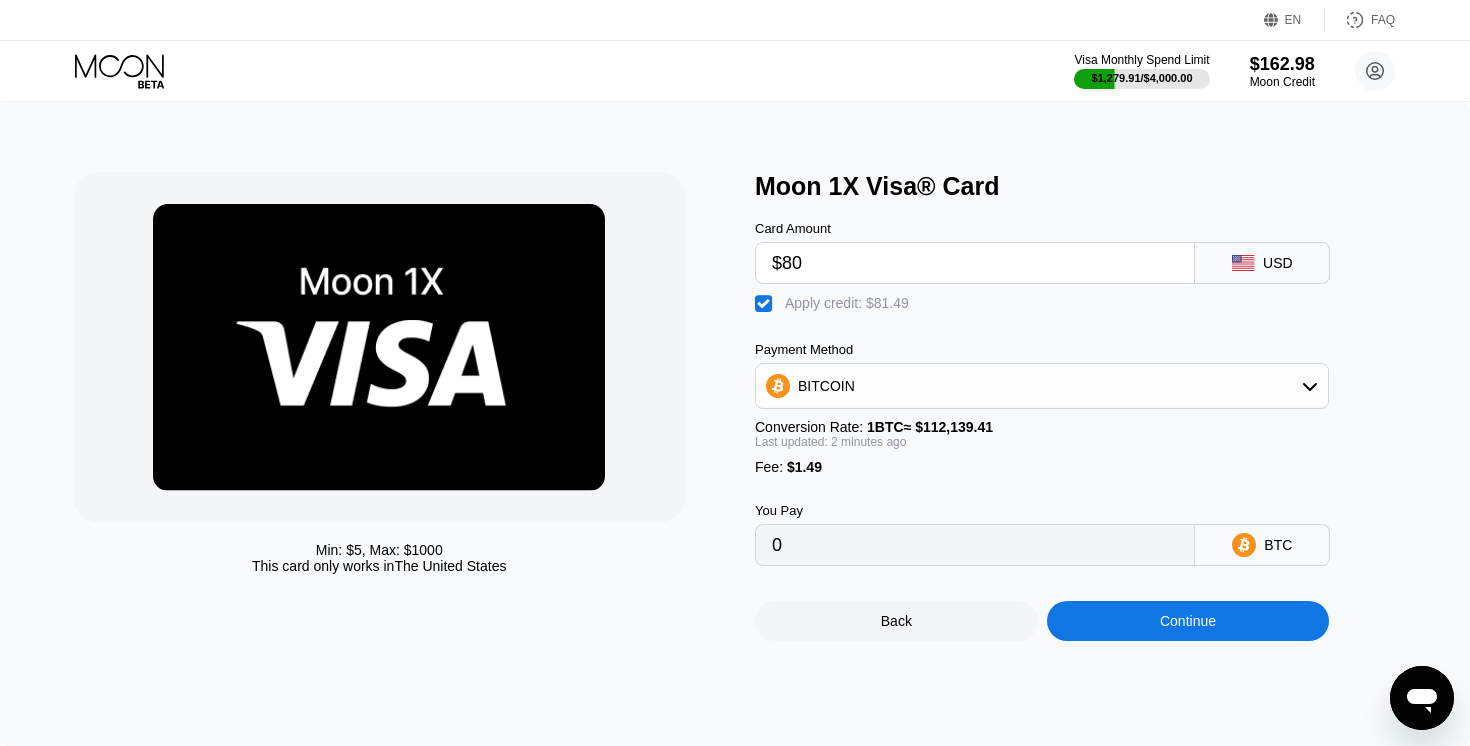 click on "Continue" at bounding box center (1188, 621) 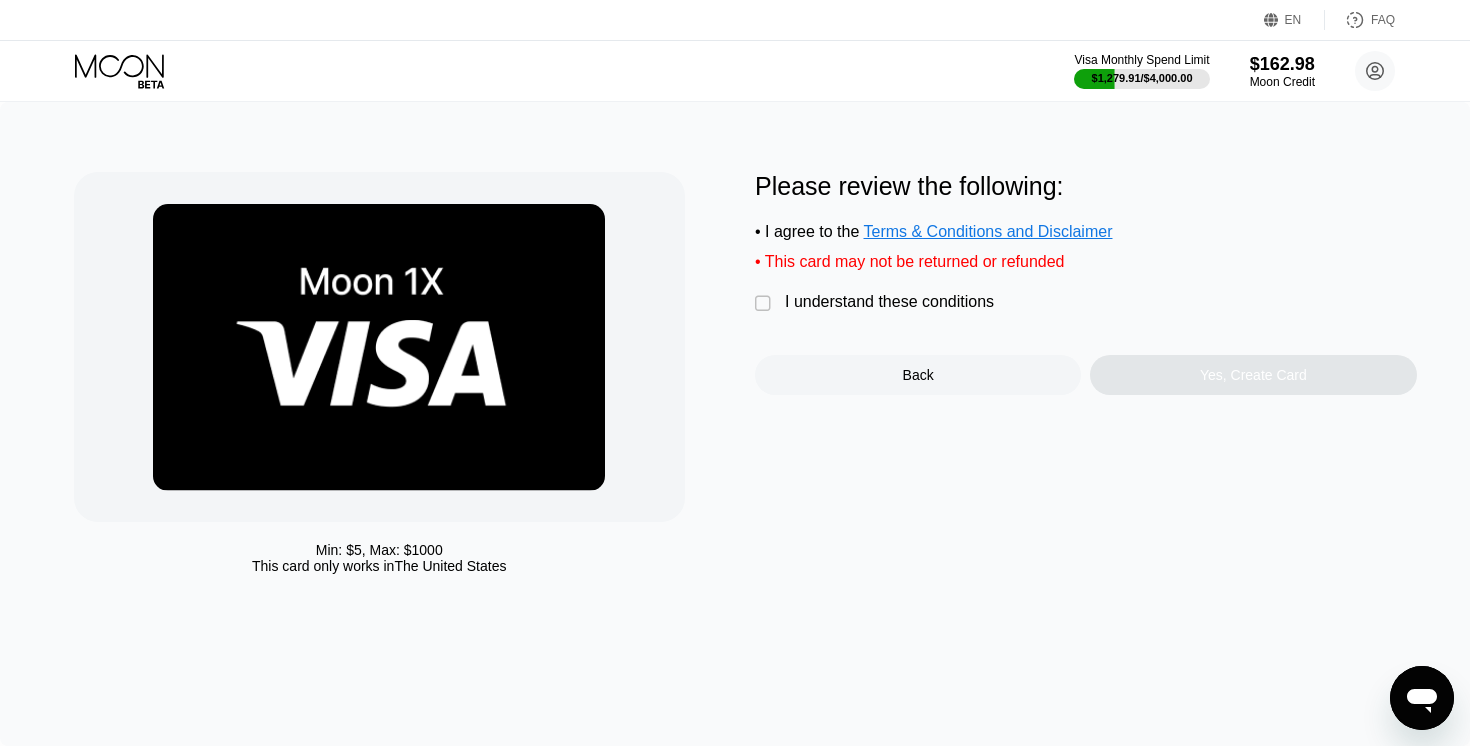 click on "I understand these conditions" at bounding box center (889, 302) 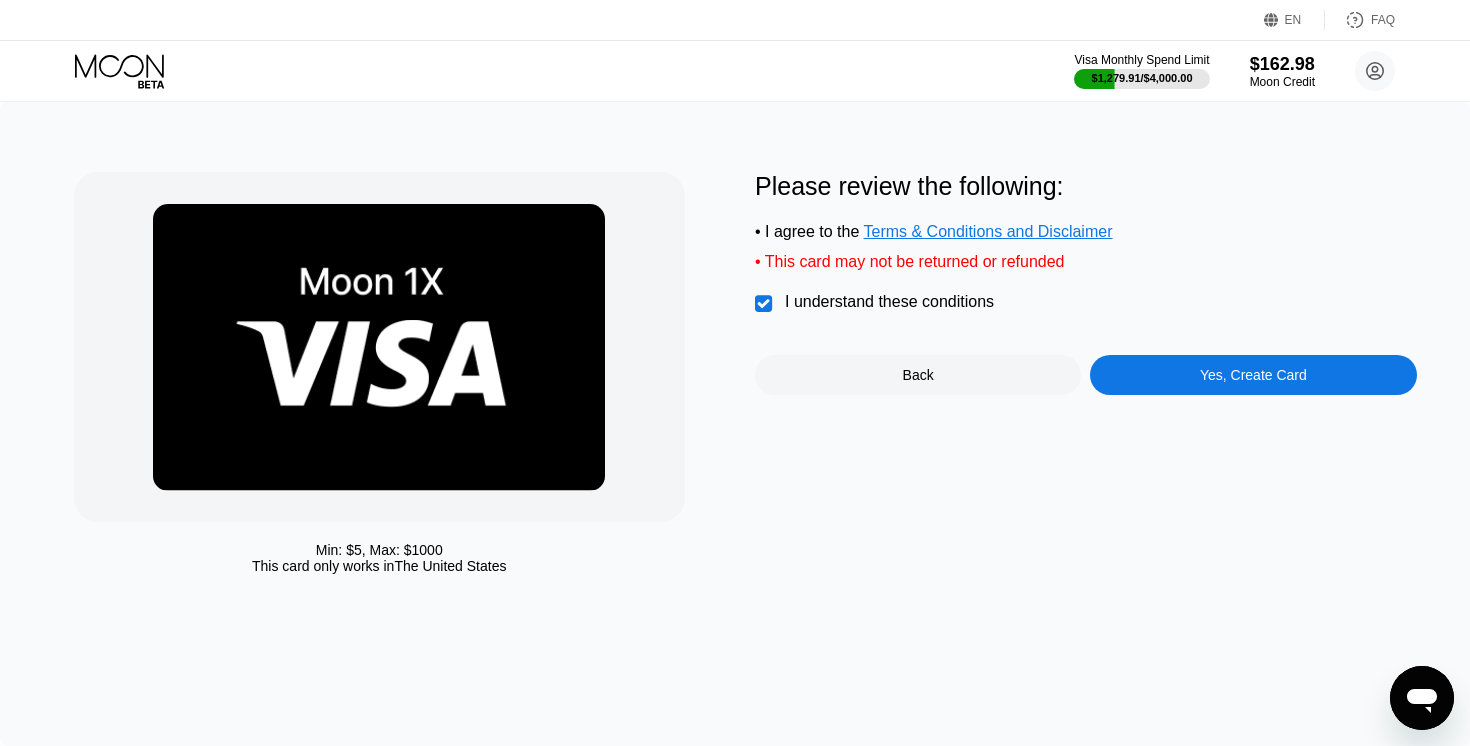 click on "Yes, Create Card" at bounding box center [1253, 375] 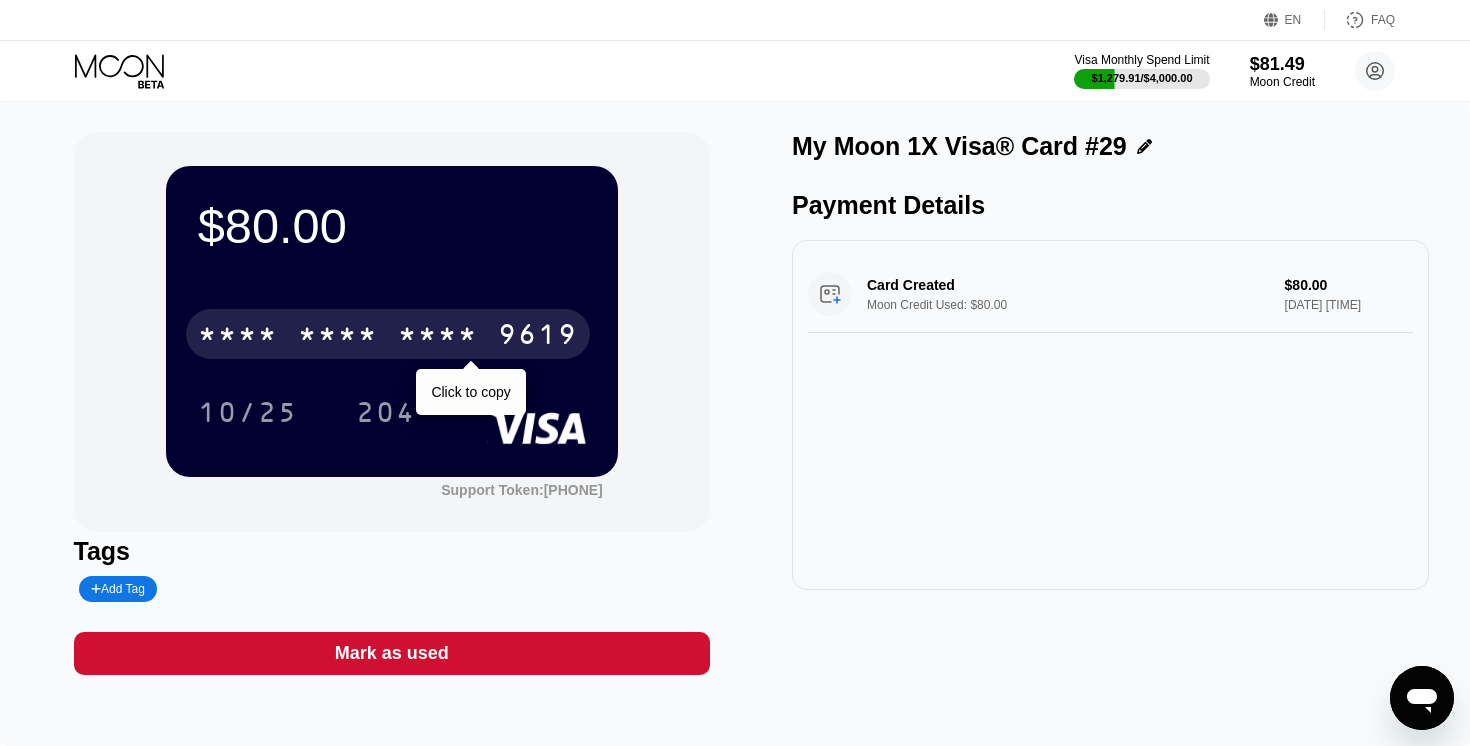 click on "9619" at bounding box center (538, 337) 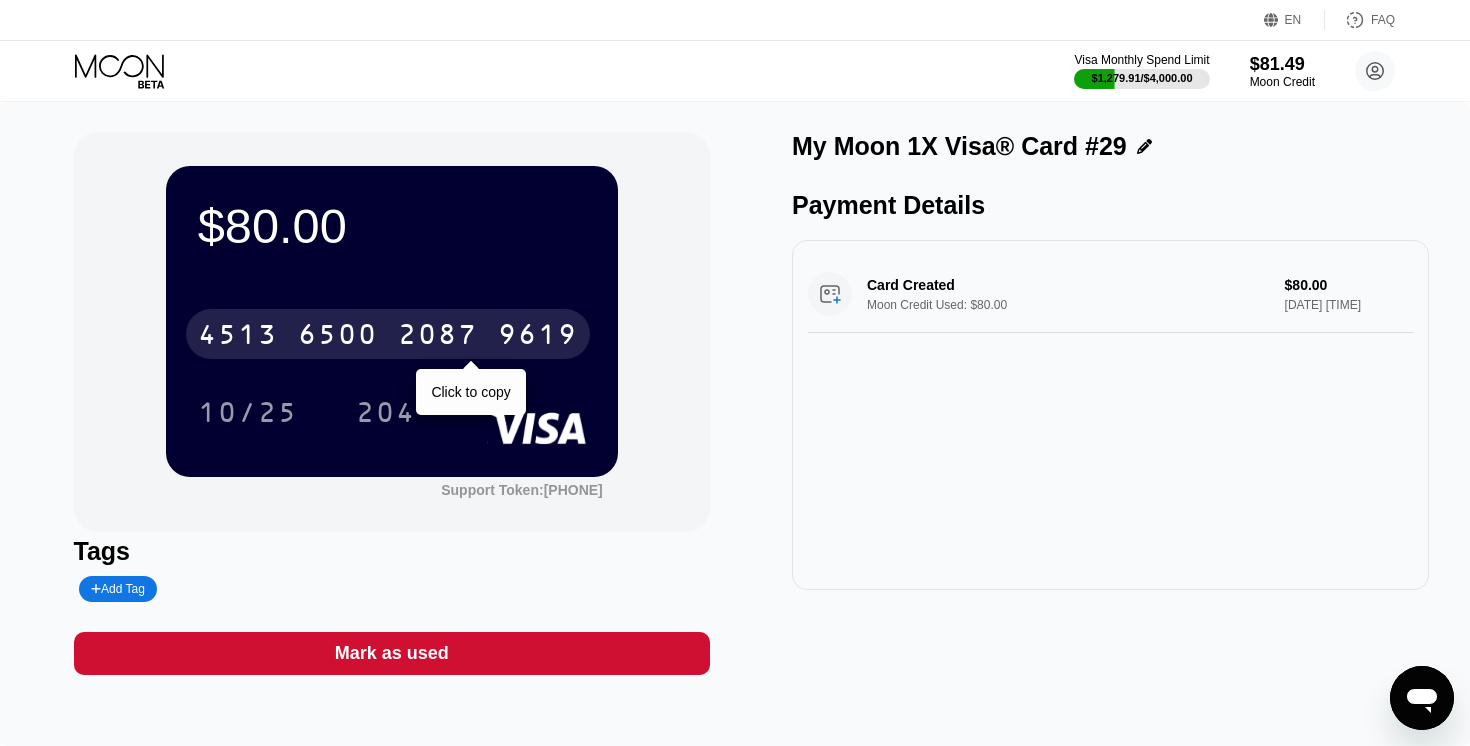 click on "9619" at bounding box center (538, 337) 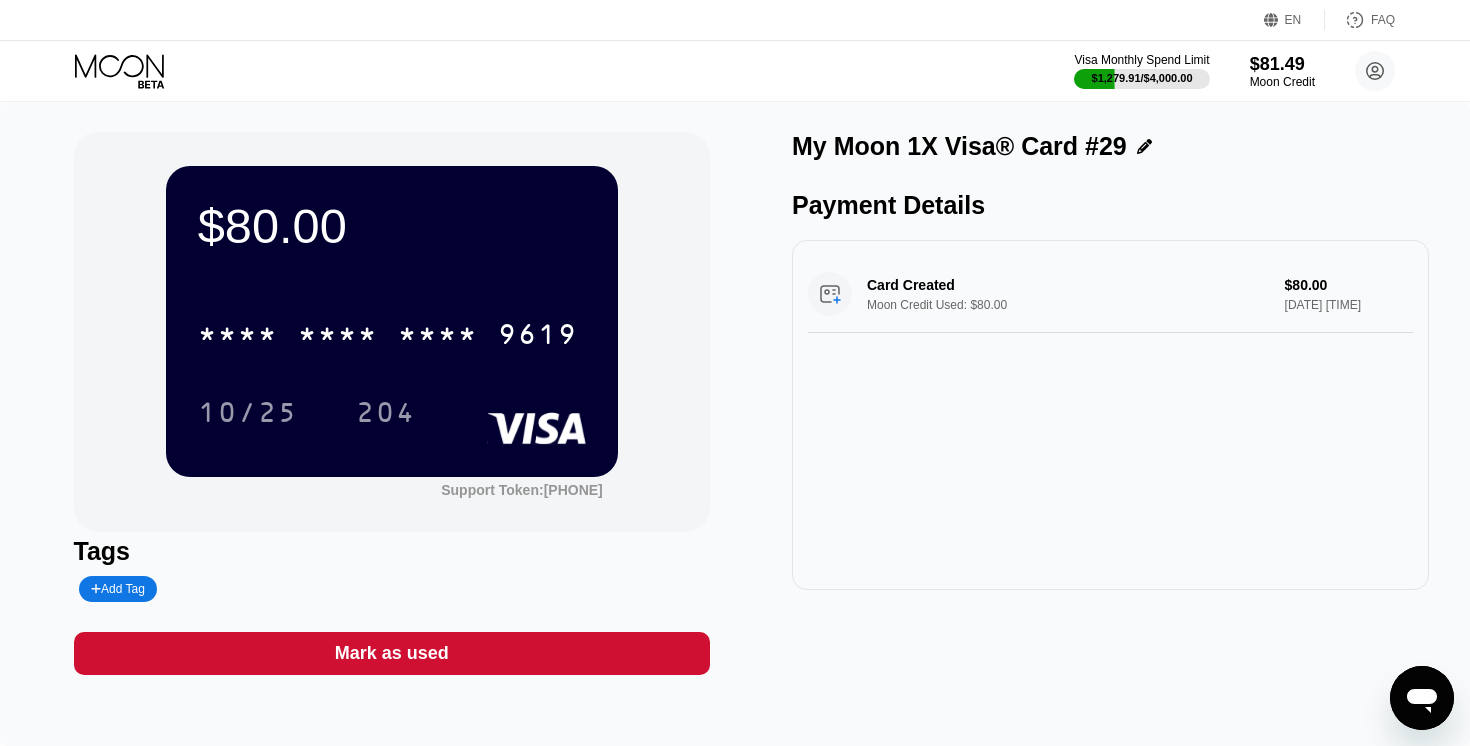 click 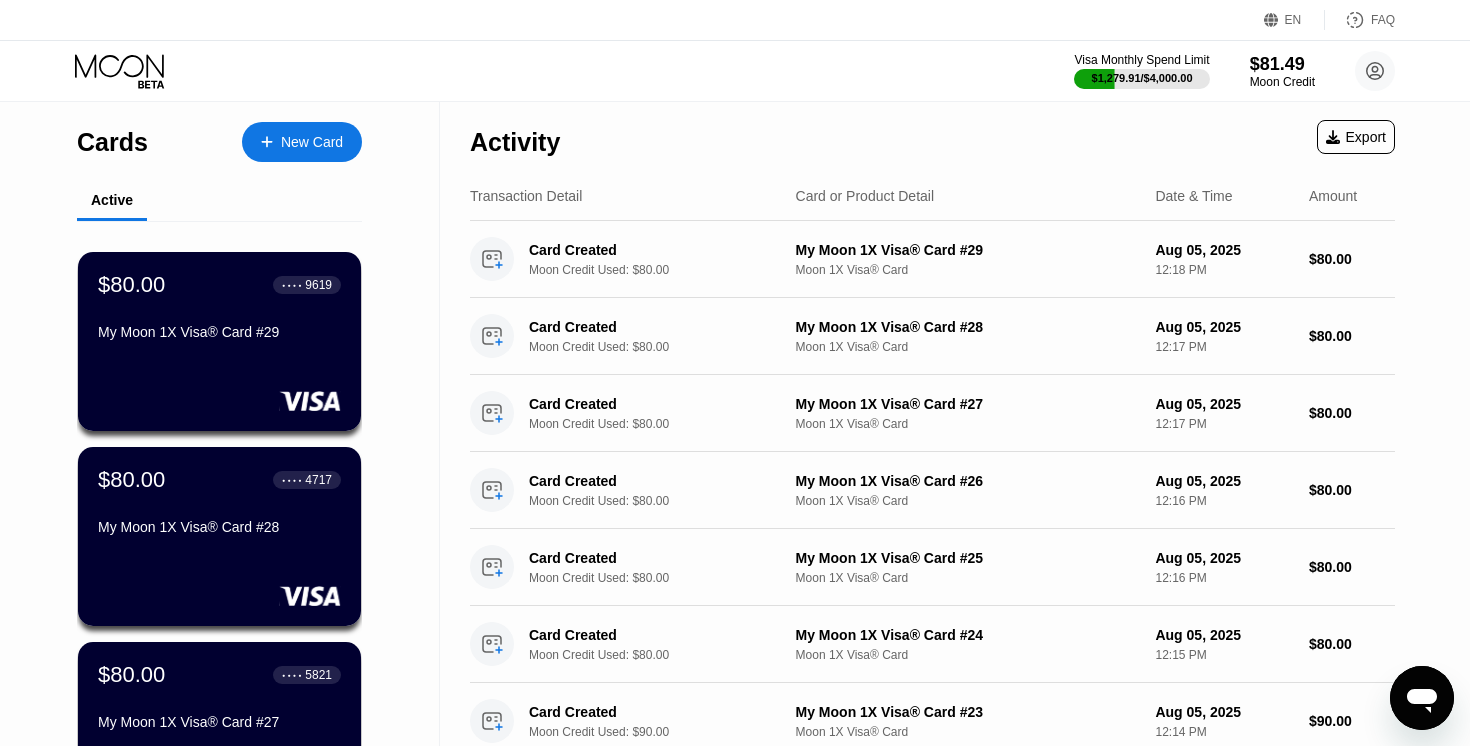 click on "New Card" at bounding box center [312, 142] 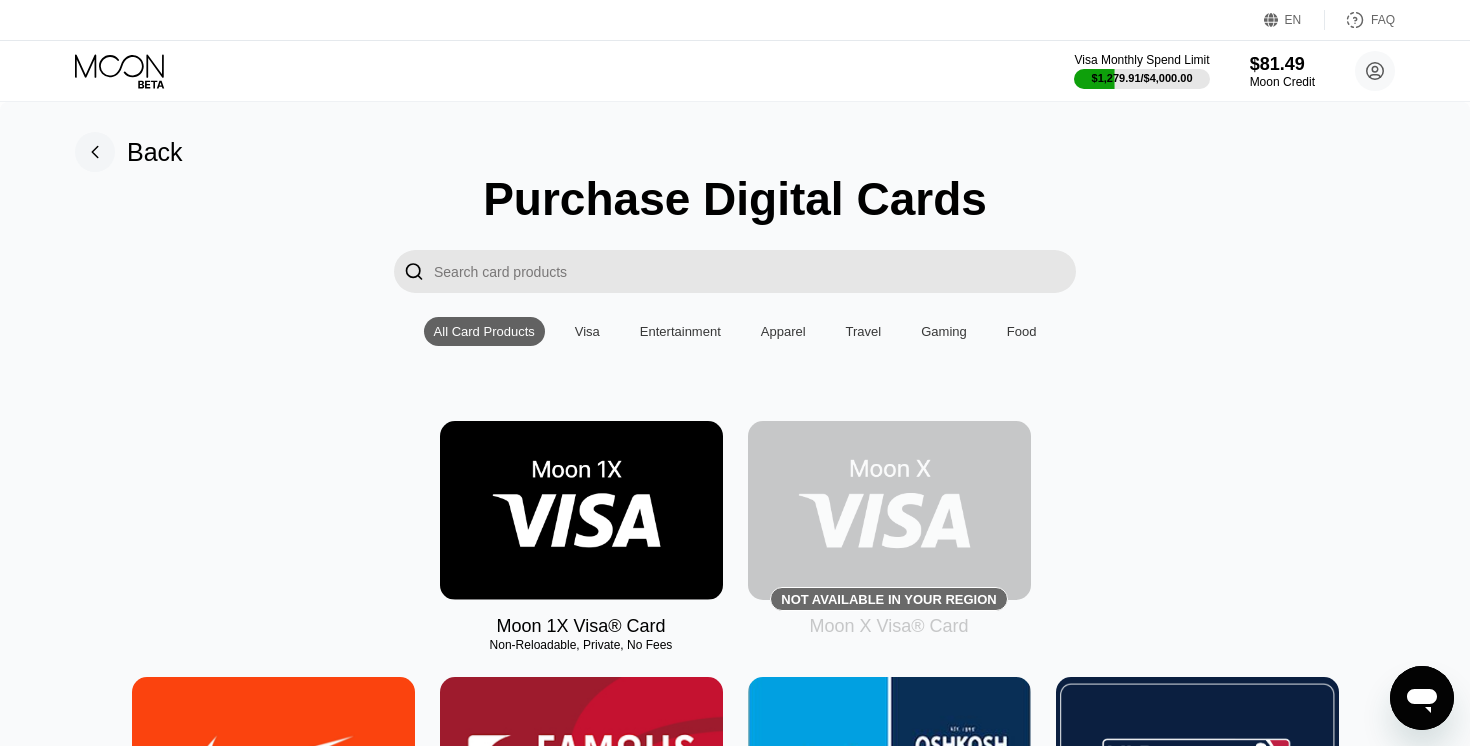 click at bounding box center (581, 510) 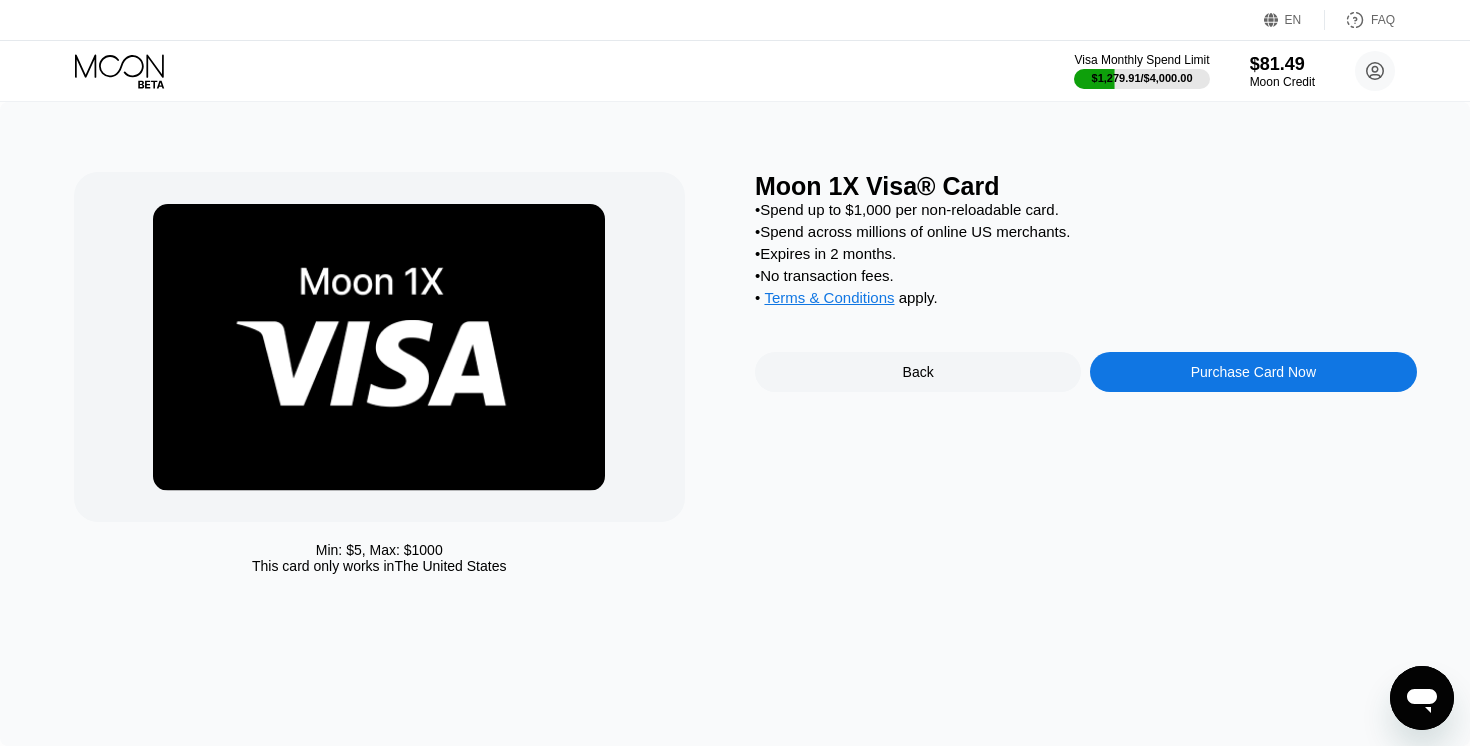 click on "Purchase Card Now" at bounding box center [1253, 372] 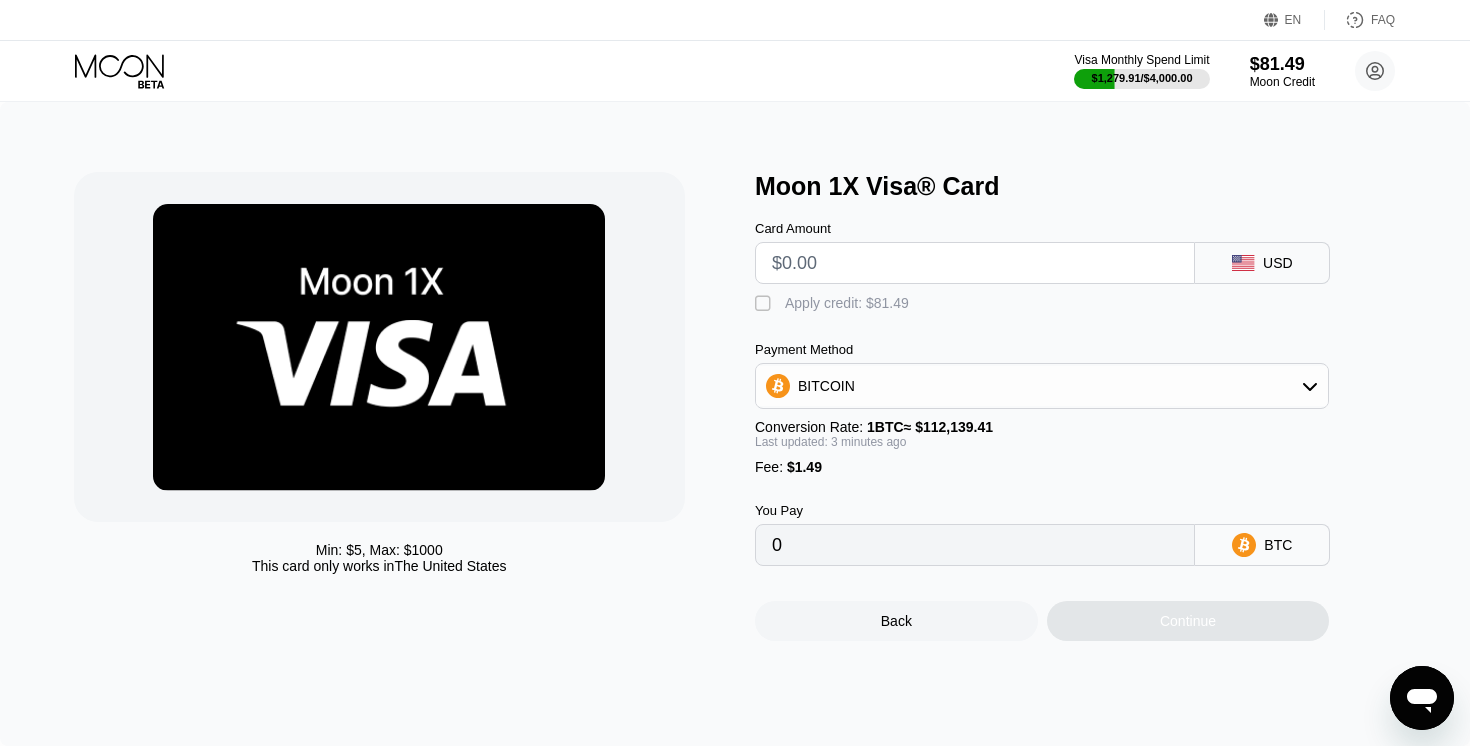 click at bounding box center (975, 263) 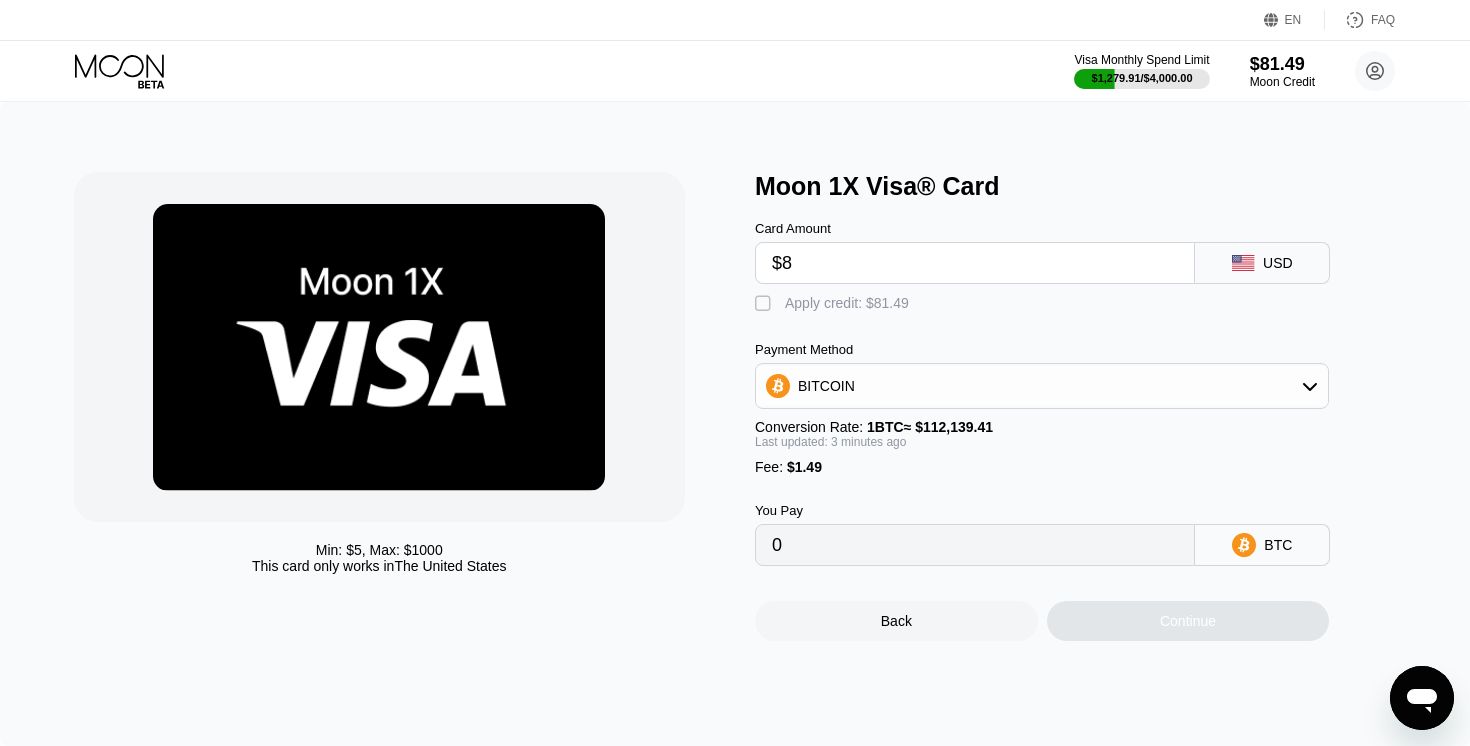 type on "0.00008471" 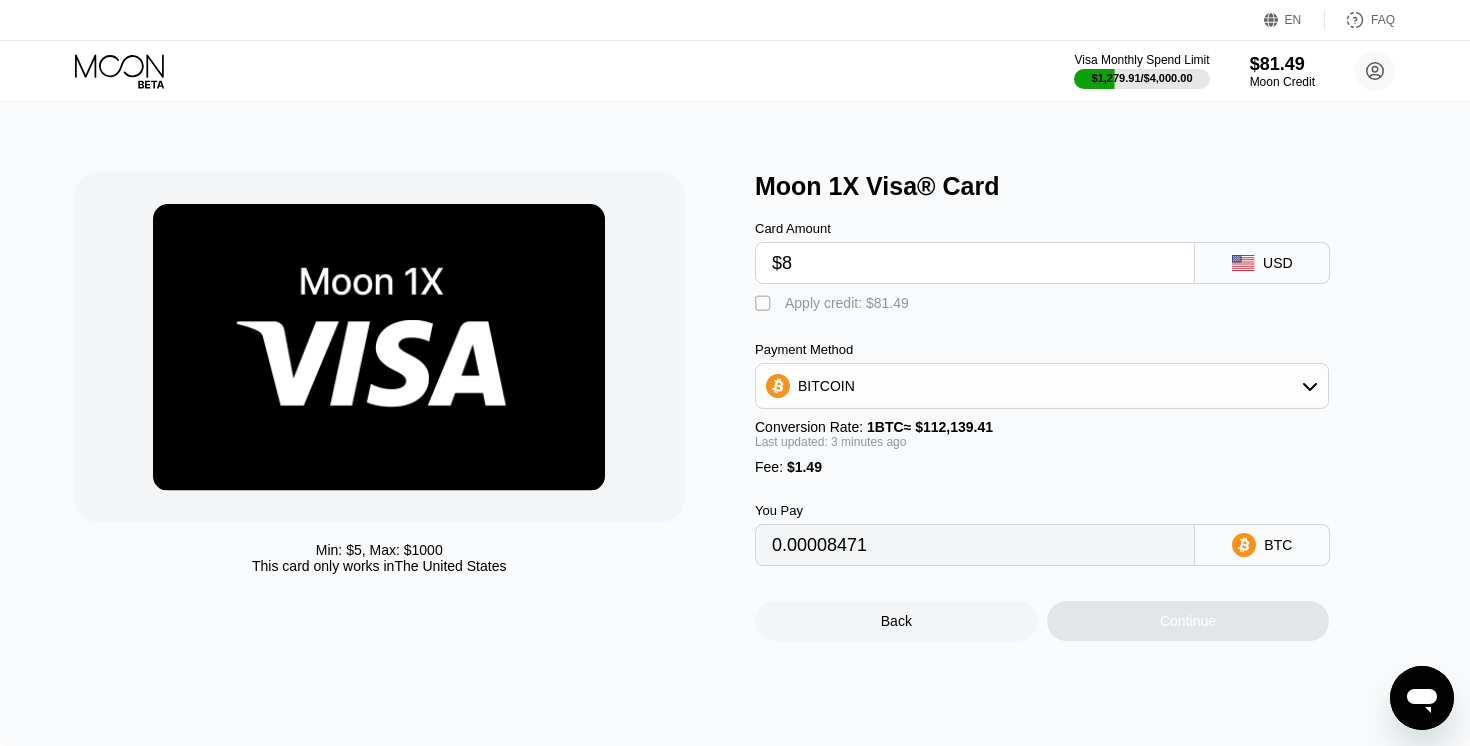 type on "$80" 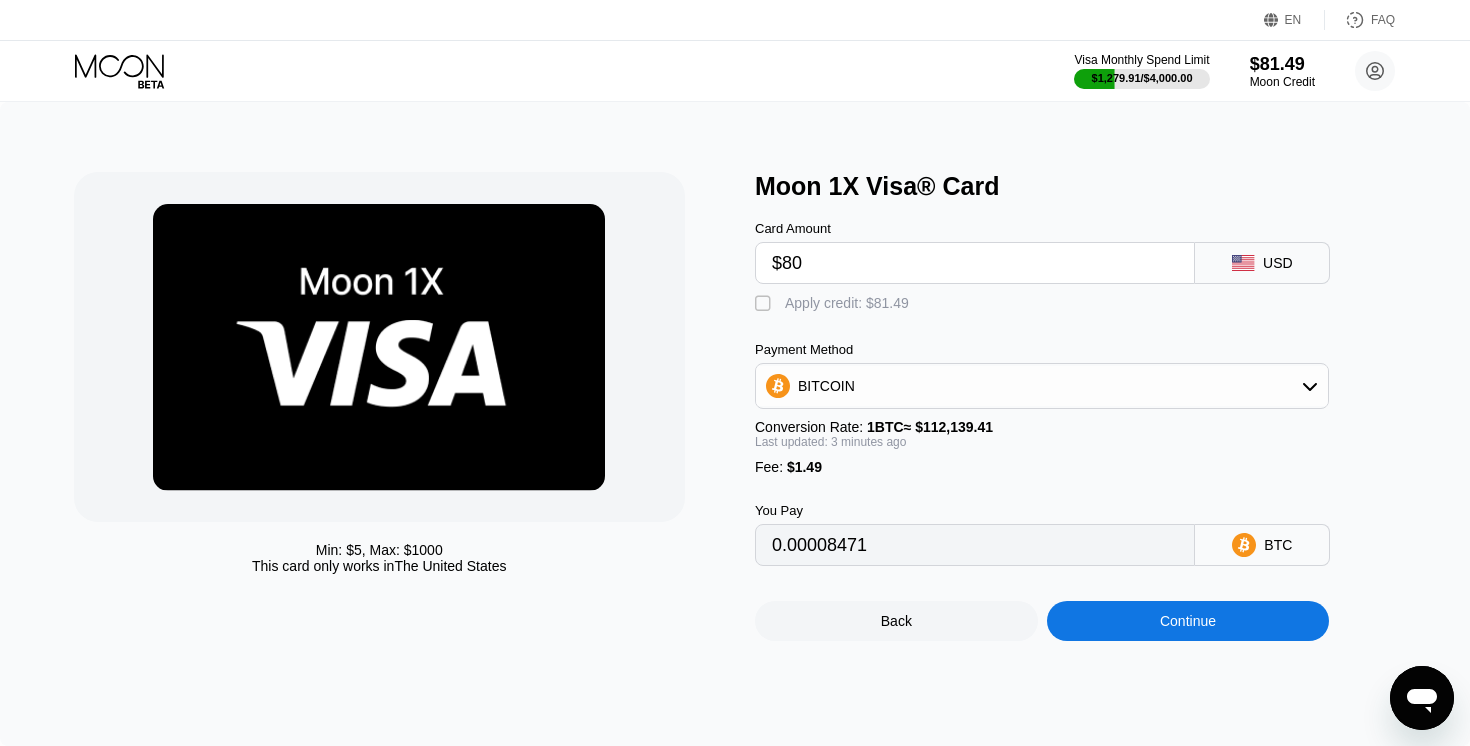 type on "0.00072734" 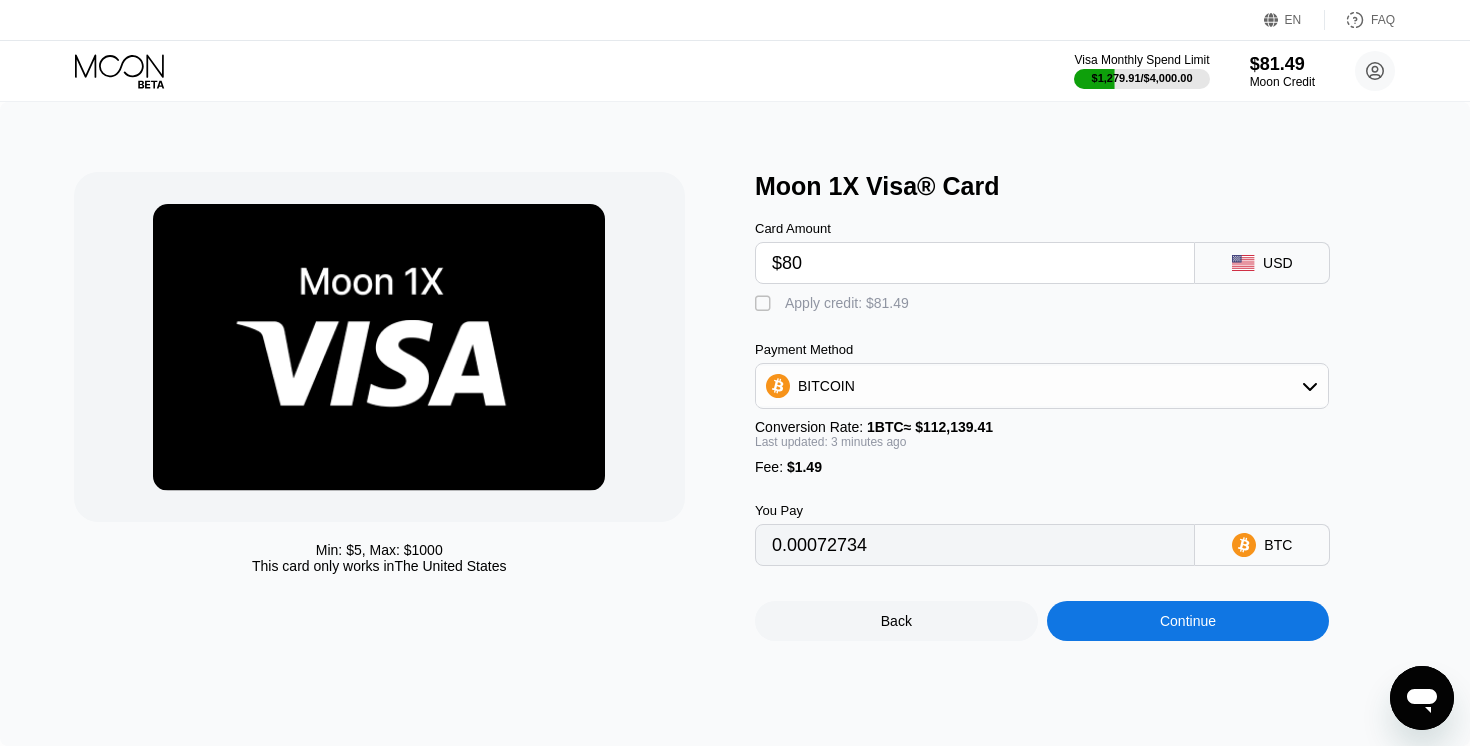type on "$80" 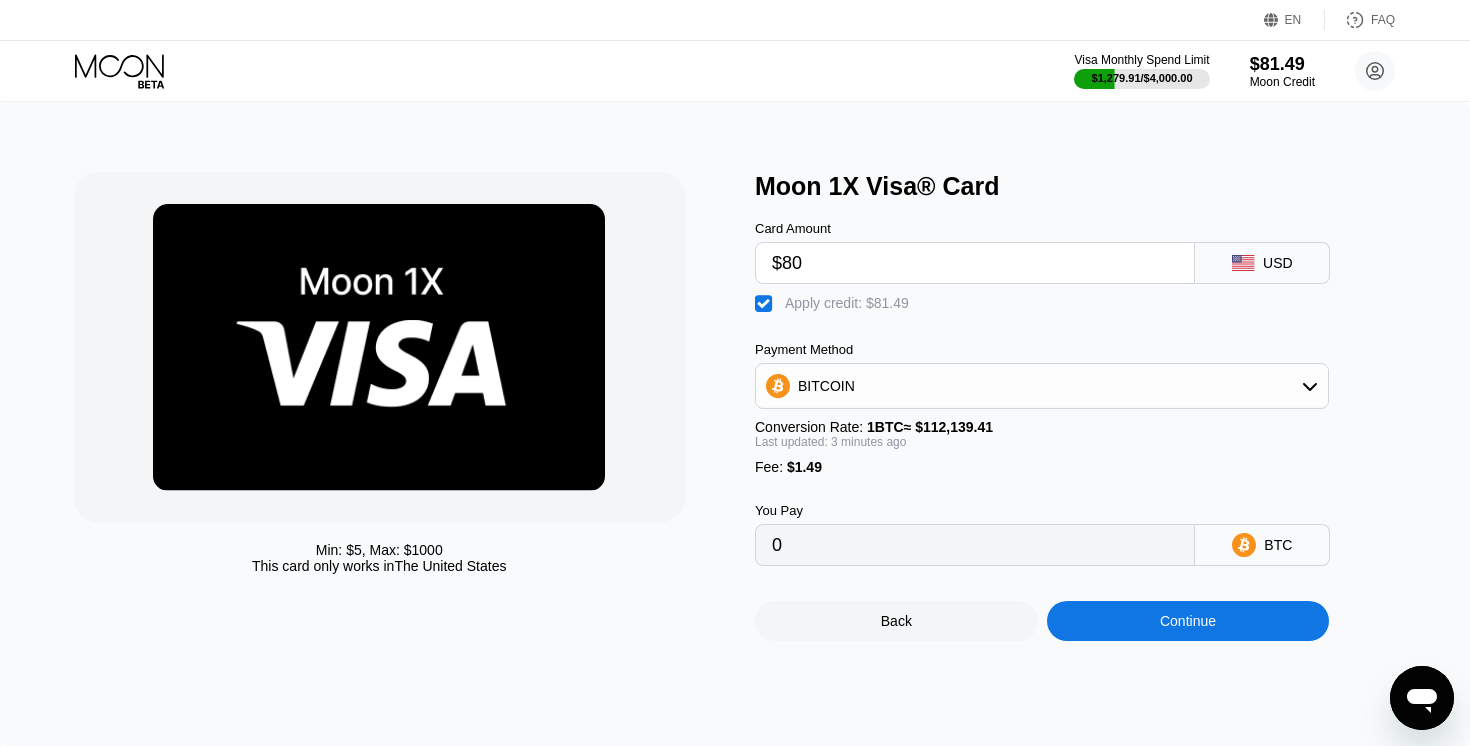 click on "Continue" at bounding box center [1188, 621] 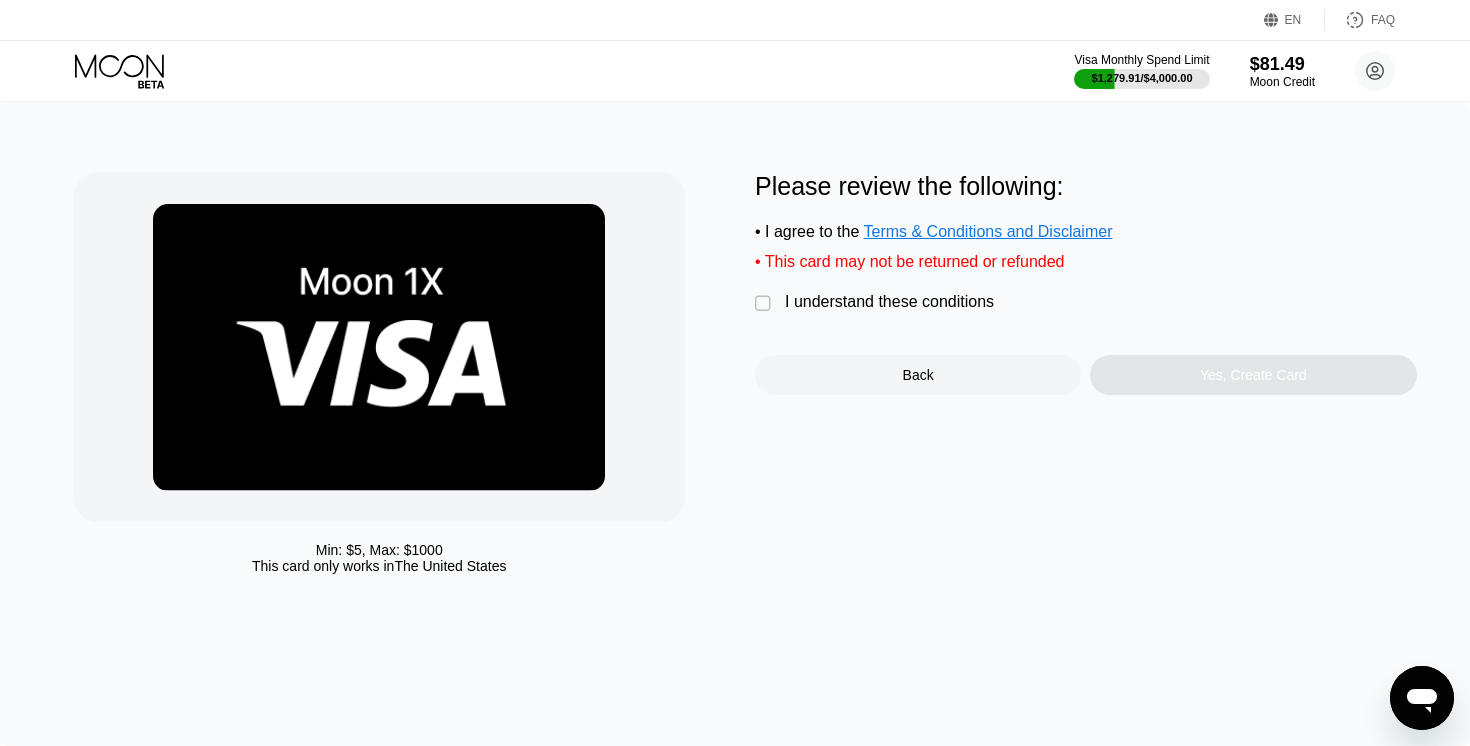 click on "I understand these conditions" at bounding box center (889, 302) 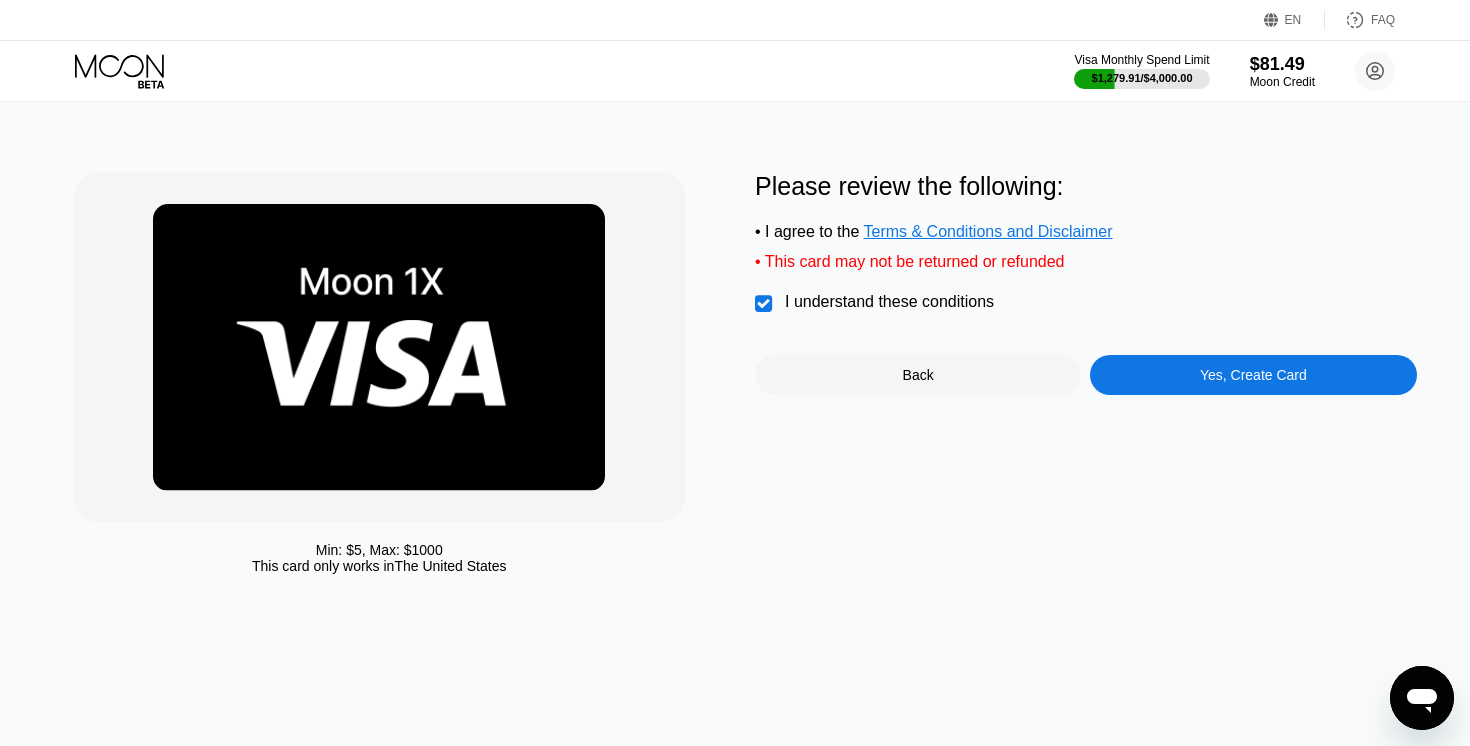 click on "Yes, Create Card" at bounding box center (1253, 375) 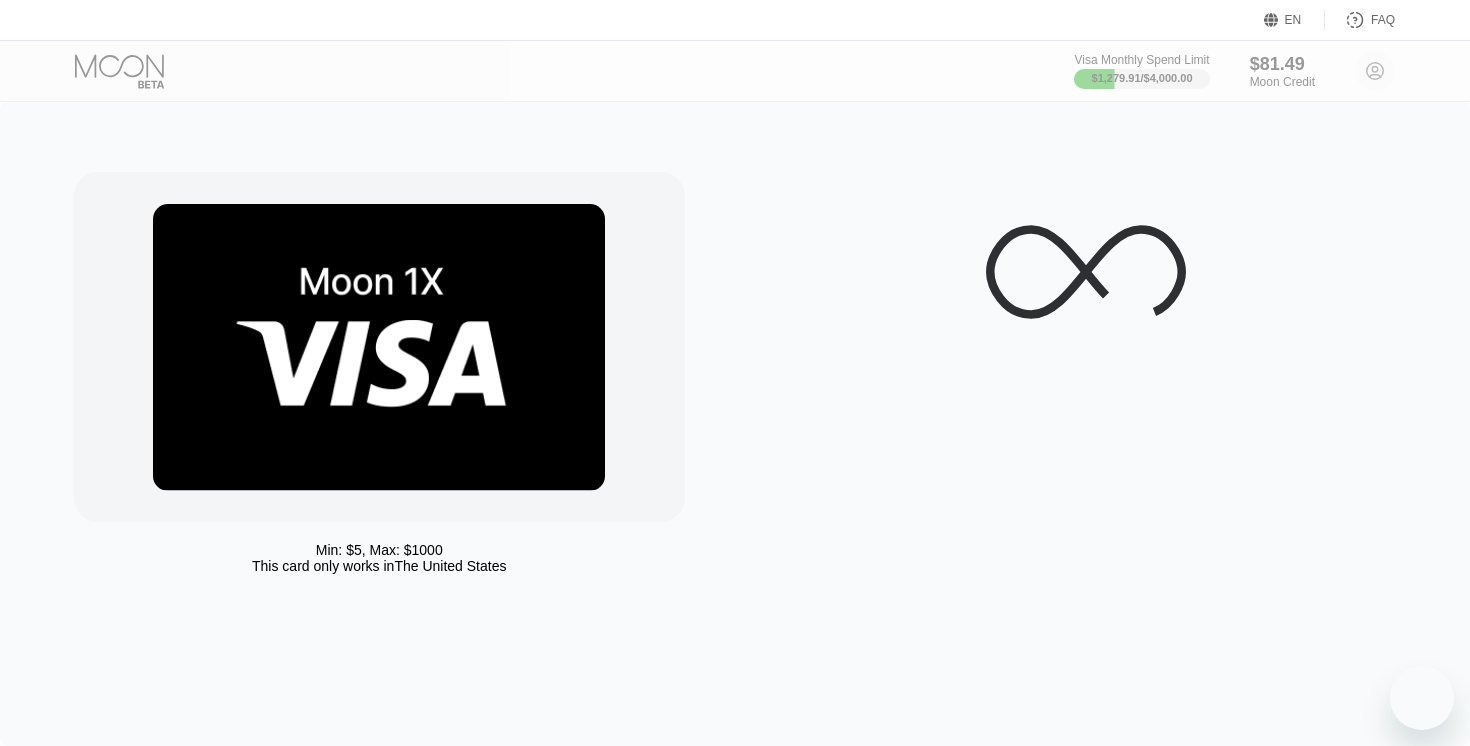 scroll, scrollTop: 0, scrollLeft: 0, axis: both 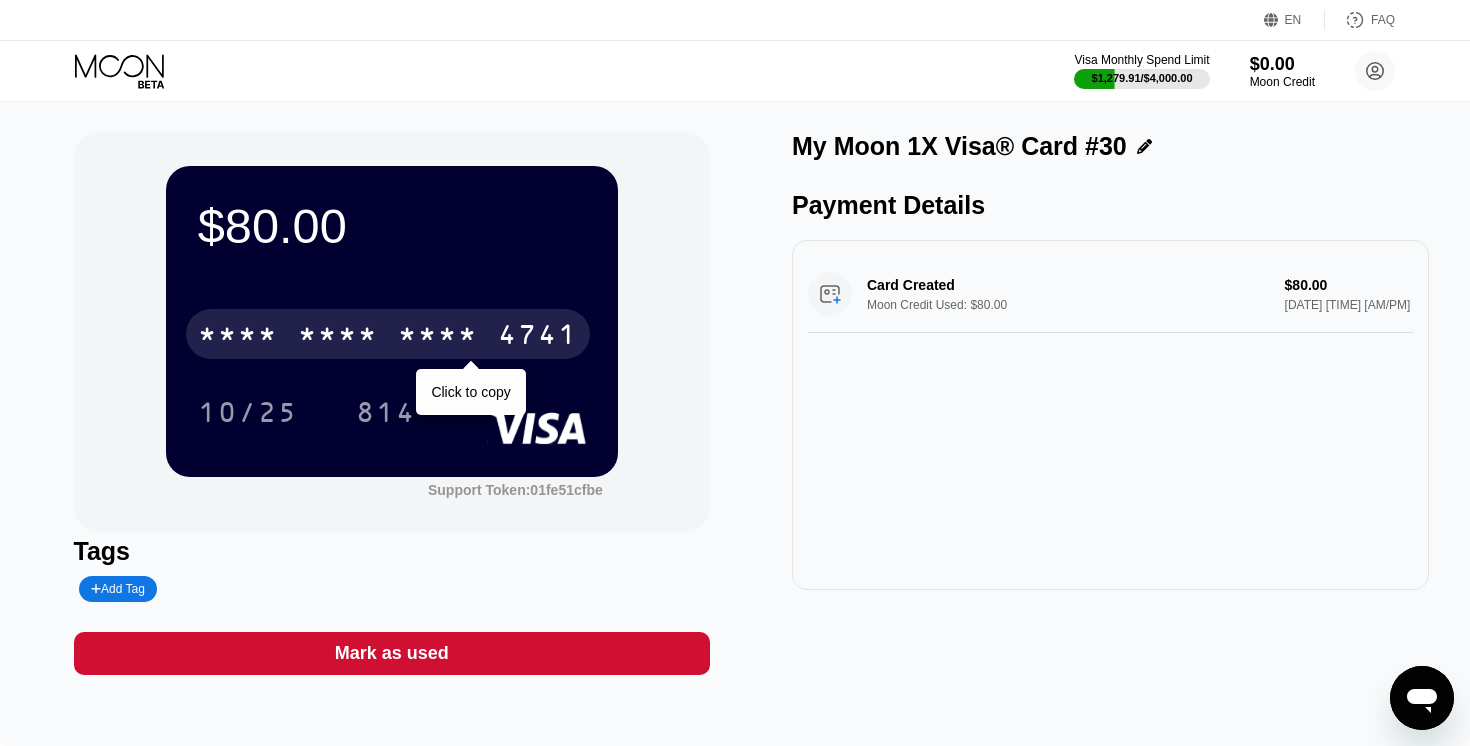 click on "4741" at bounding box center (538, 337) 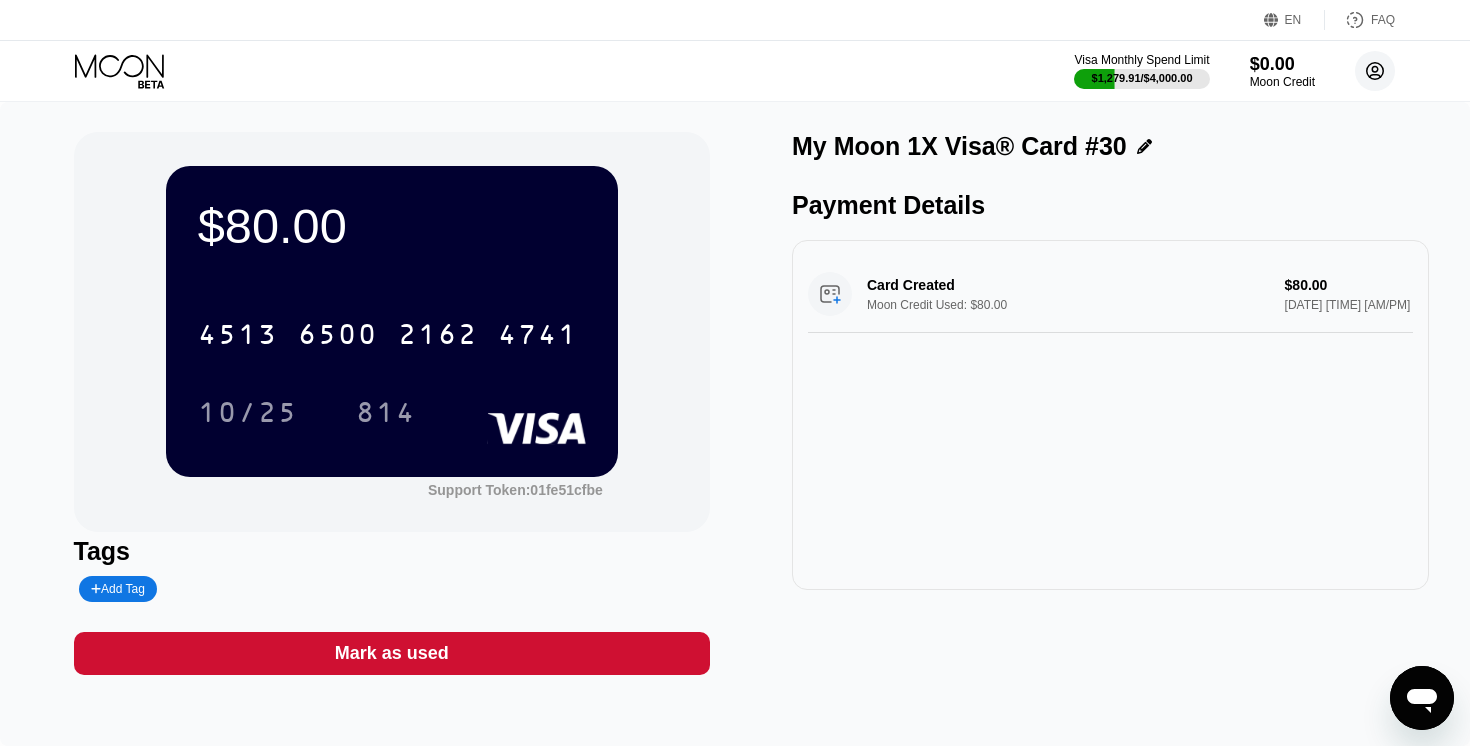 click 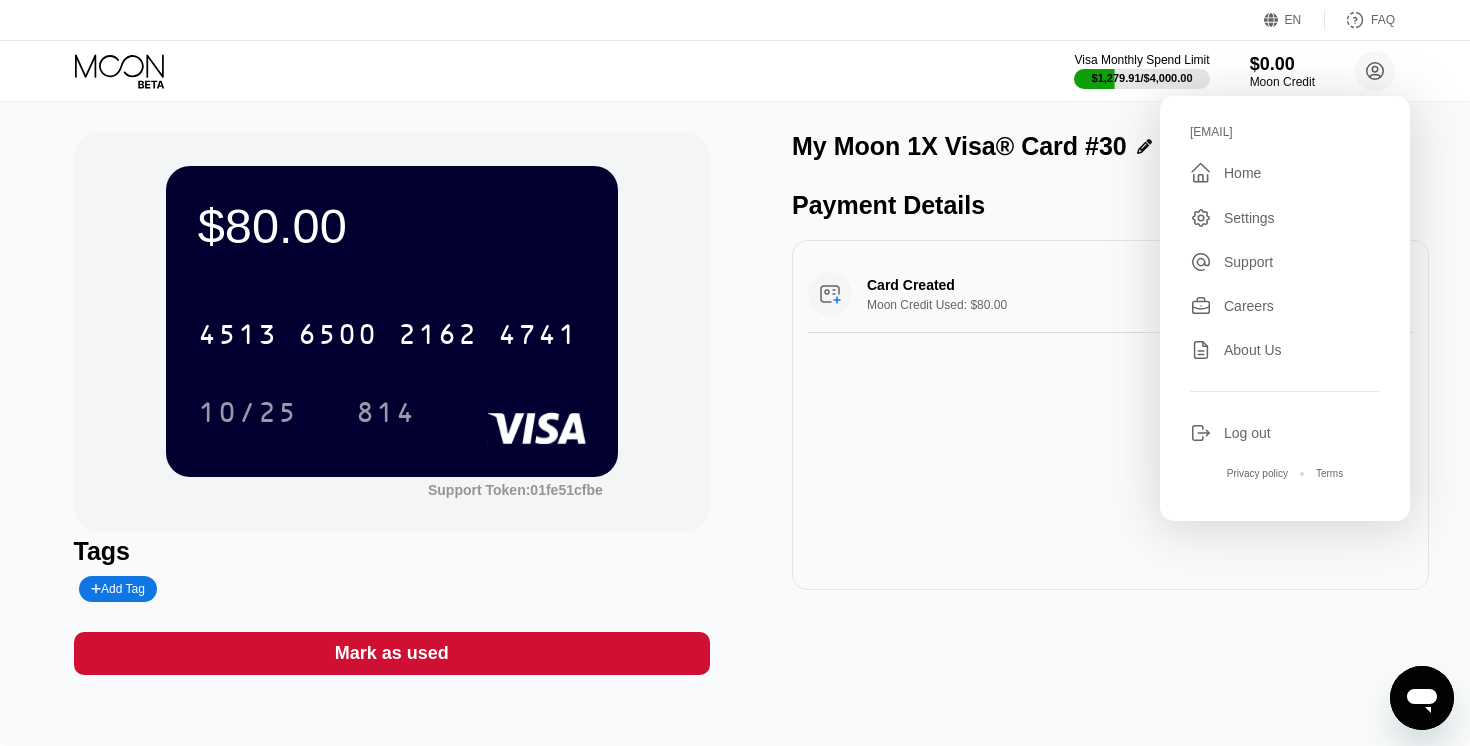drag, startPoint x: 1316, startPoint y: 135, endPoint x: 1185, endPoint y: 139, distance: 131.06105 